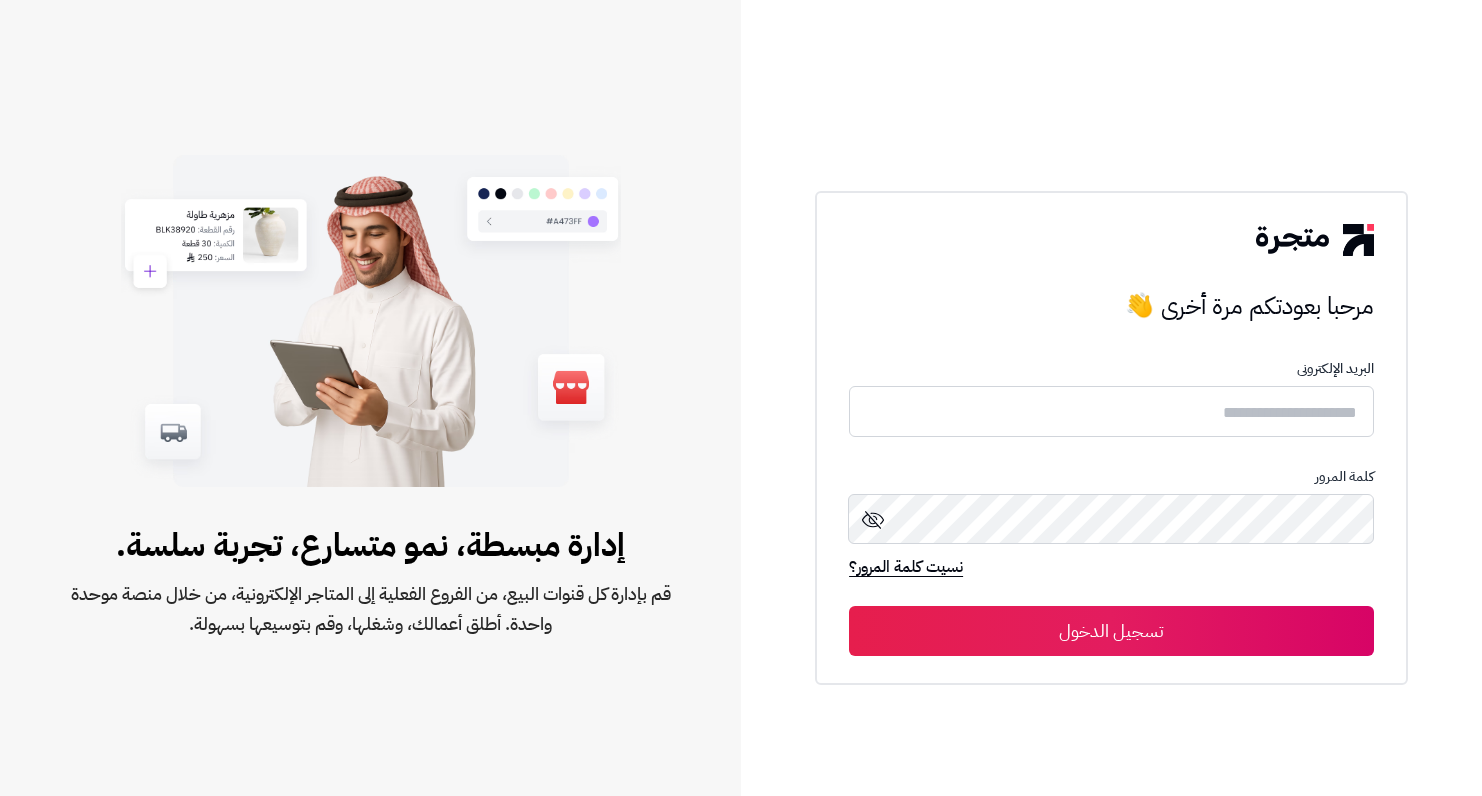 scroll, scrollTop: 0, scrollLeft: 0, axis: both 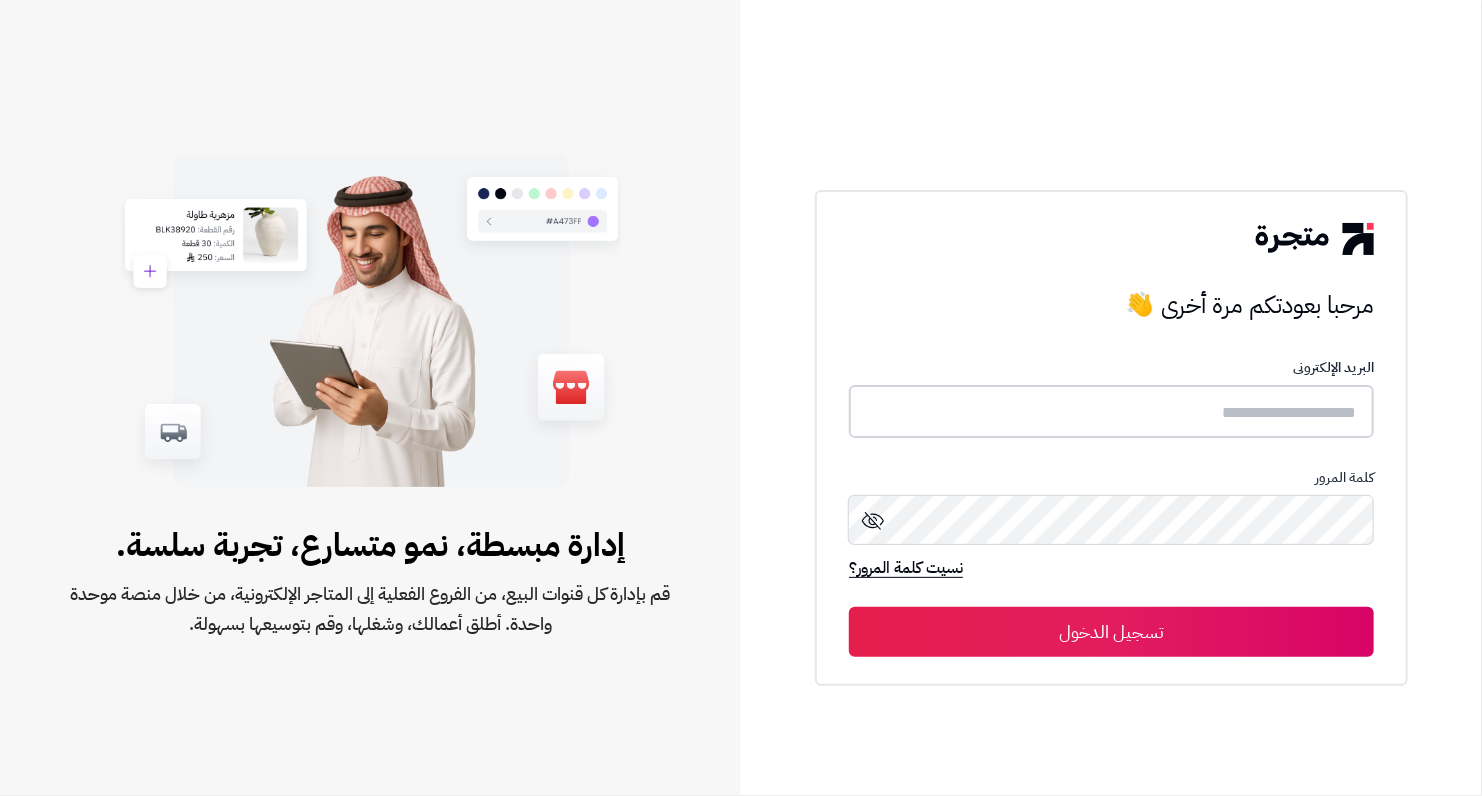 type on "**********" 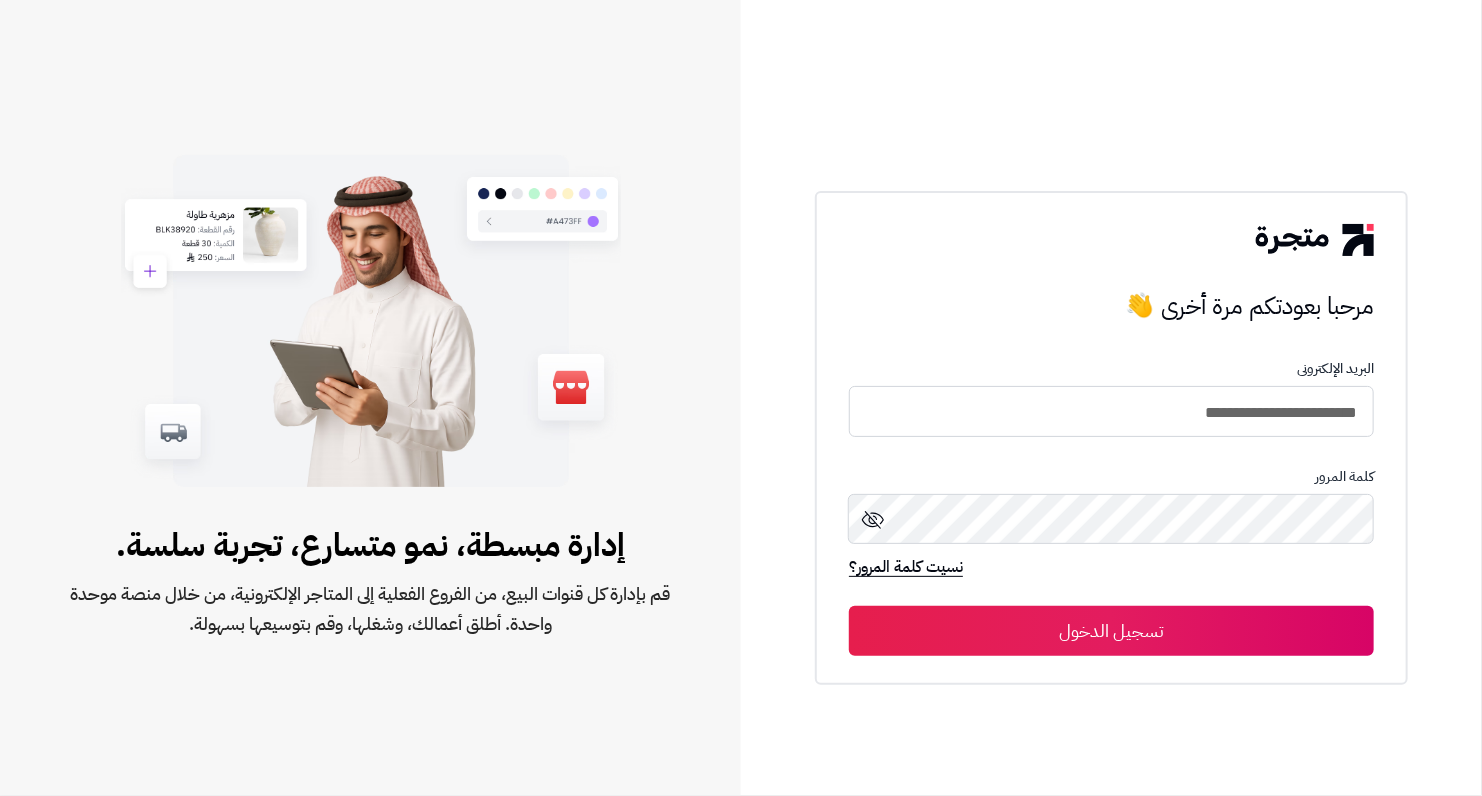 click on "تسجيل الدخول" at bounding box center (1111, 631) 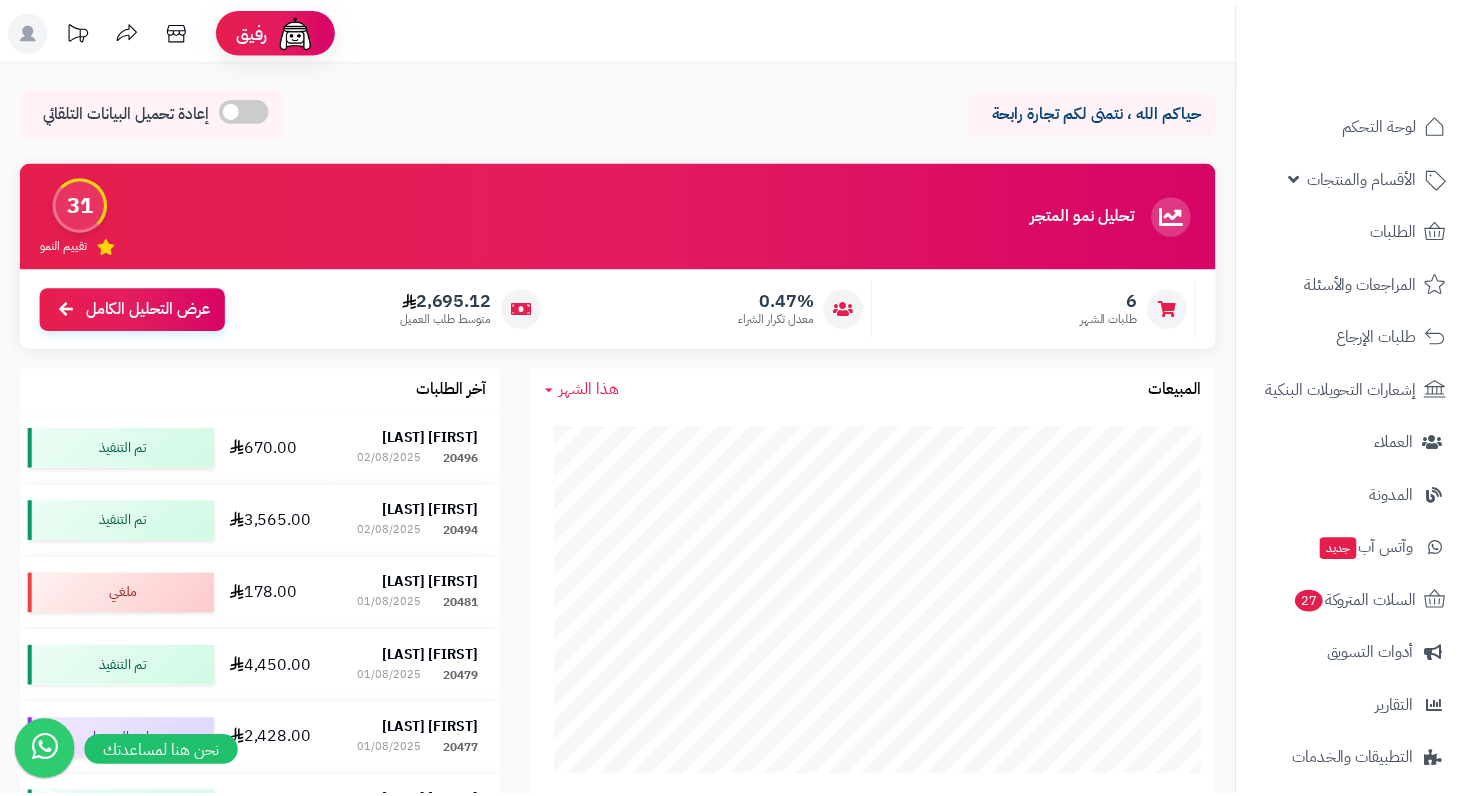 scroll, scrollTop: 0, scrollLeft: 0, axis: both 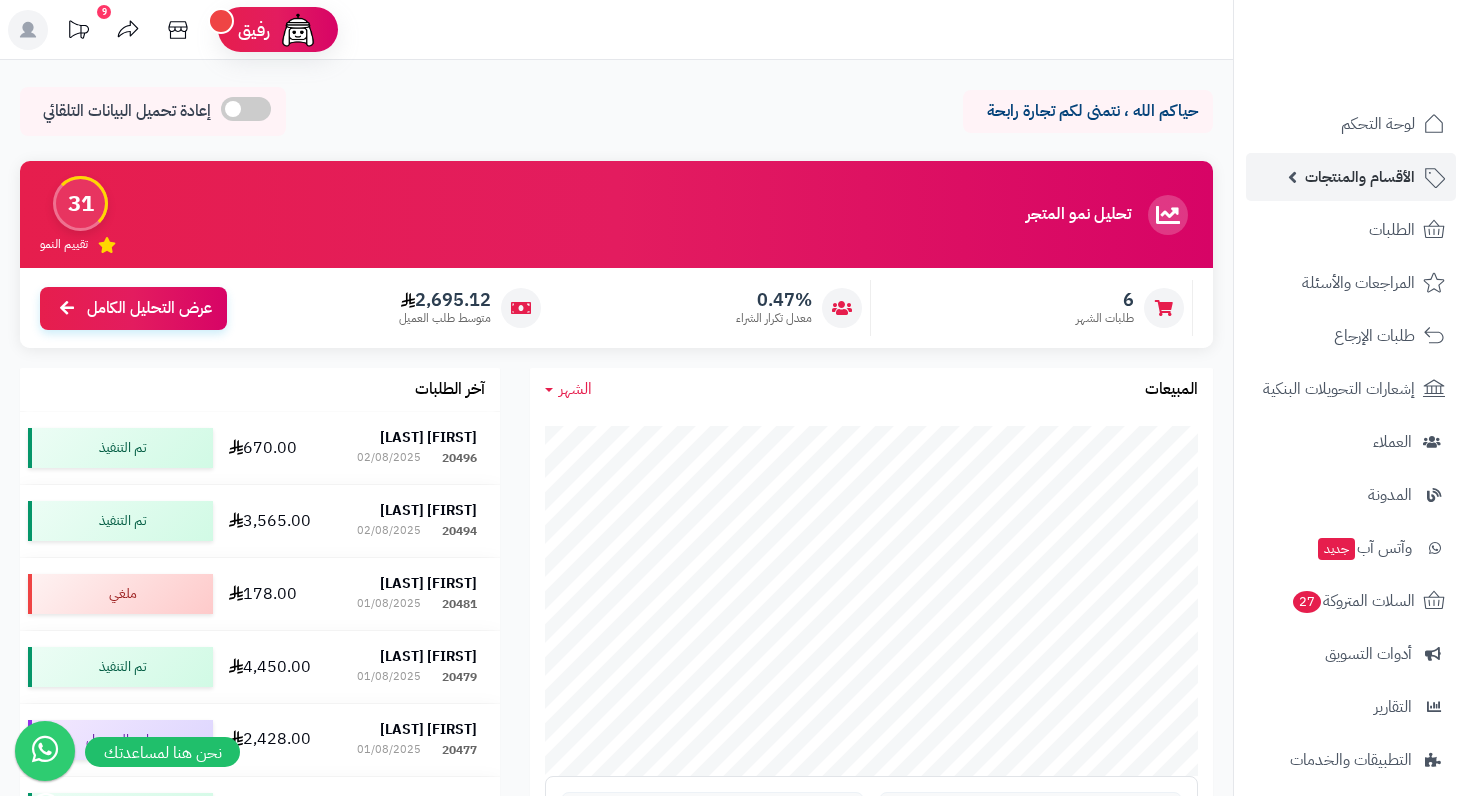 click on "الأقسام والمنتجات" at bounding box center [1351, 177] 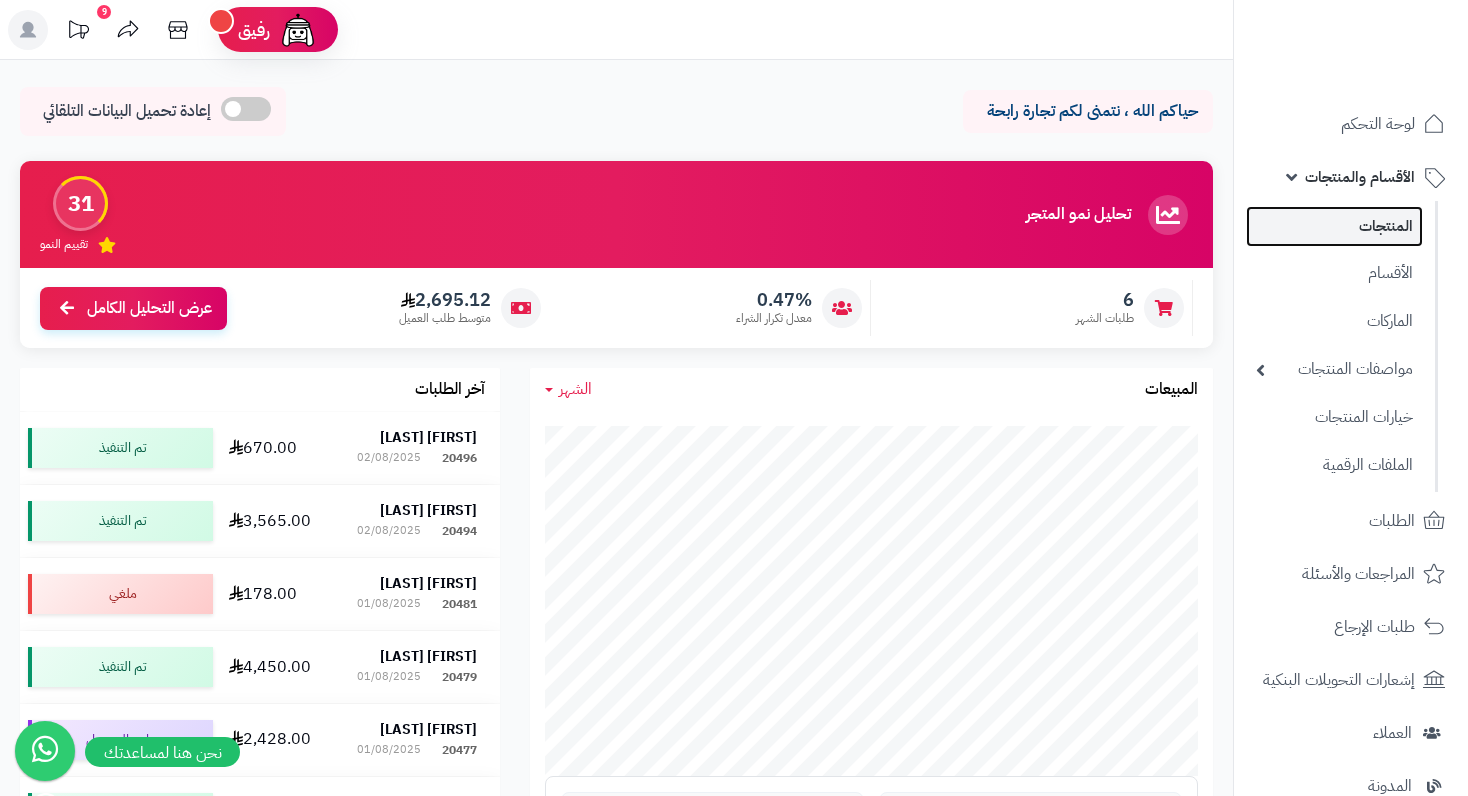 click on "المنتجات" at bounding box center (1334, 226) 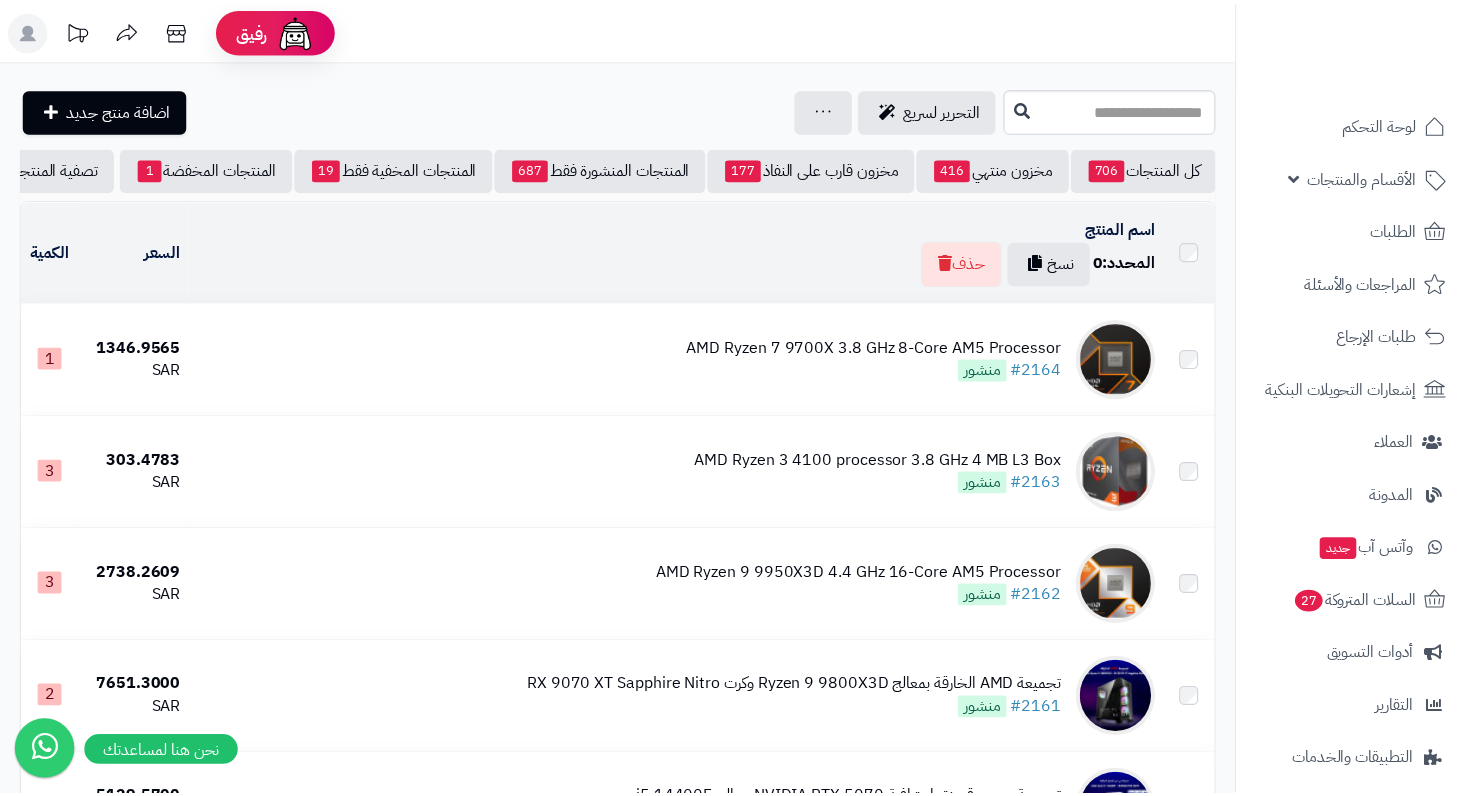 scroll, scrollTop: 0, scrollLeft: 0, axis: both 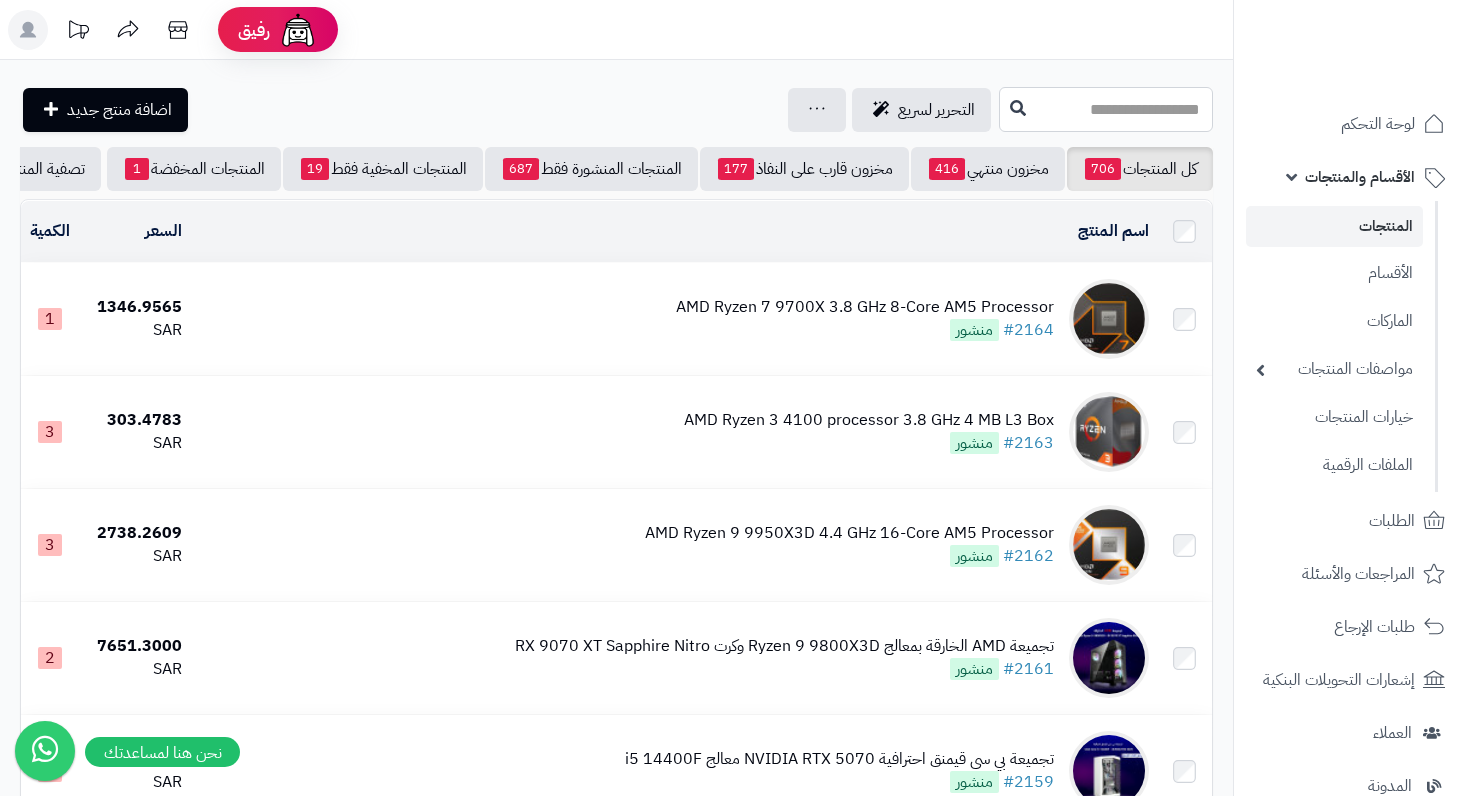 click at bounding box center (1106, 109) 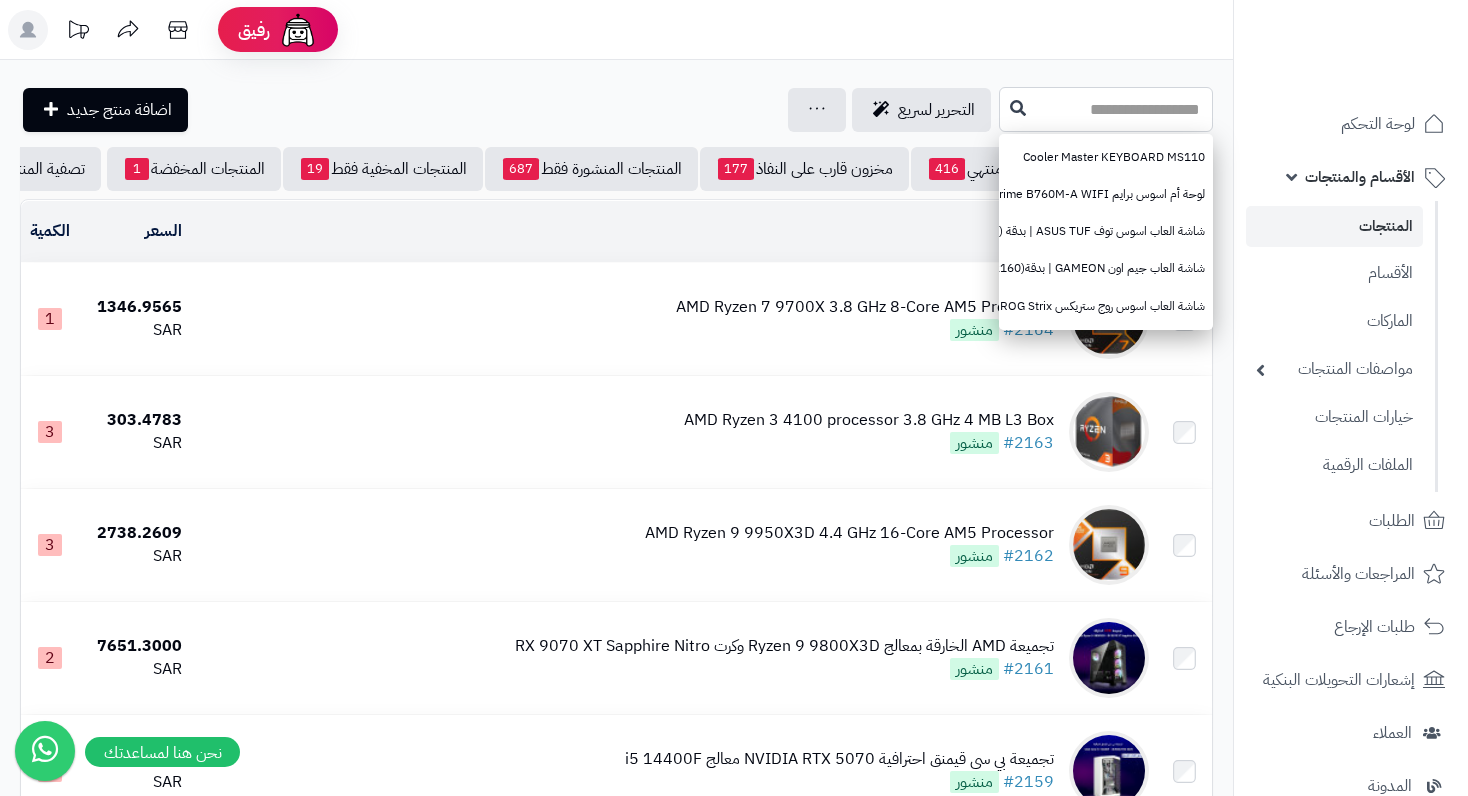 paste on "**********" 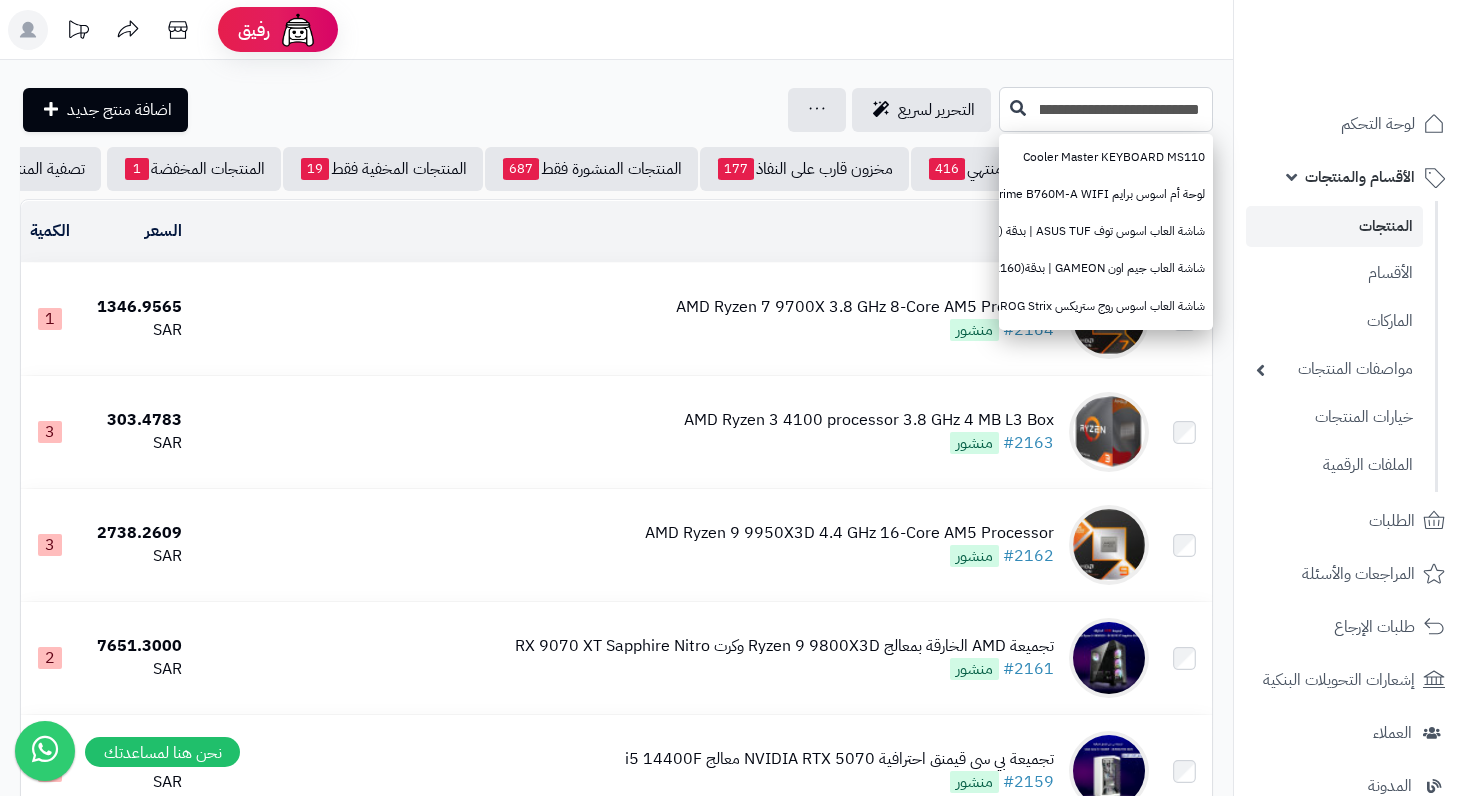 scroll, scrollTop: 0, scrollLeft: -4567, axis: horizontal 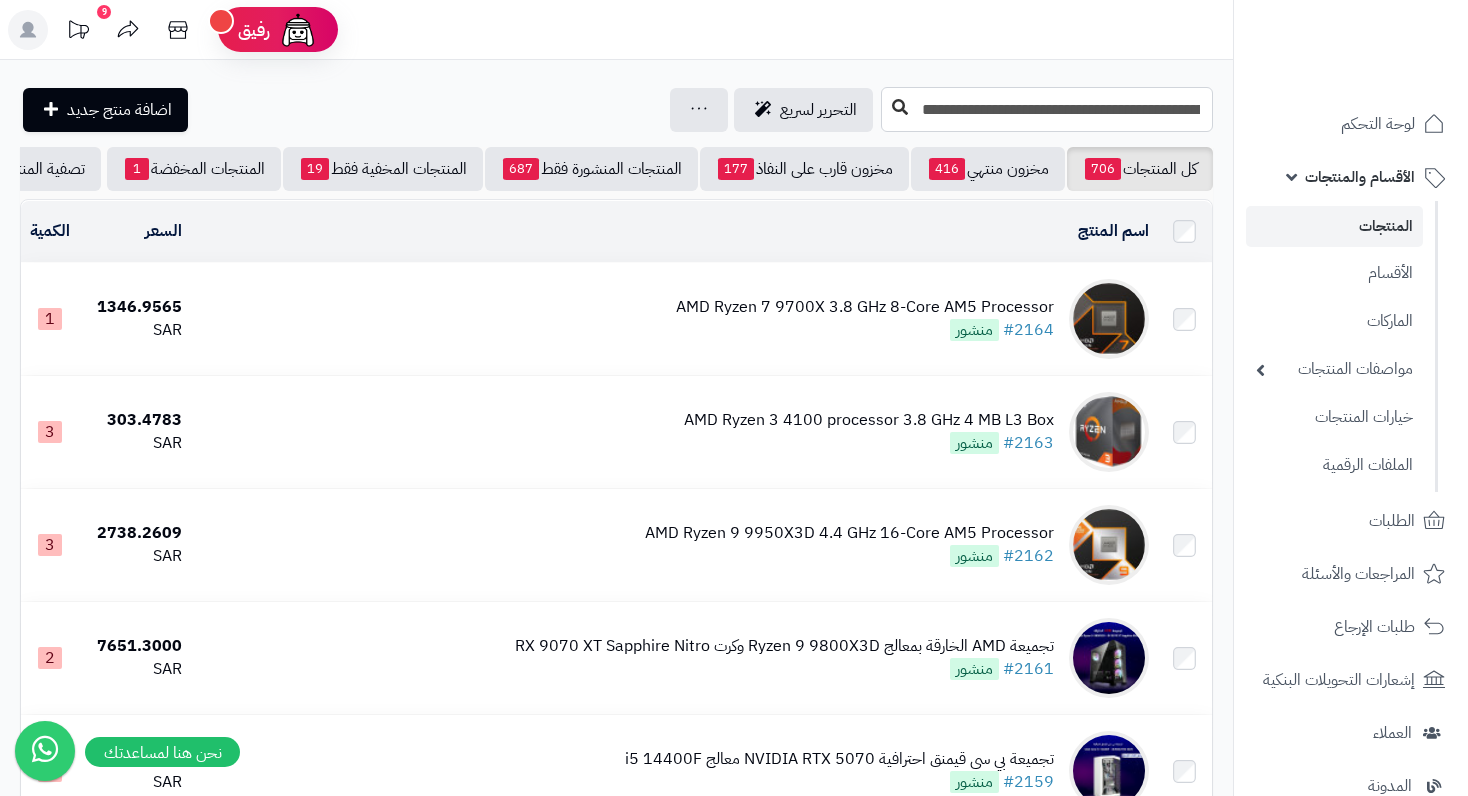 type on "**********" 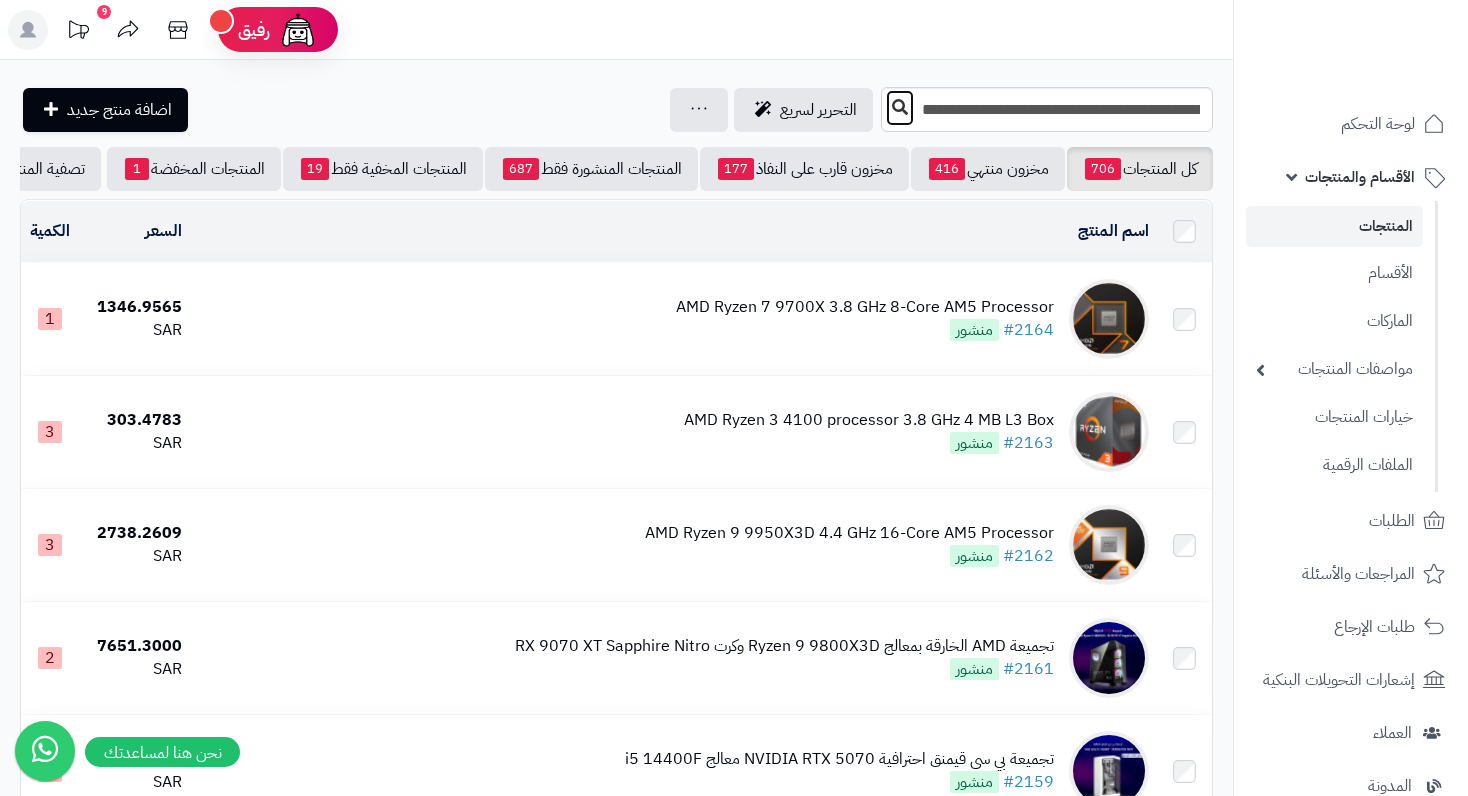scroll, scrollTop: 0, scrollLeft: 0, axis: both 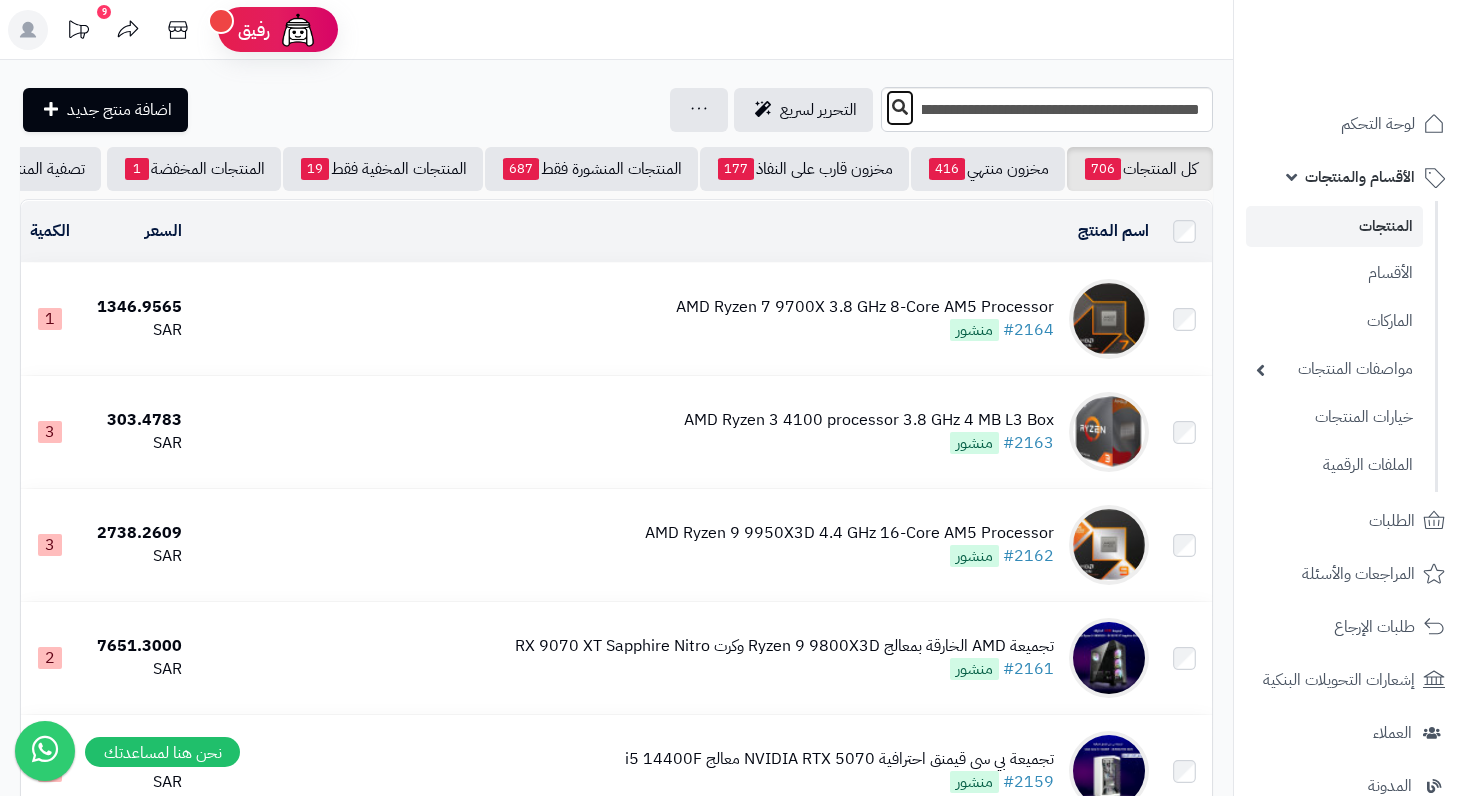 click at bounding box center (900, 108) 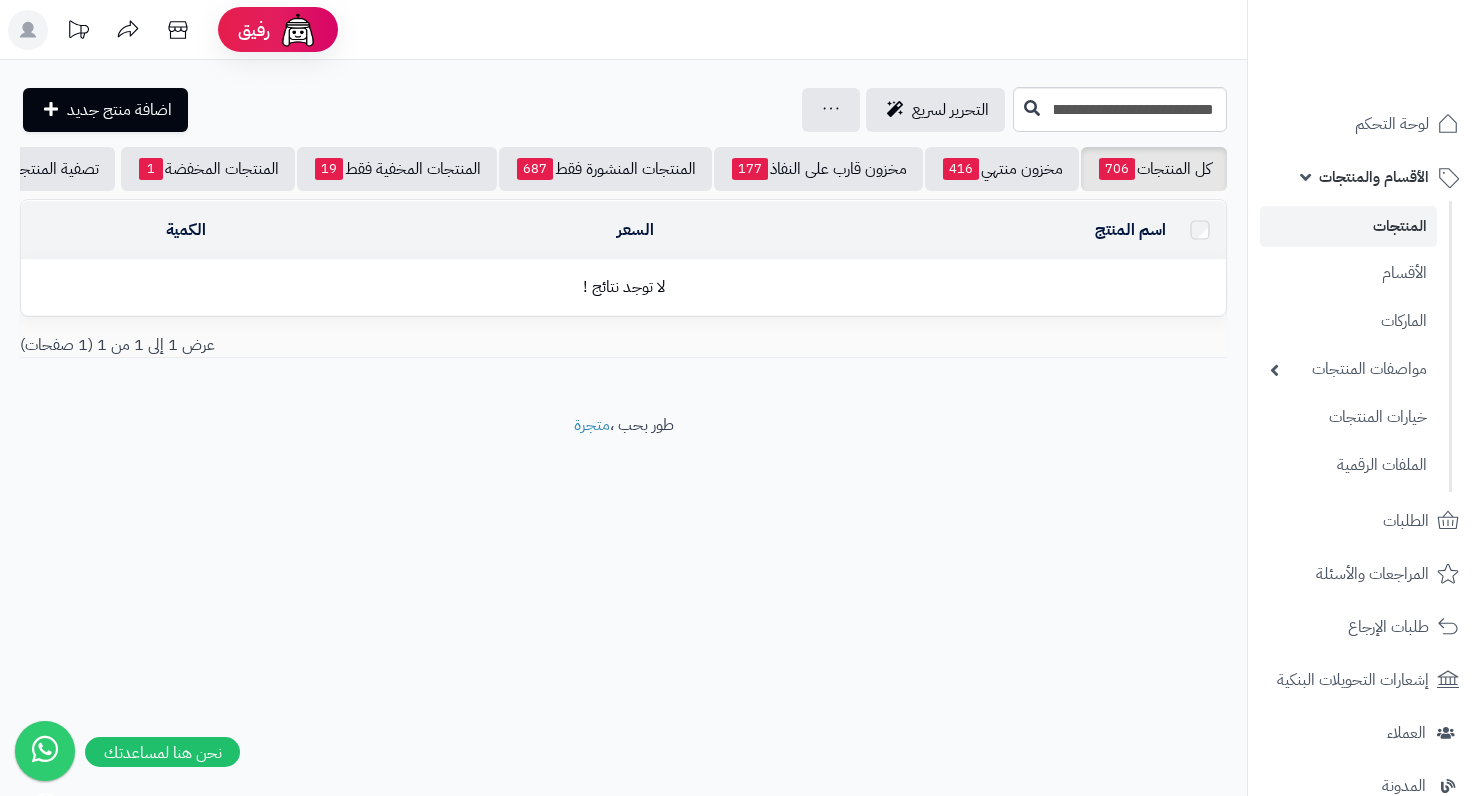 scroll, scrollTop: 0, scrollLeft: 0, axis: both 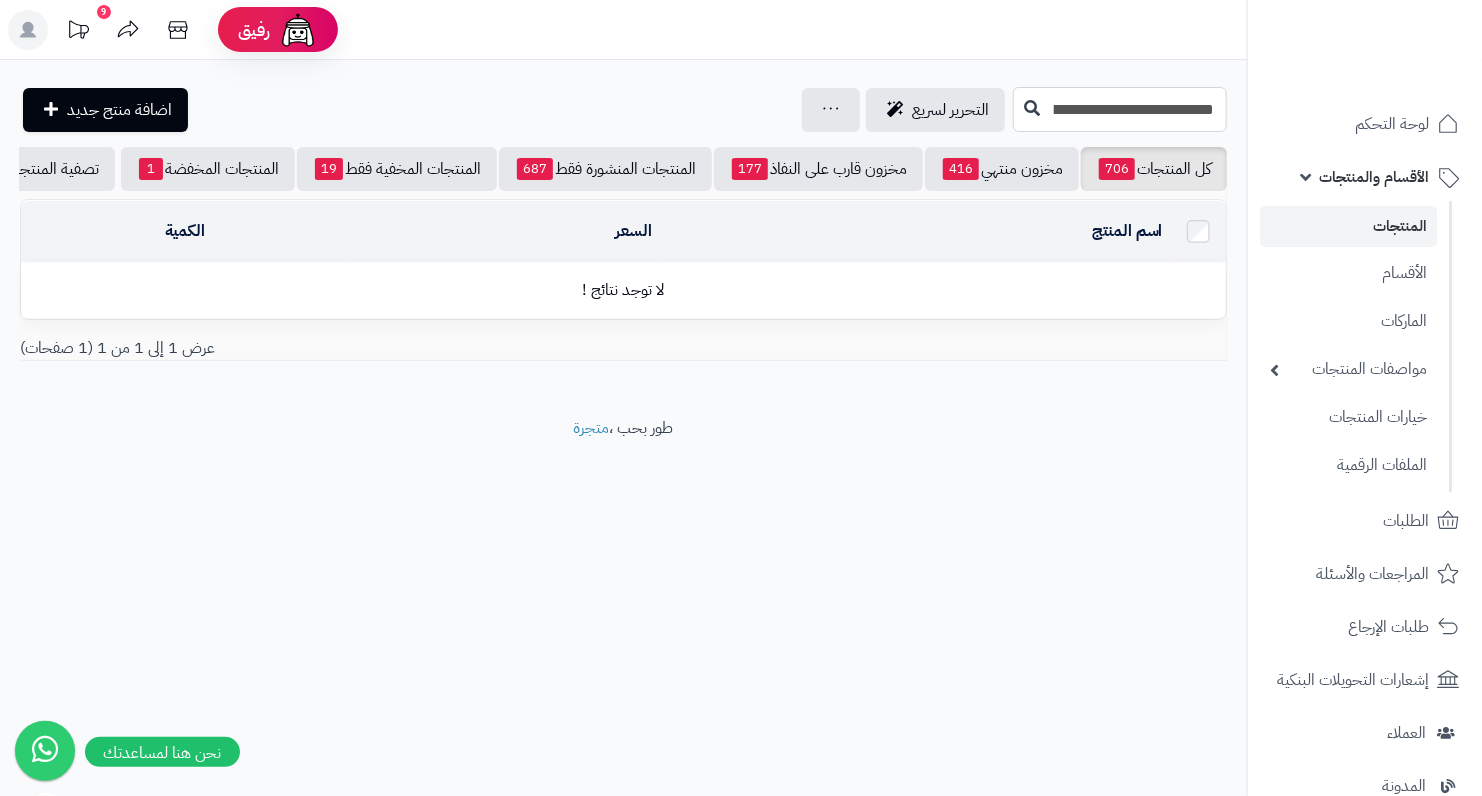 click on "**********" at bounding box center (1120, 109) 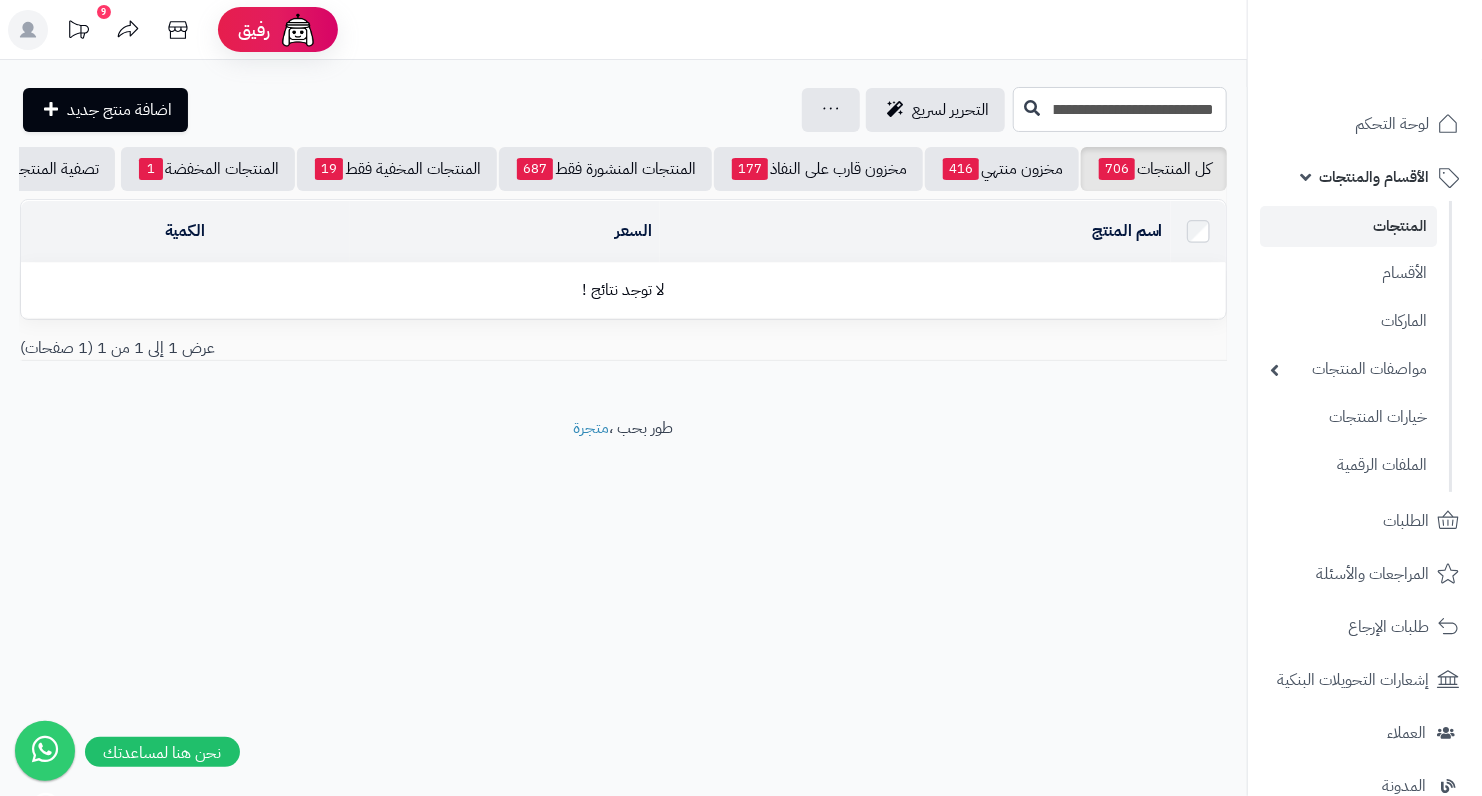 paste 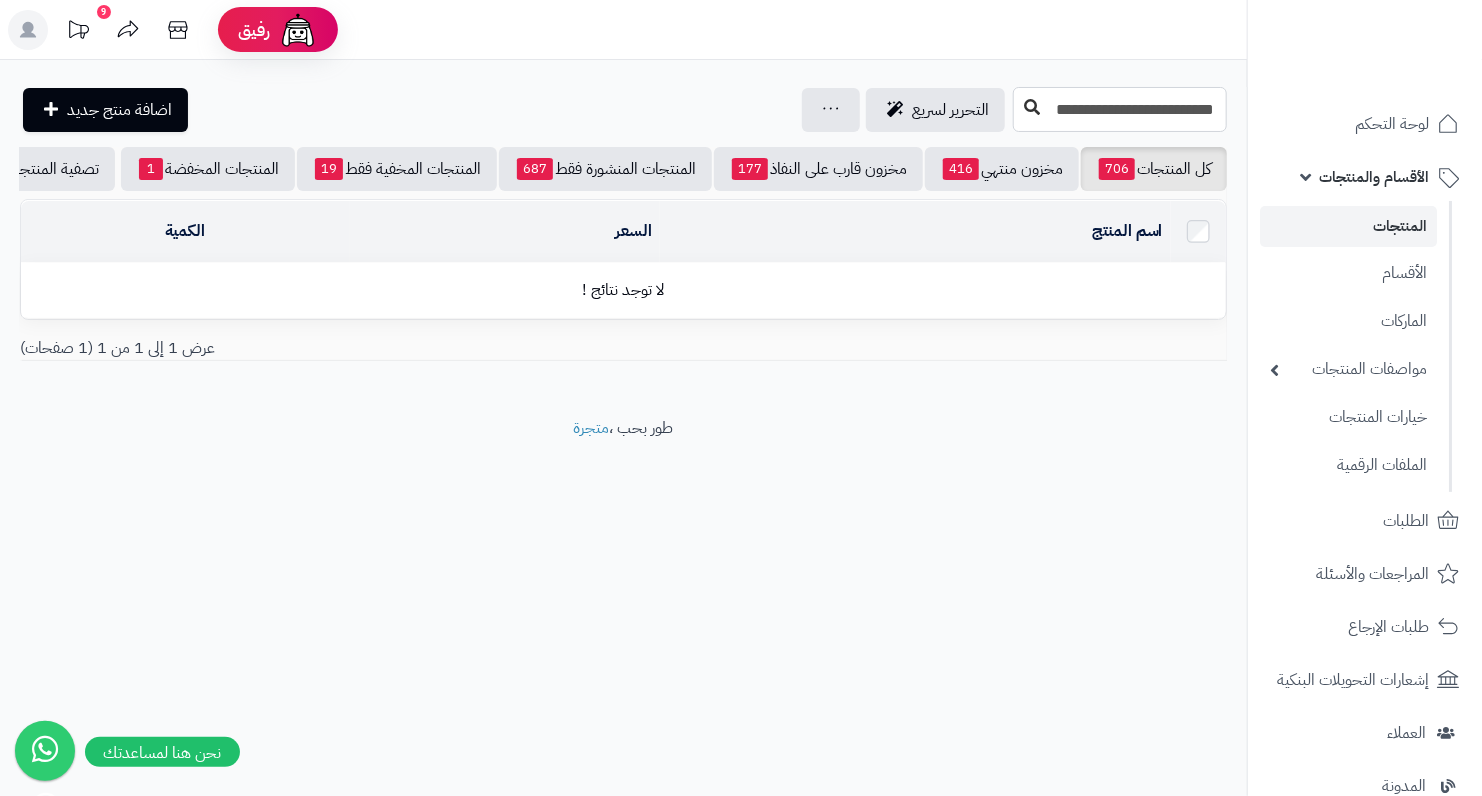 type on "**********" 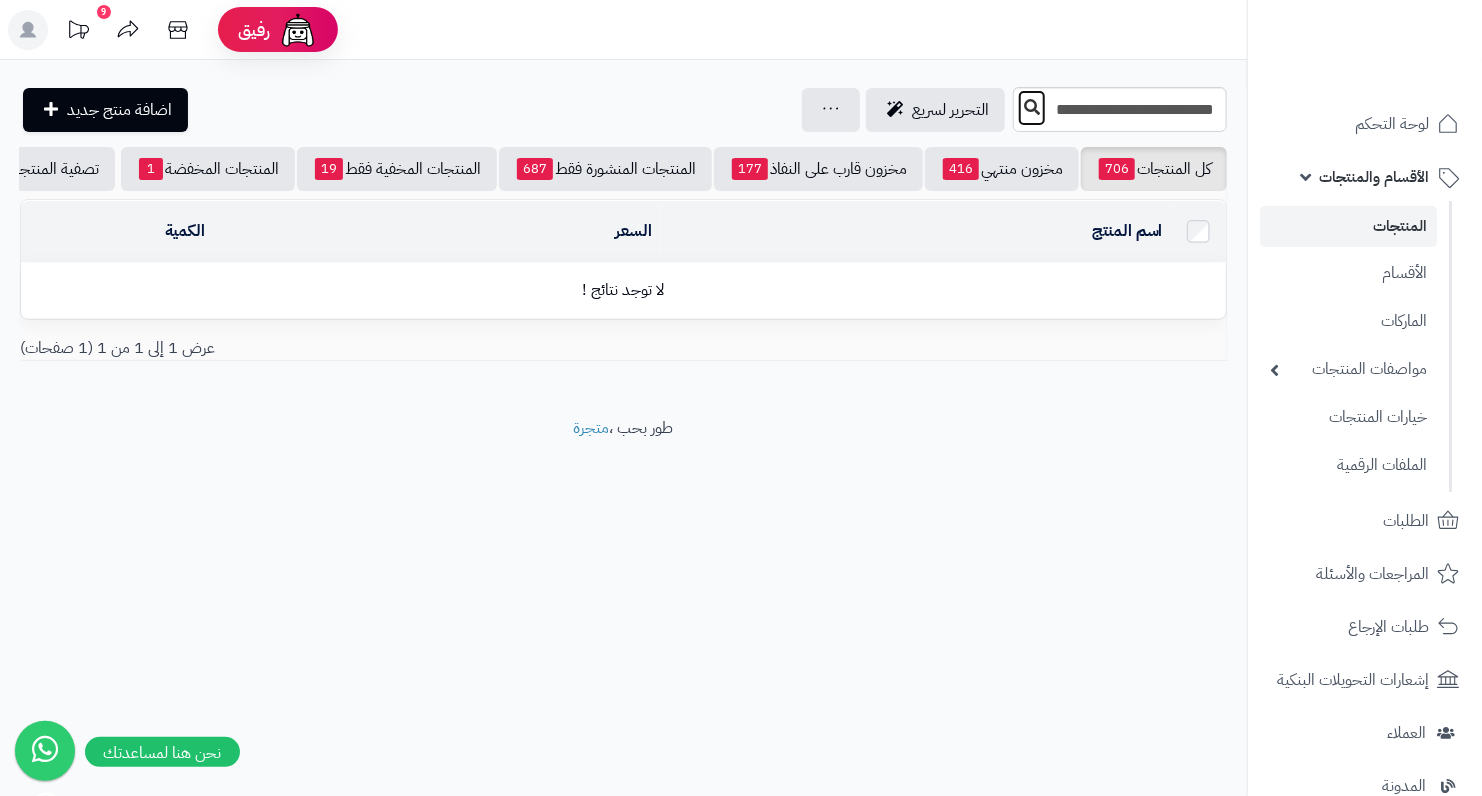 click at bounding box center (1032, 107) 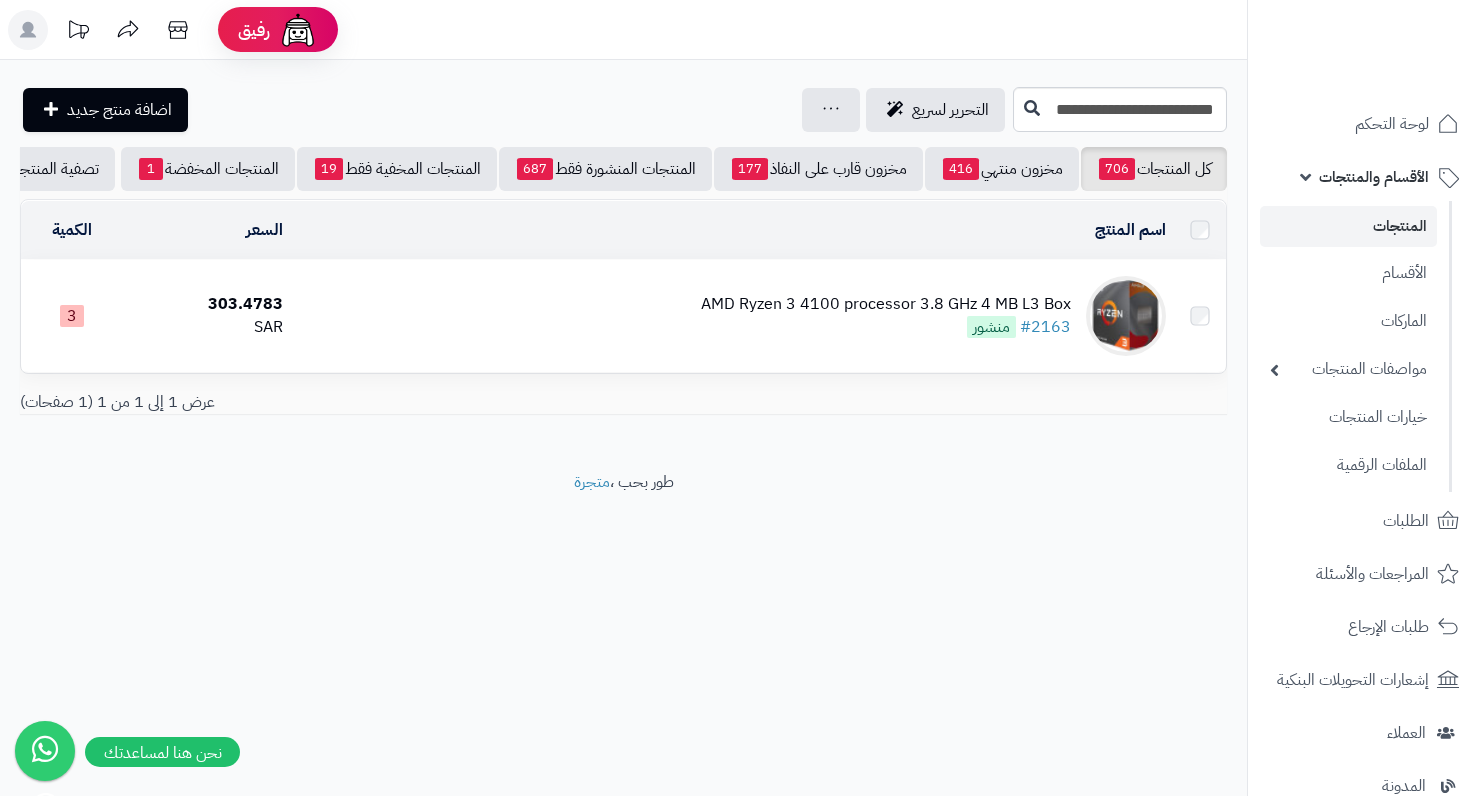 scroll, scrollTop: 0, scrollLeft: 0, axis: both 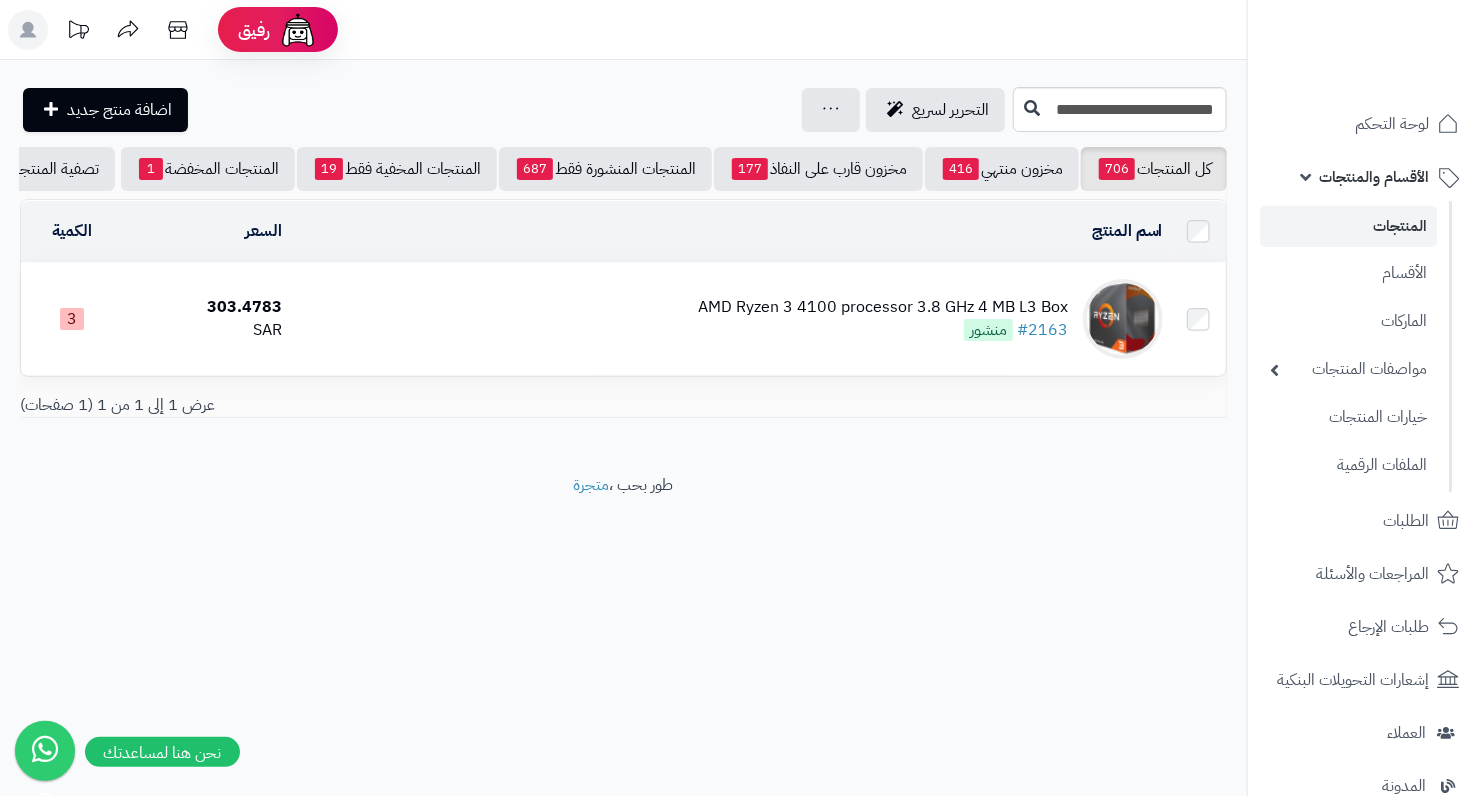 click on "AMD Ryzen 3 4100 processor 3.8 GHz 4 MB L3 Box" at bounding box center [883, 307] 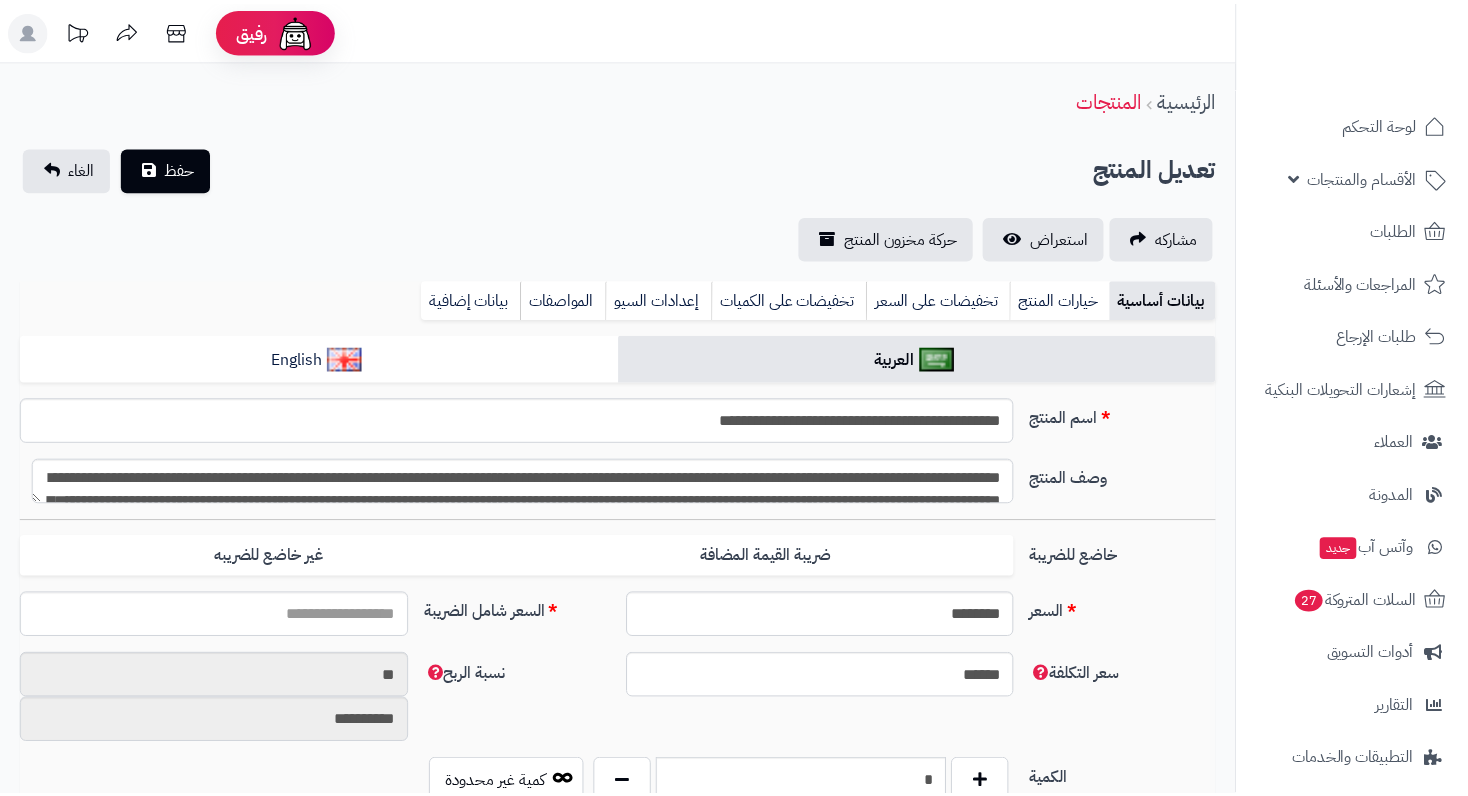 scroll, scrollTop: 0, scrollLeft: 0, axis: both 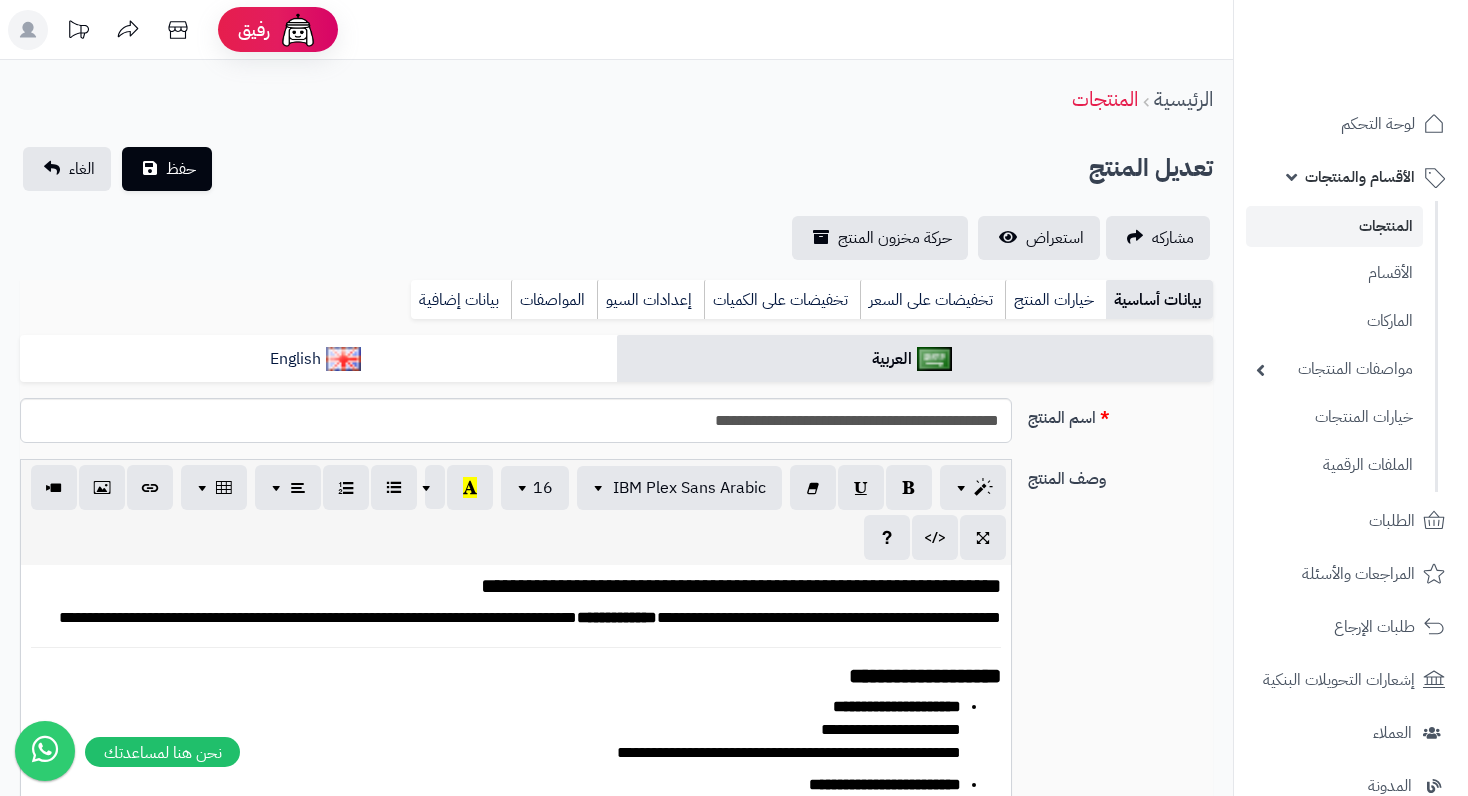type on "******" 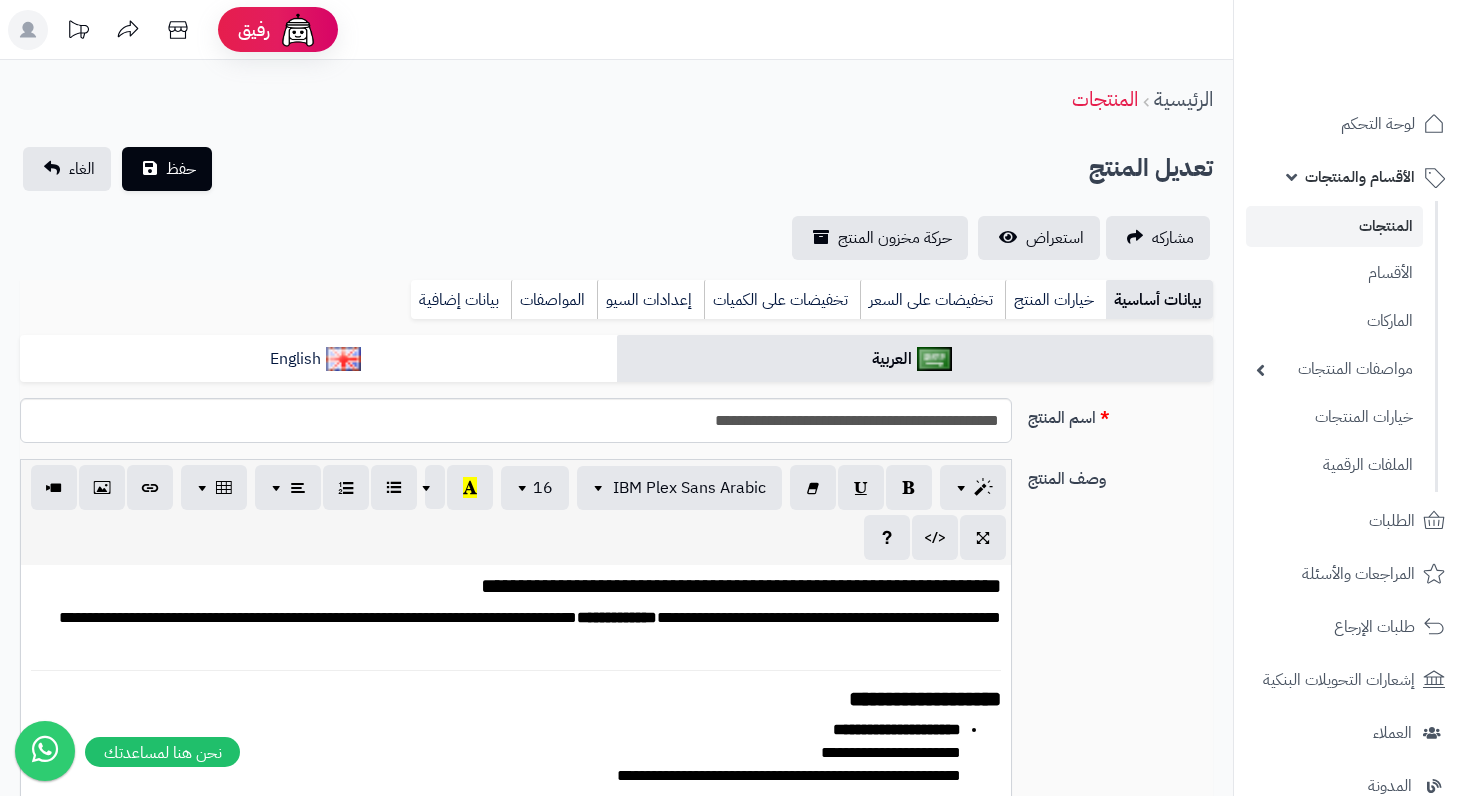 scroll, scrollTop: 14, scrollLeft: 0, axis: vertical 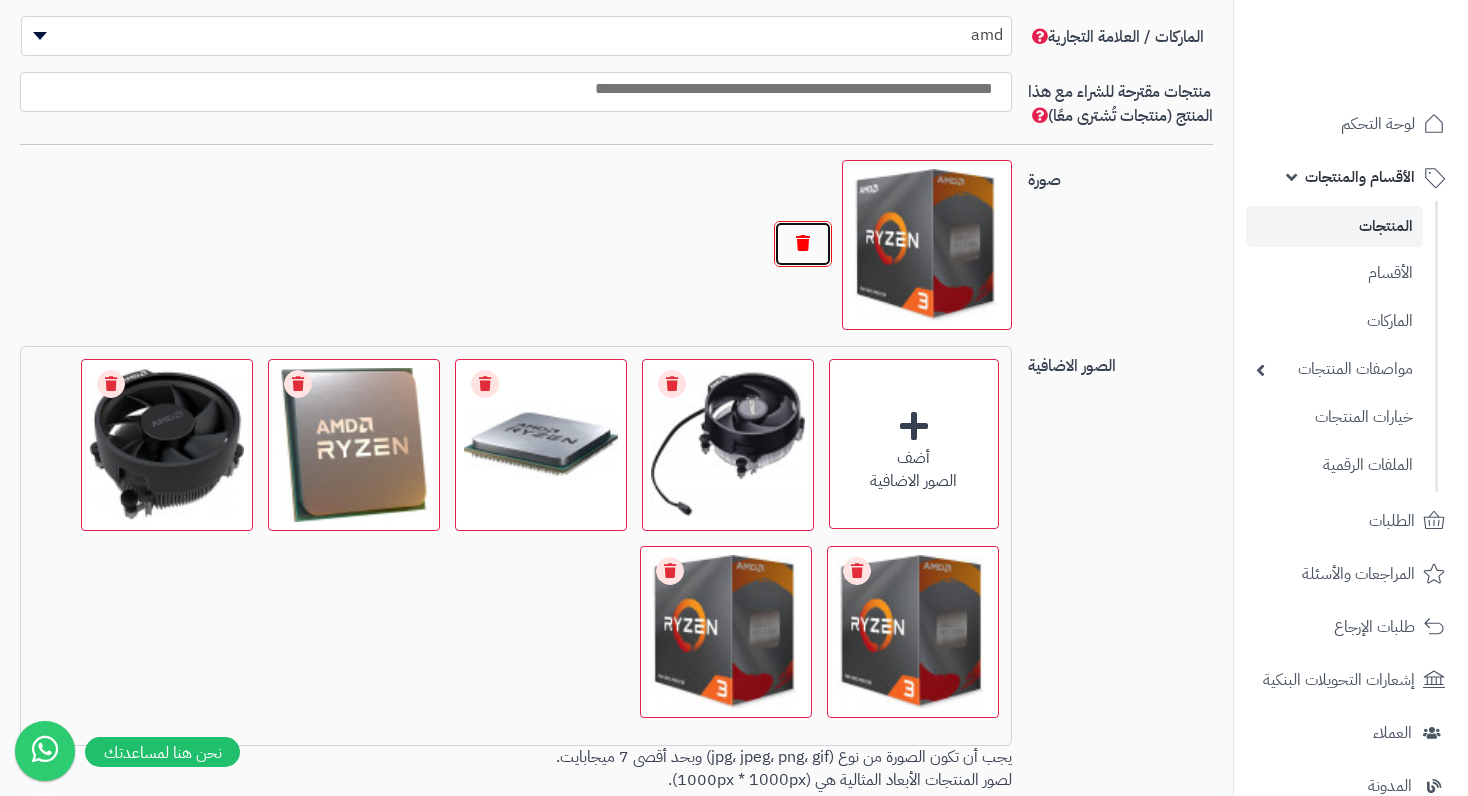 click at bounding box center (803, 244) 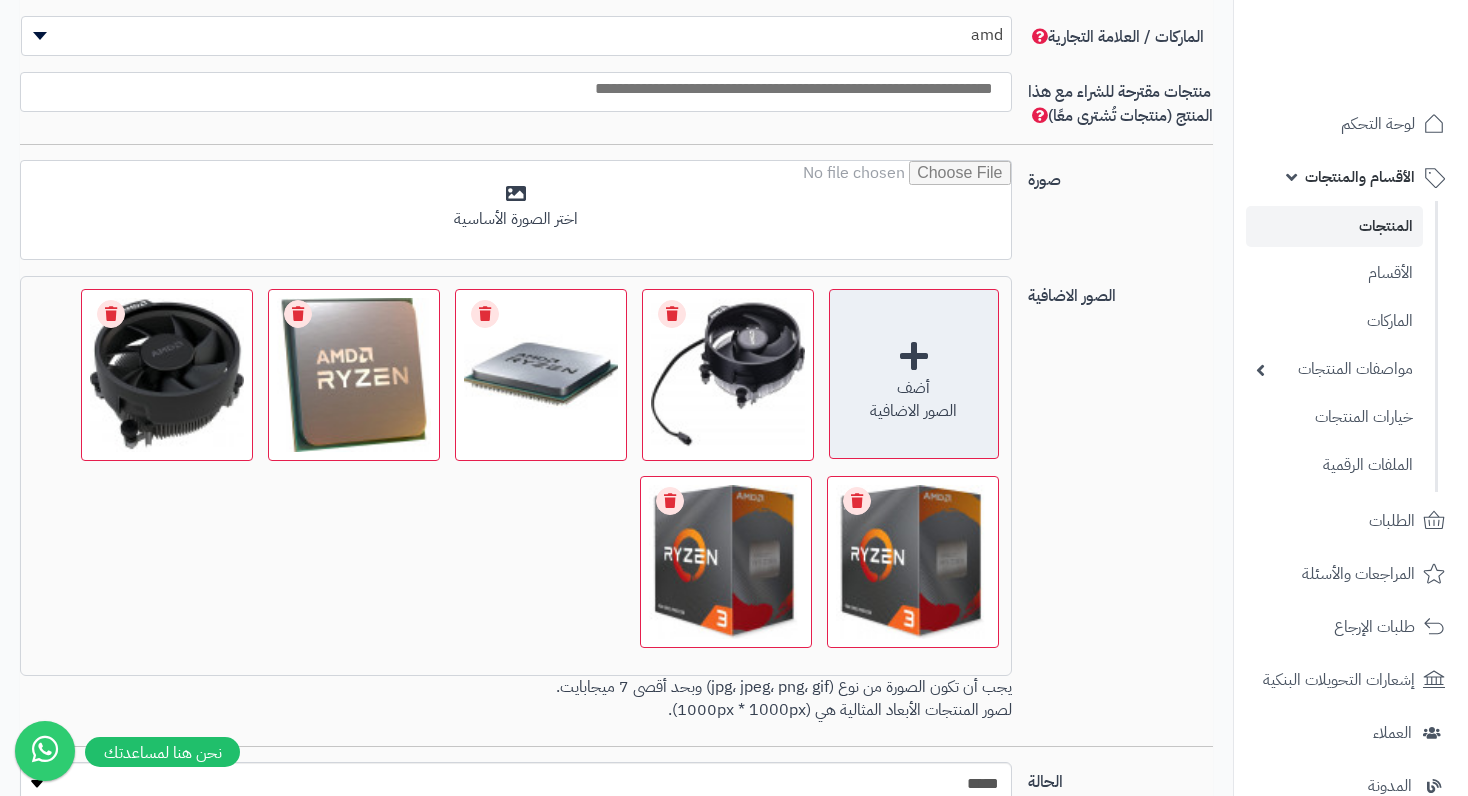 click on "أضف" at bounding box center (914, 388) 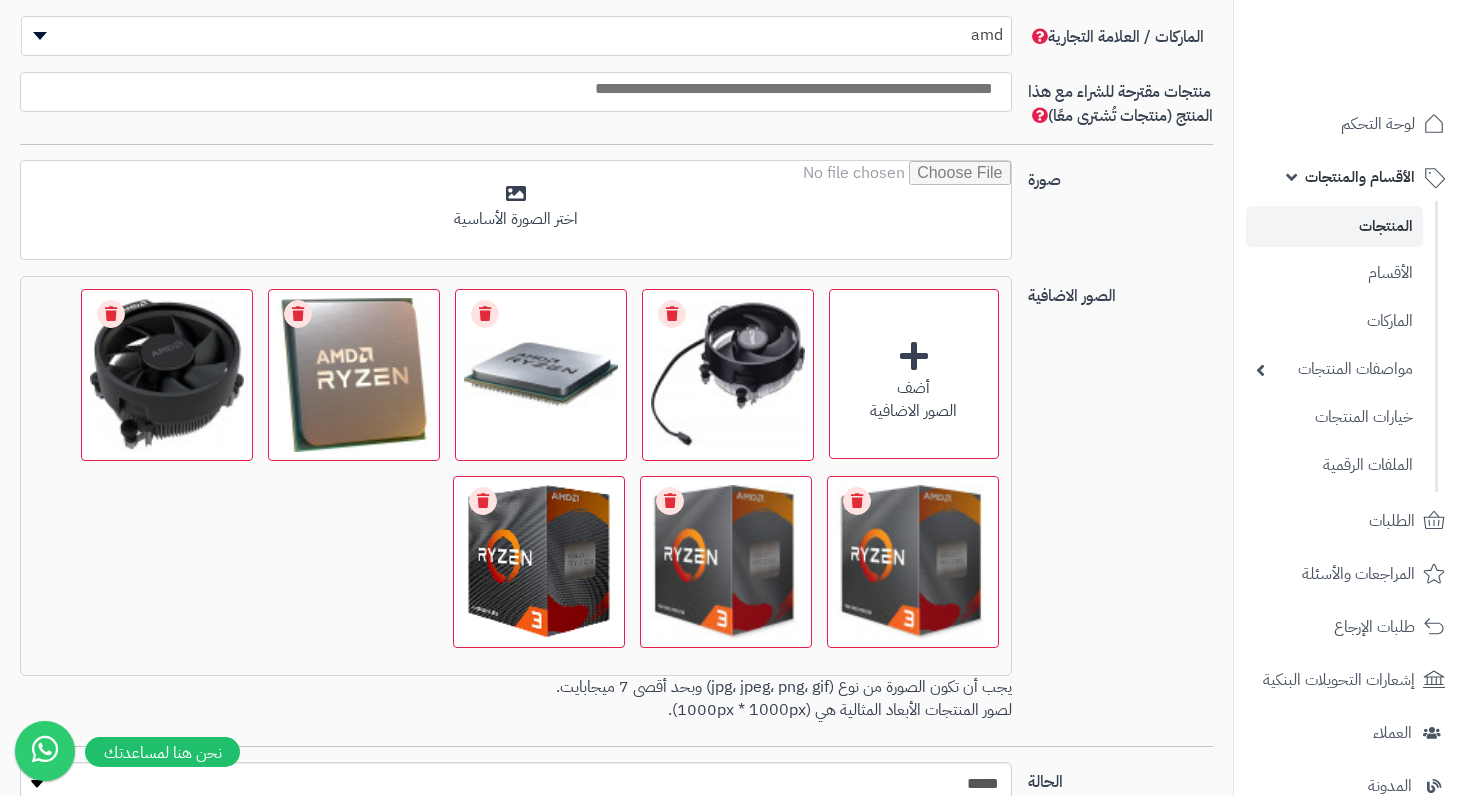 scroll, scrollTop: 1200, scrollLeft: 0, axis: vertical 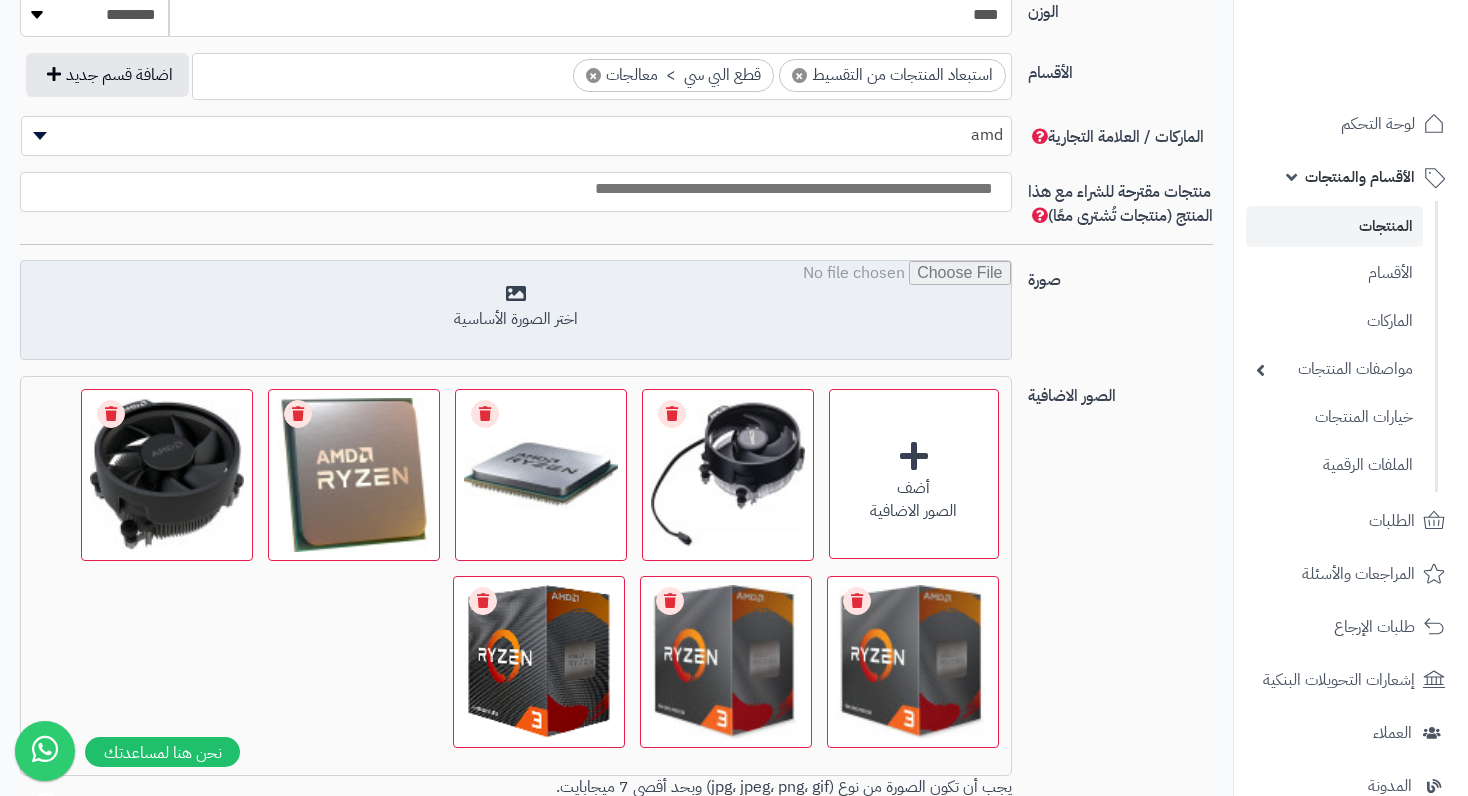 click at bounding box center (515, 311) 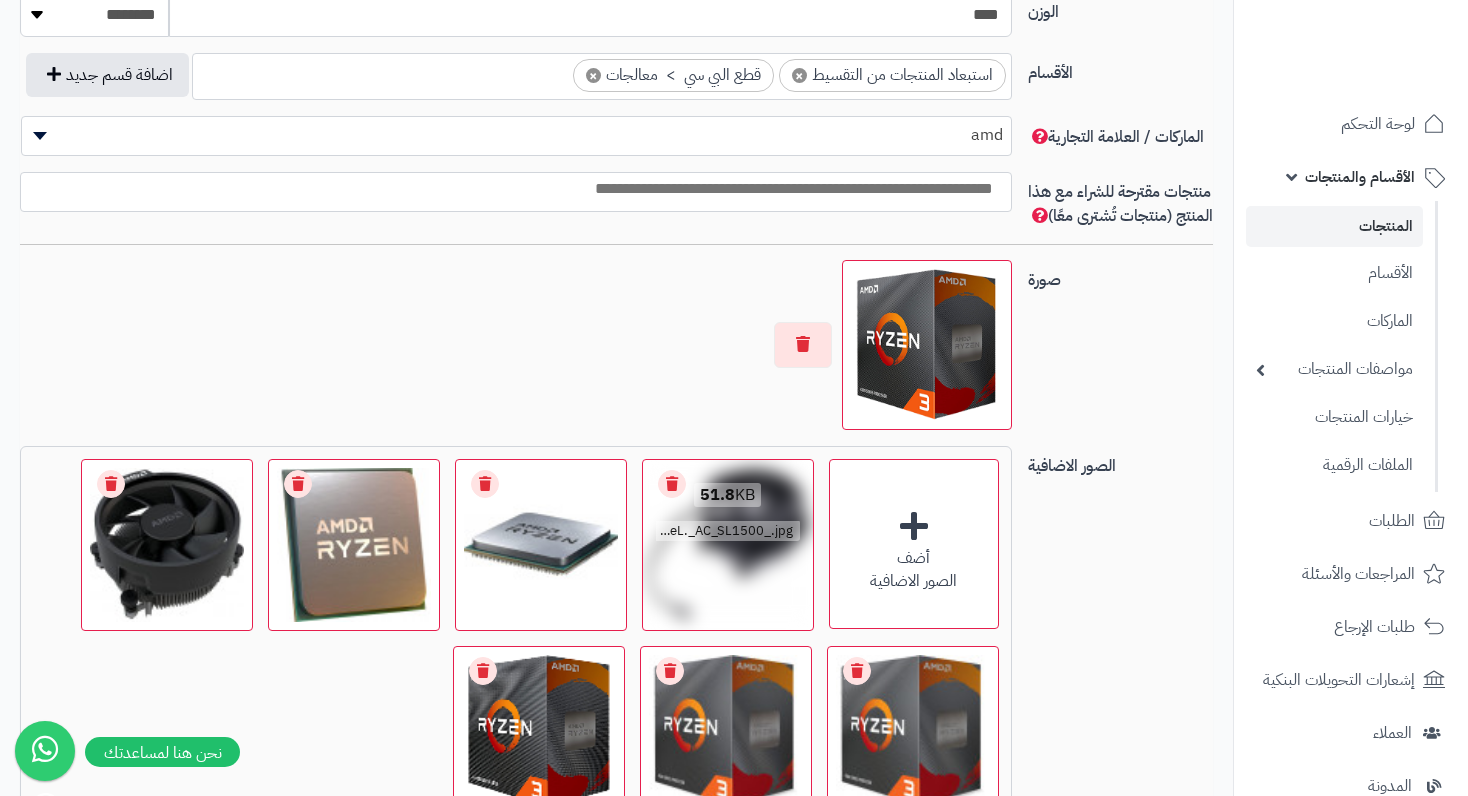 click on "Remove file" at bounding box center [672, 484] 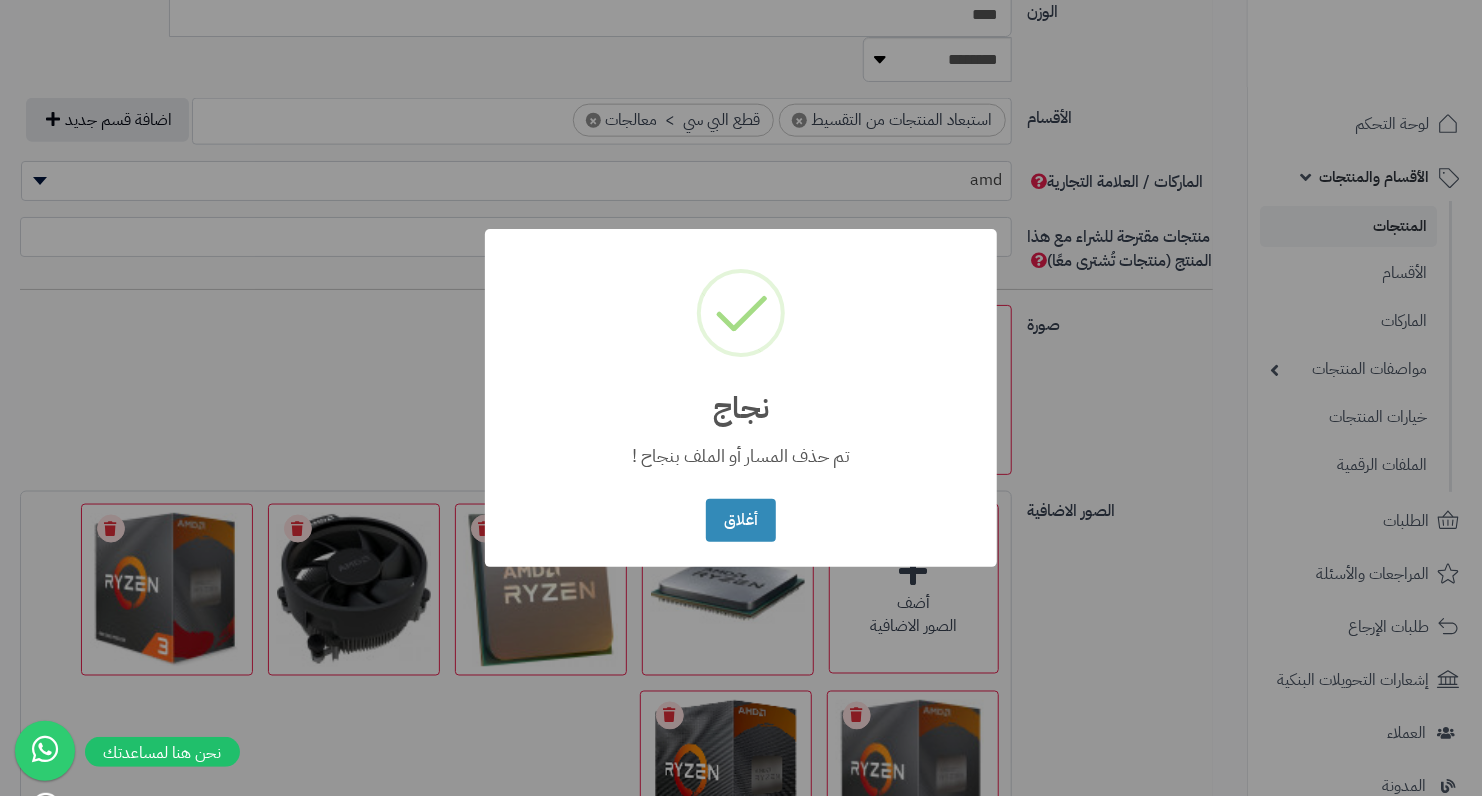 click on "×
نجاج تم حذف المسار أو الملف بنجاح ! أغلاق No Cancel" at bounding box center (741, 398) 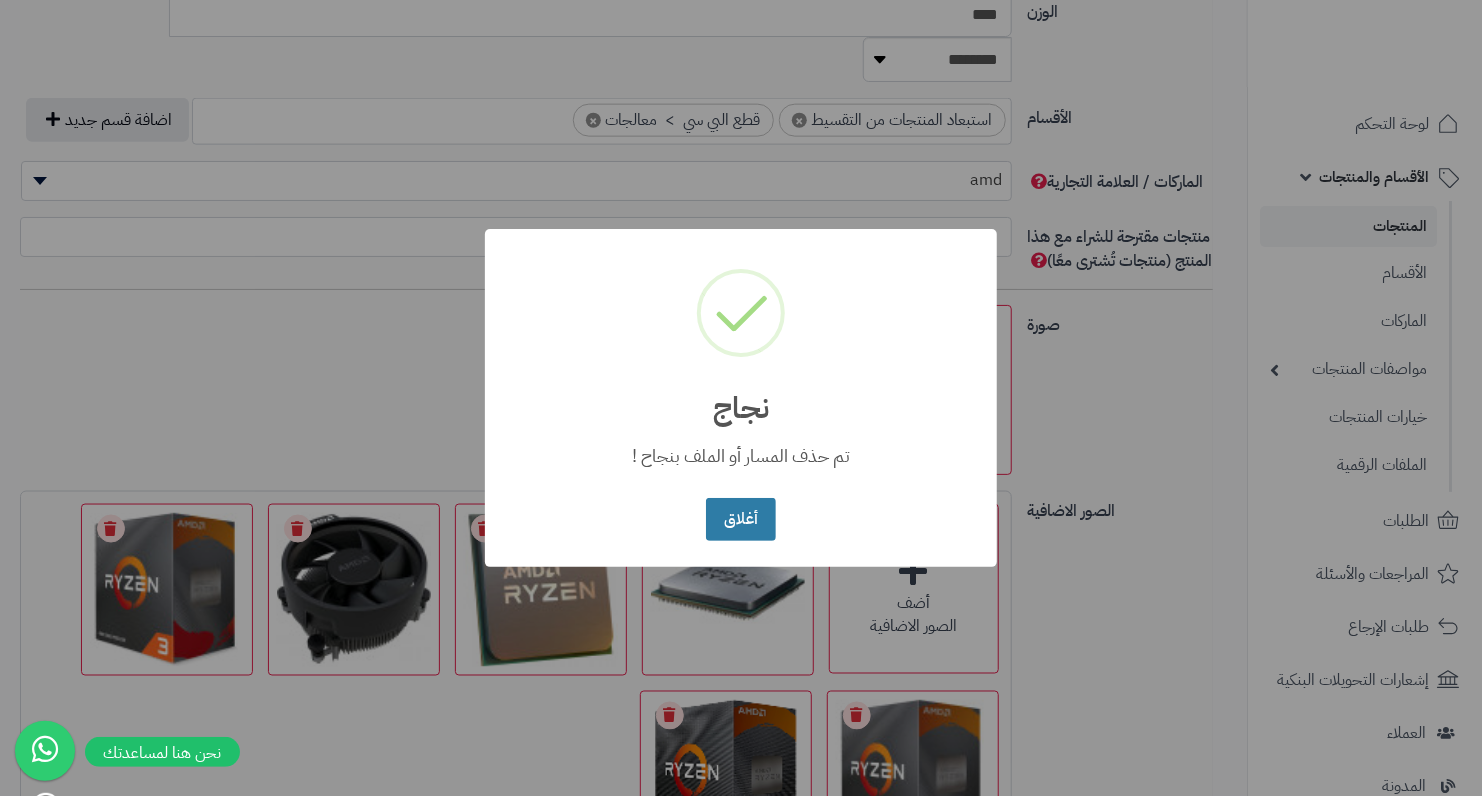click on "أغلاق" at bounding box center [740, 519] 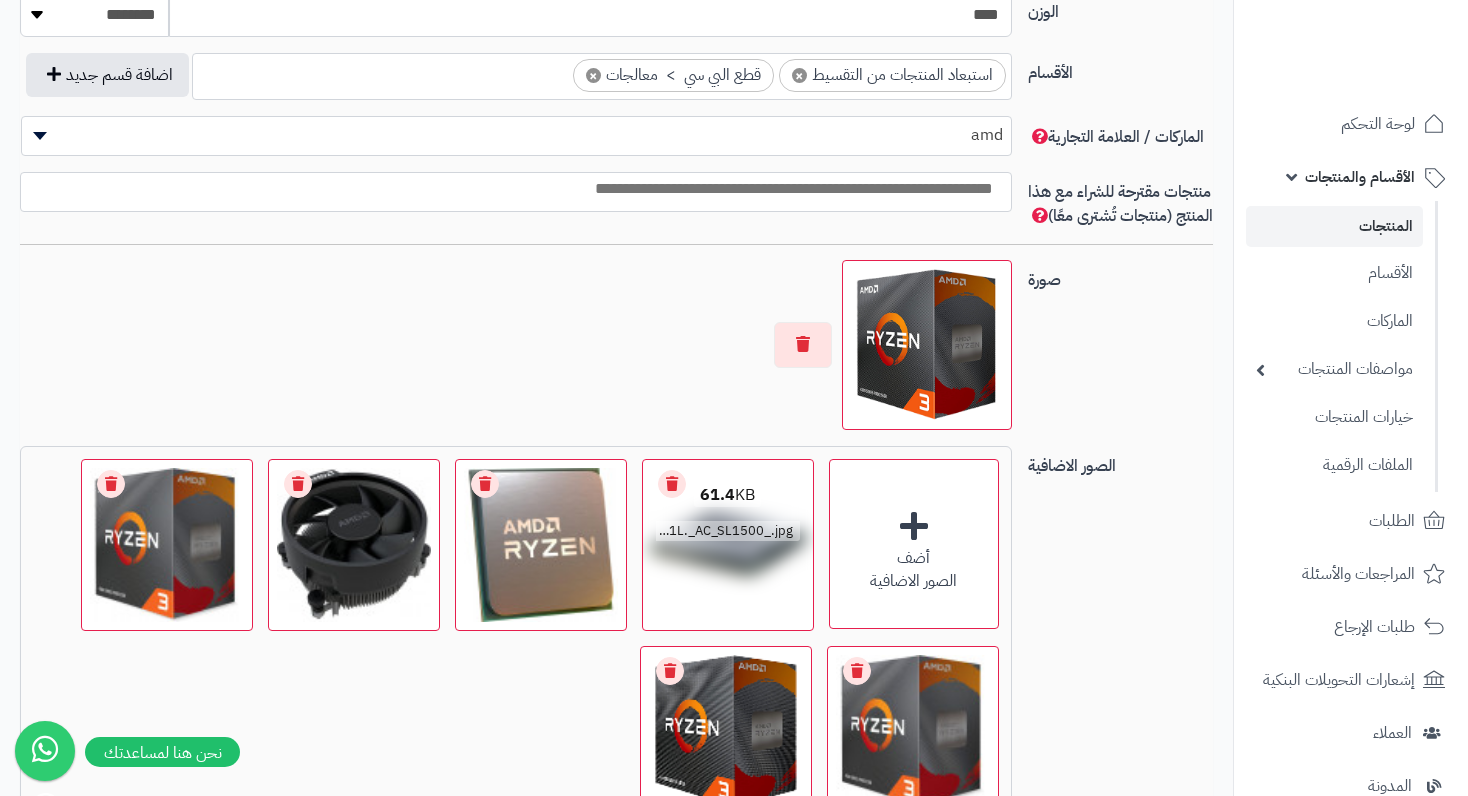 click on "Remove file" at bounding box center [672, 484] 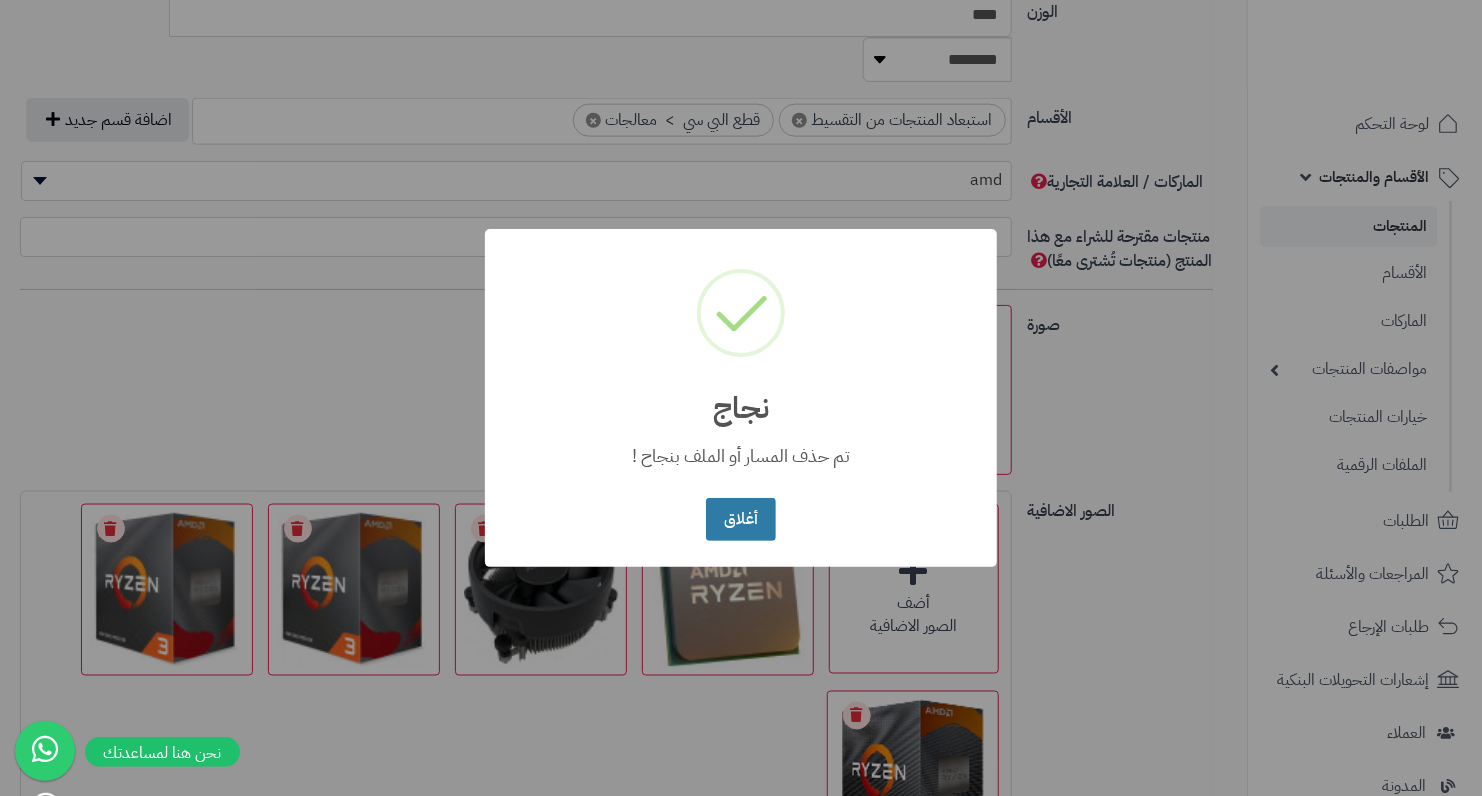 click on "أغلاق" at bounding box center (740, 519) 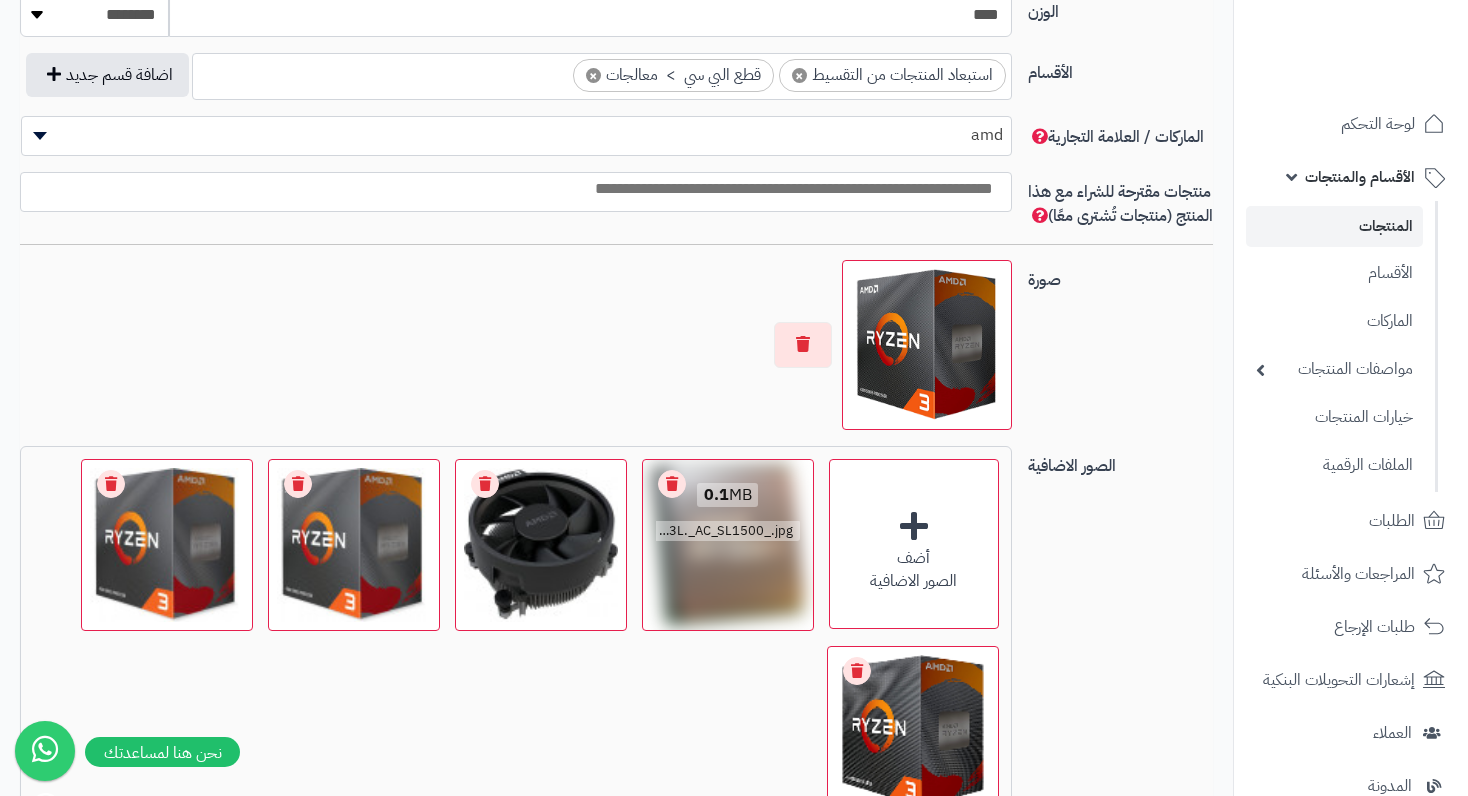 click on "Remove file" at bounding box center (672, 484) 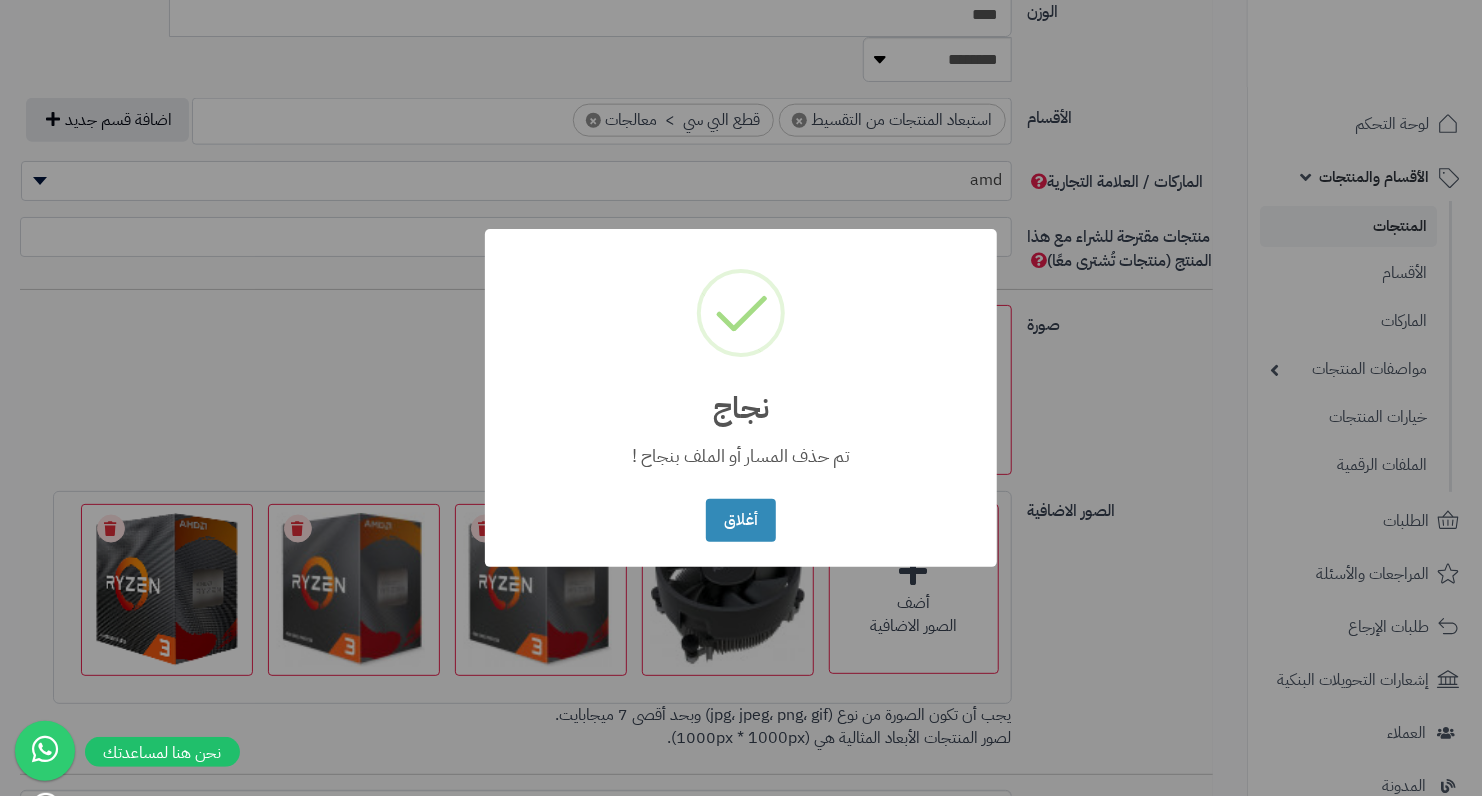 click on "×
نجاج تم حذف المسار أو الملف بنجاح ! أغلاق No Cancel" at bounding box center (741, 398) 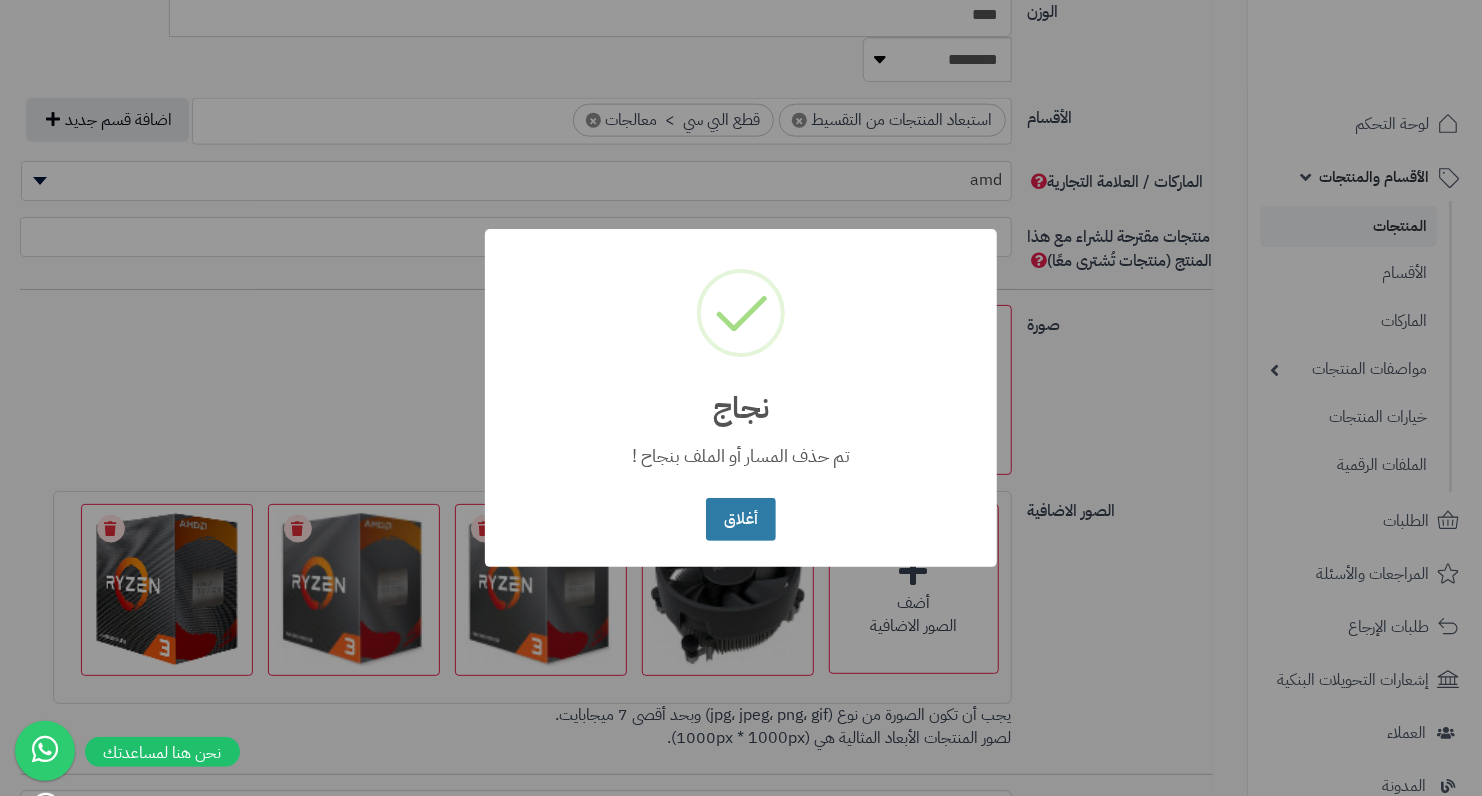 click on "أغلاق" at bounding box center [740, 519] 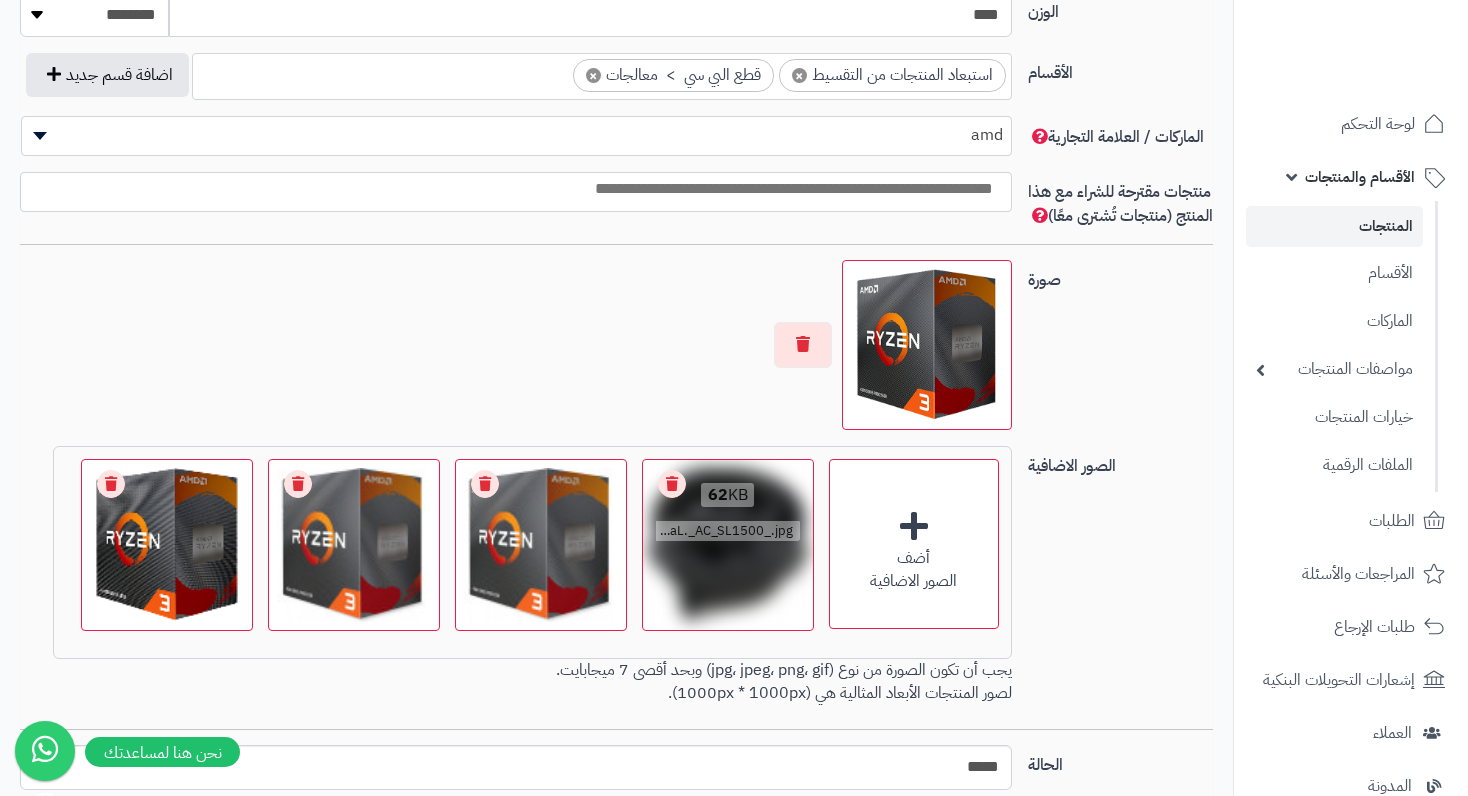 click on "Remove file" at bounding box center (672, 484) 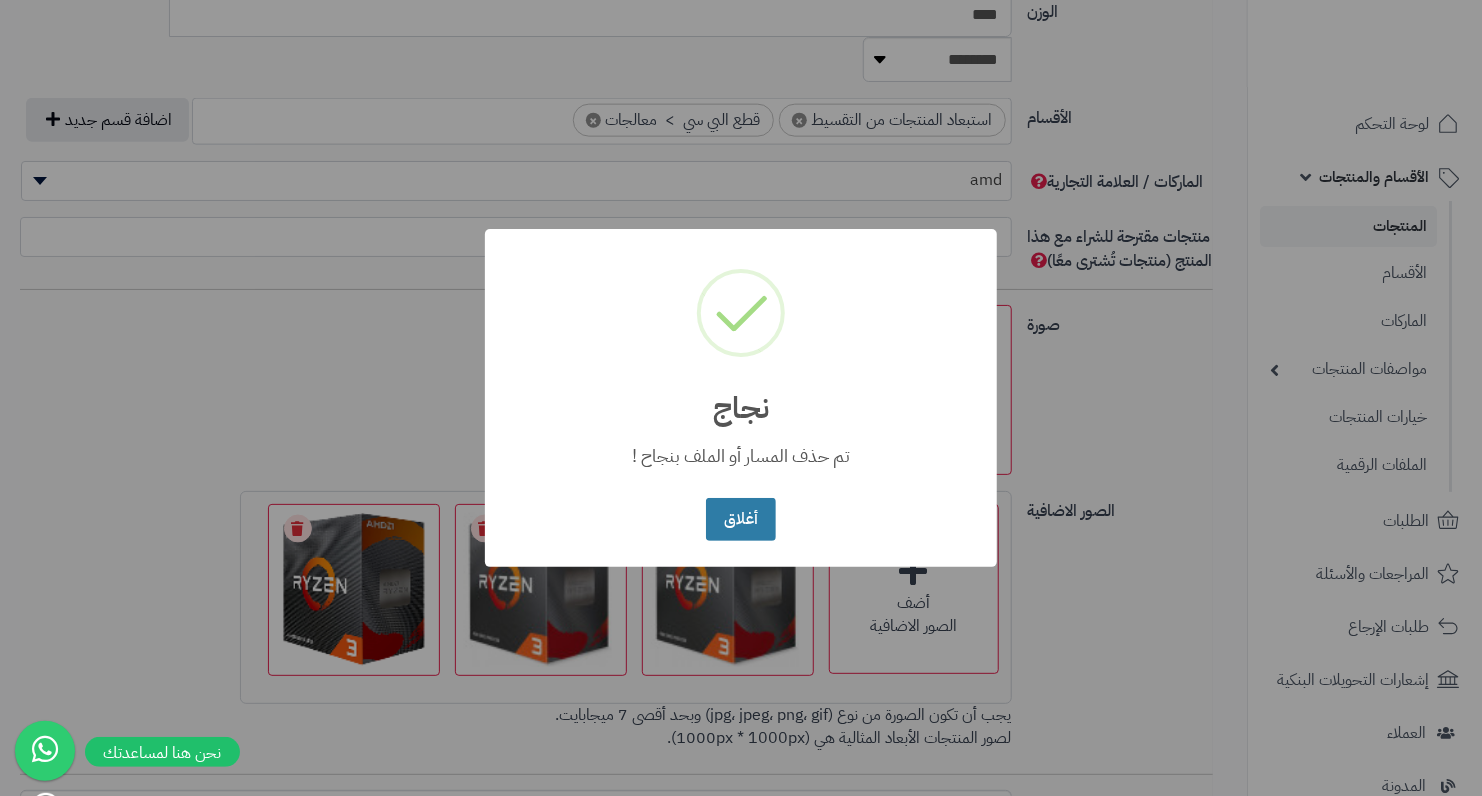 click on "أغلاق" at bounding box center [740, 519] 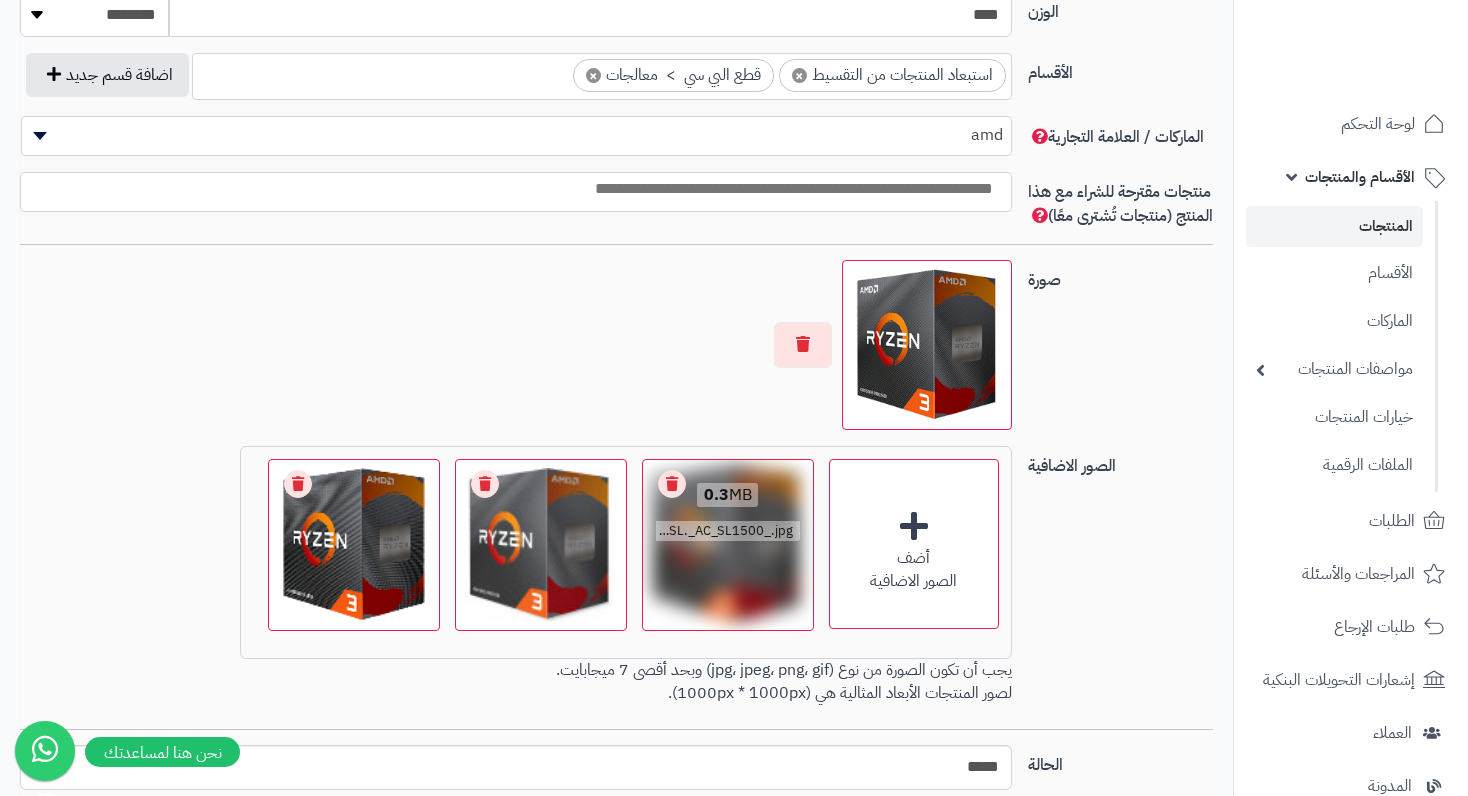 click on "0.3  MB   catalog/1754150606346-81i51-nJQSL._AC_SL1500_.jpg" at bounding box center (728, 513) 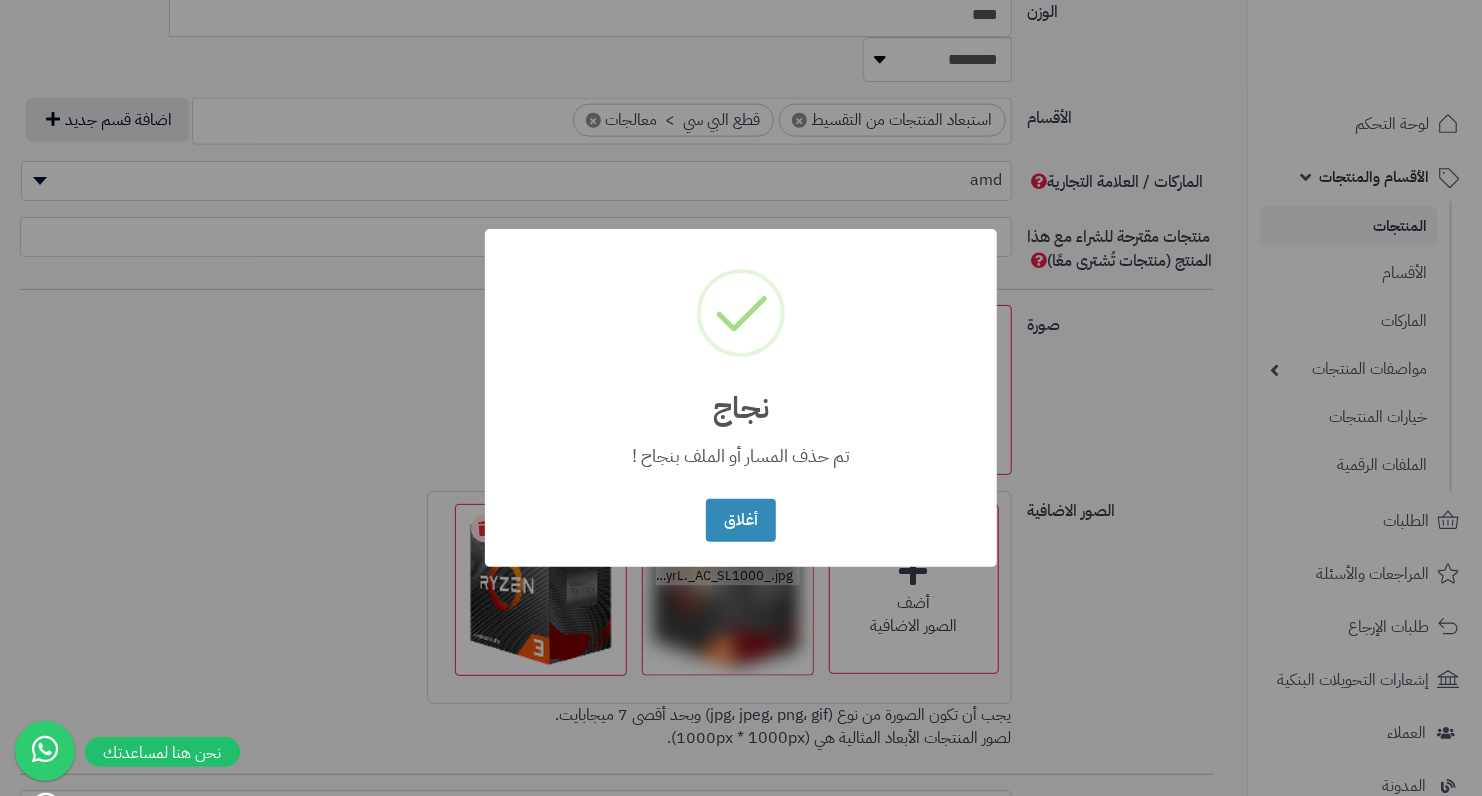 click on "×
نجاج تم حذف المسار أو الملف بنجاح ! أغلاق No Cancel" at bounding box center (741, 398) 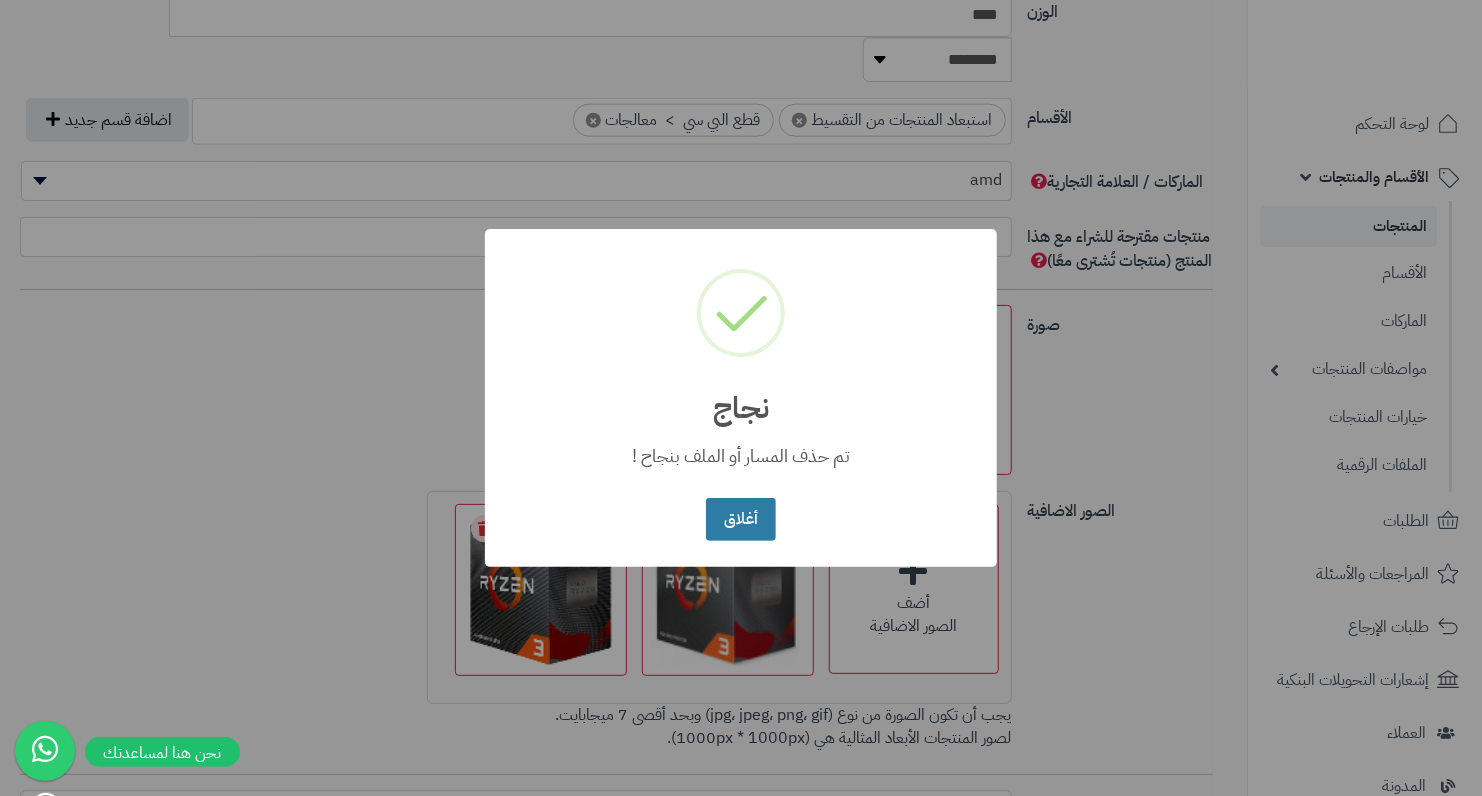 click on "أغلاق" at bounding box center (740, 519) 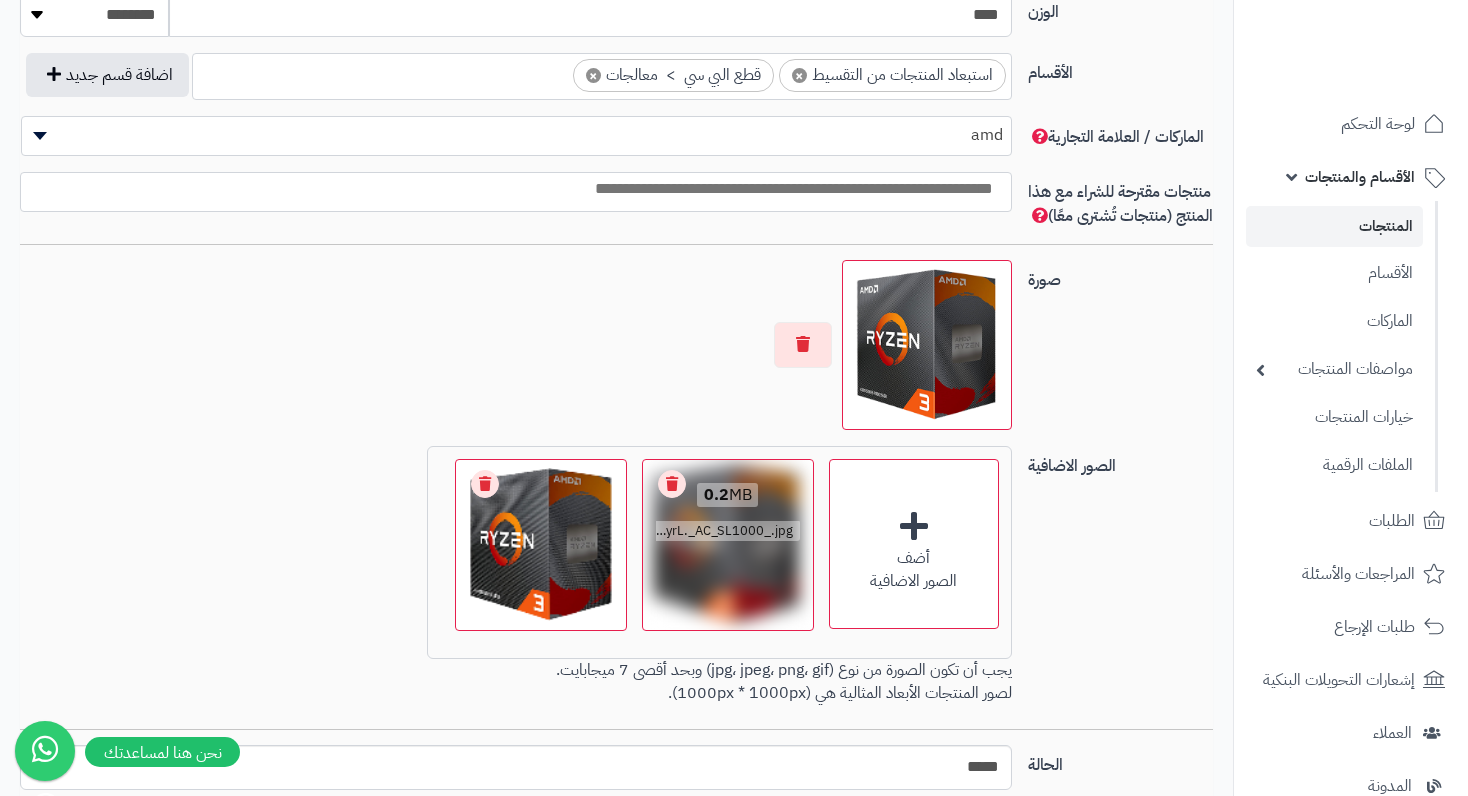 click on "Remove file" at bounding box center (672, 484) 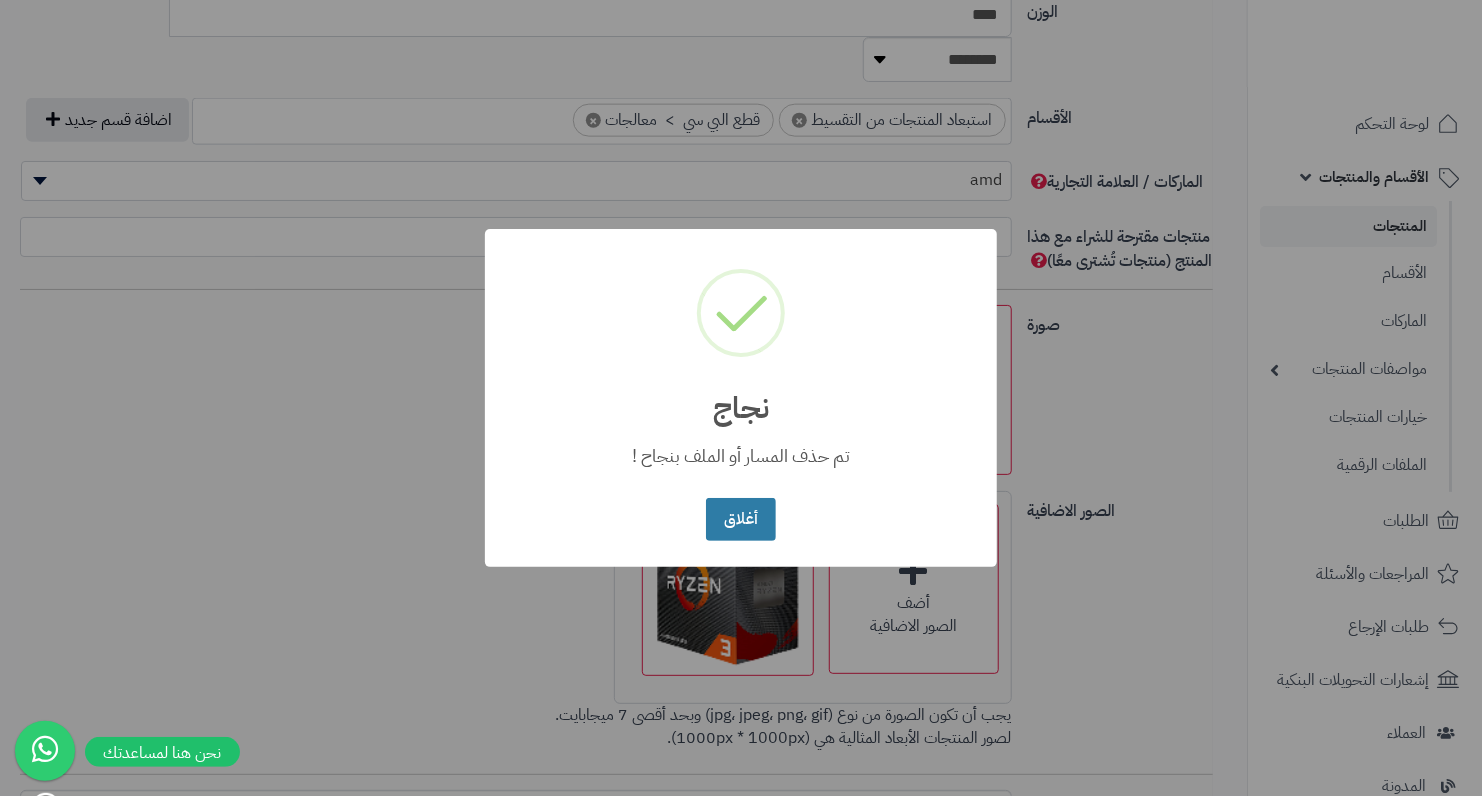 click on "أغلاق" at bounding box center [740, 519] 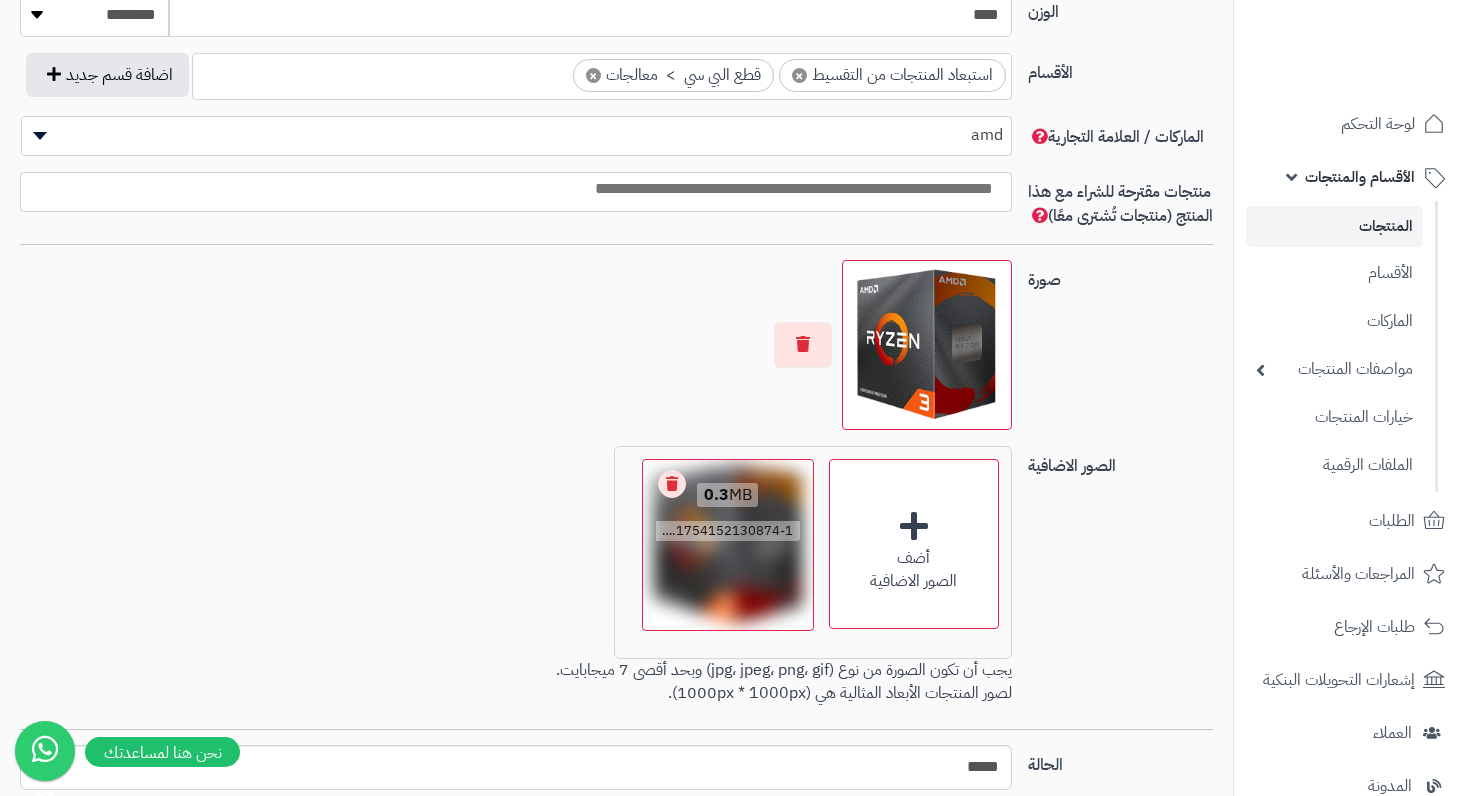 click on "Remove file" at bounding box center (672, 484) 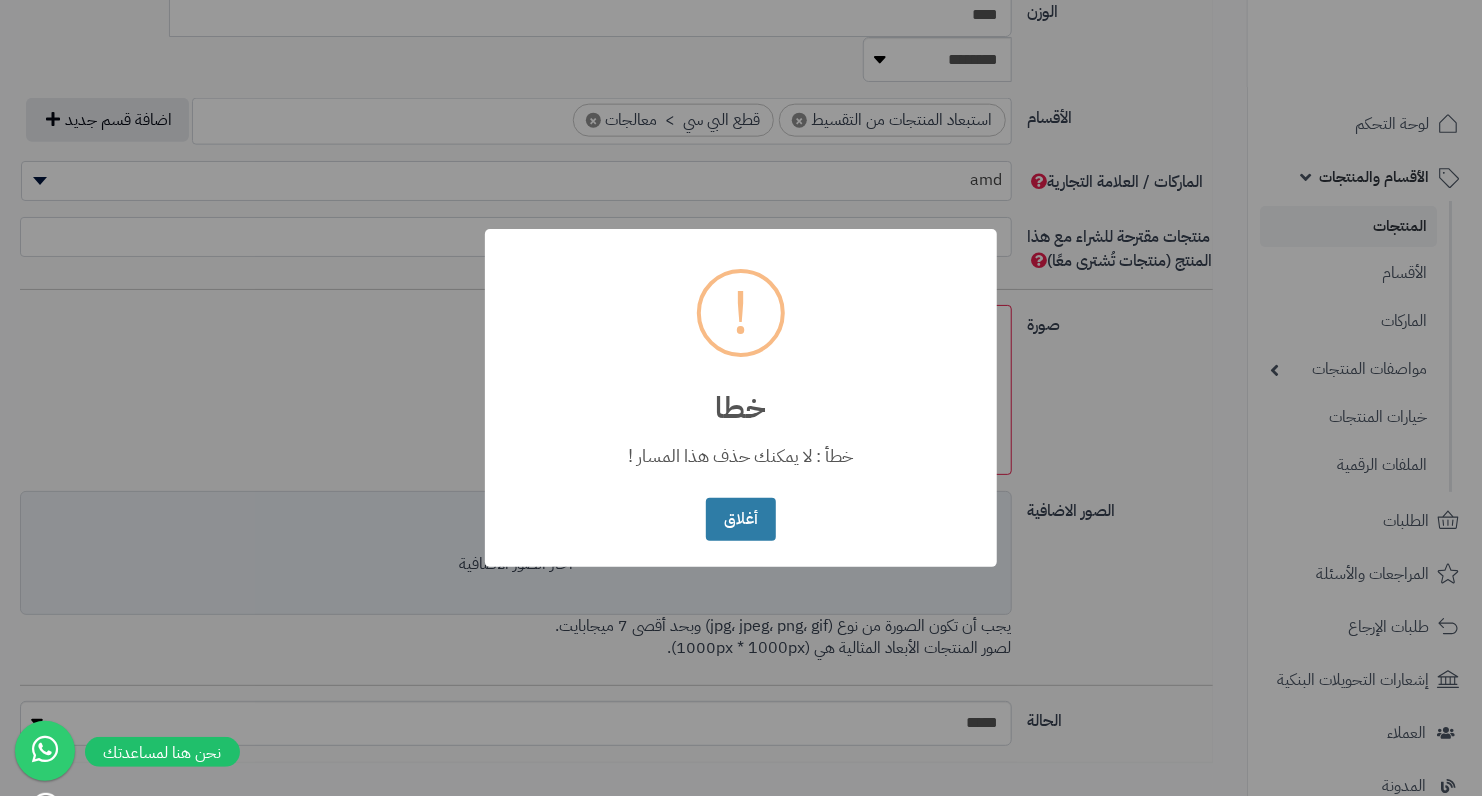 click on "أغلاق" at bounding box center [740, 519] 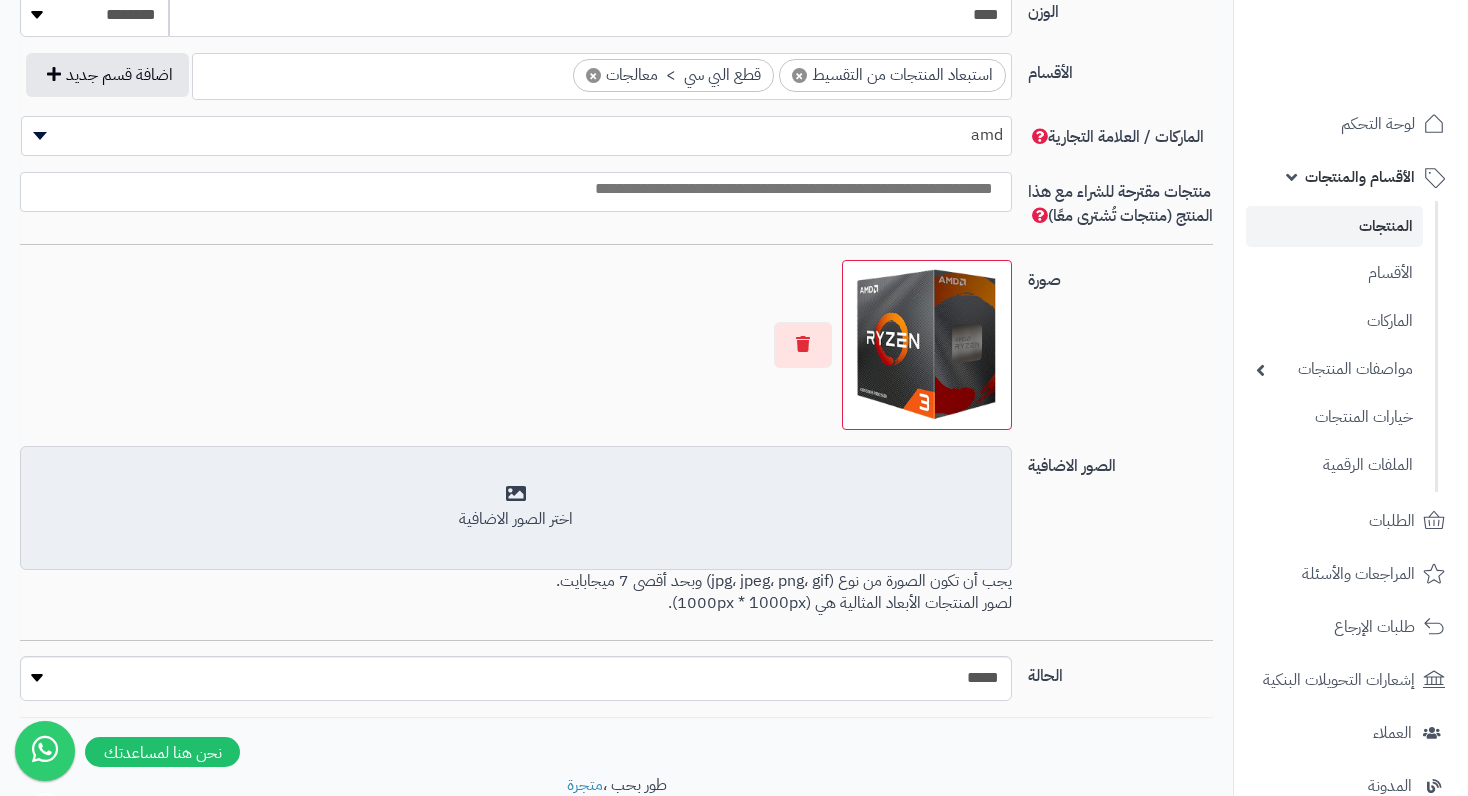 click on "اختر الصور الاضافية" at bounding box center [515, 519] 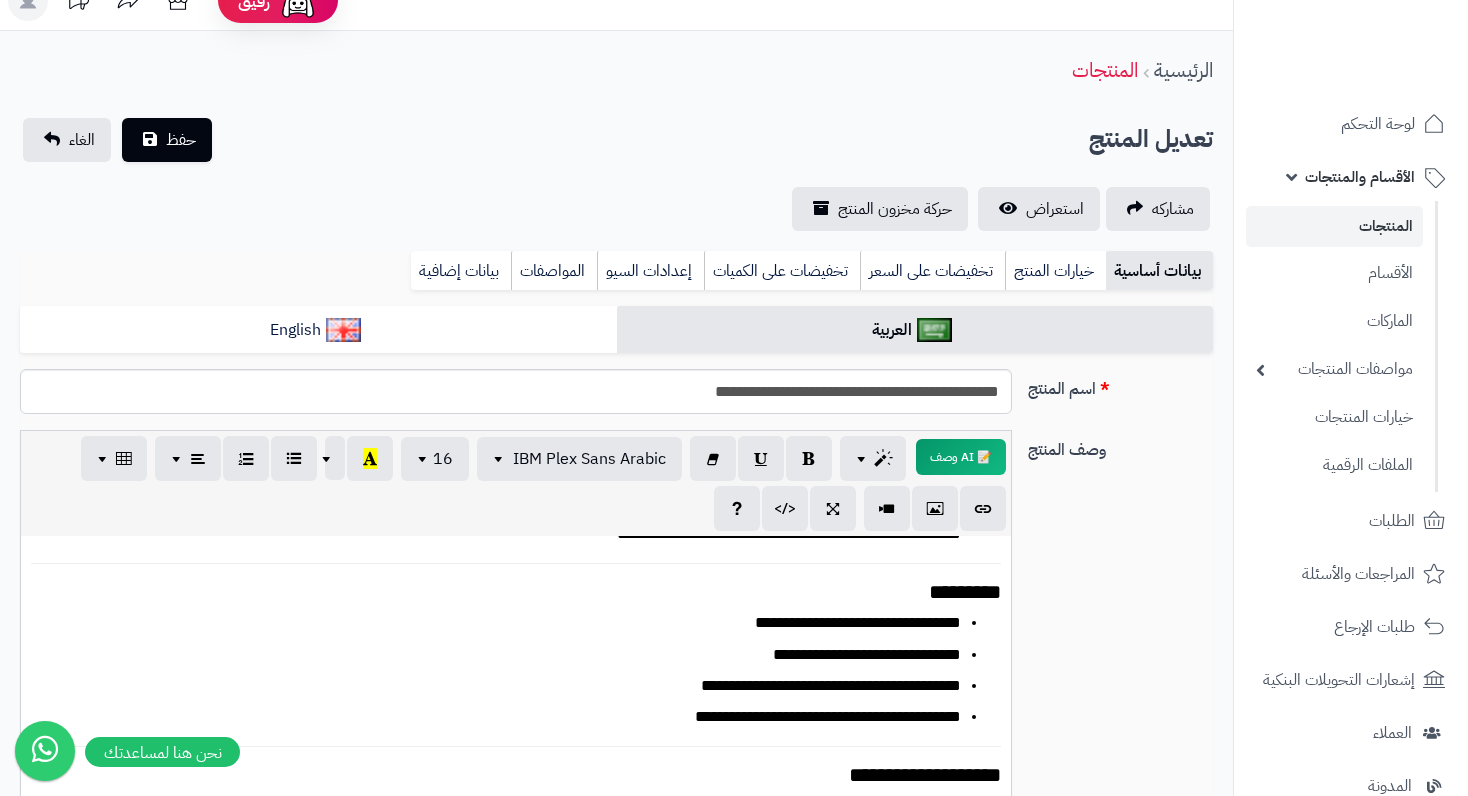 scroll, scrollTop: 0, scrollLeft: 0, axis: both 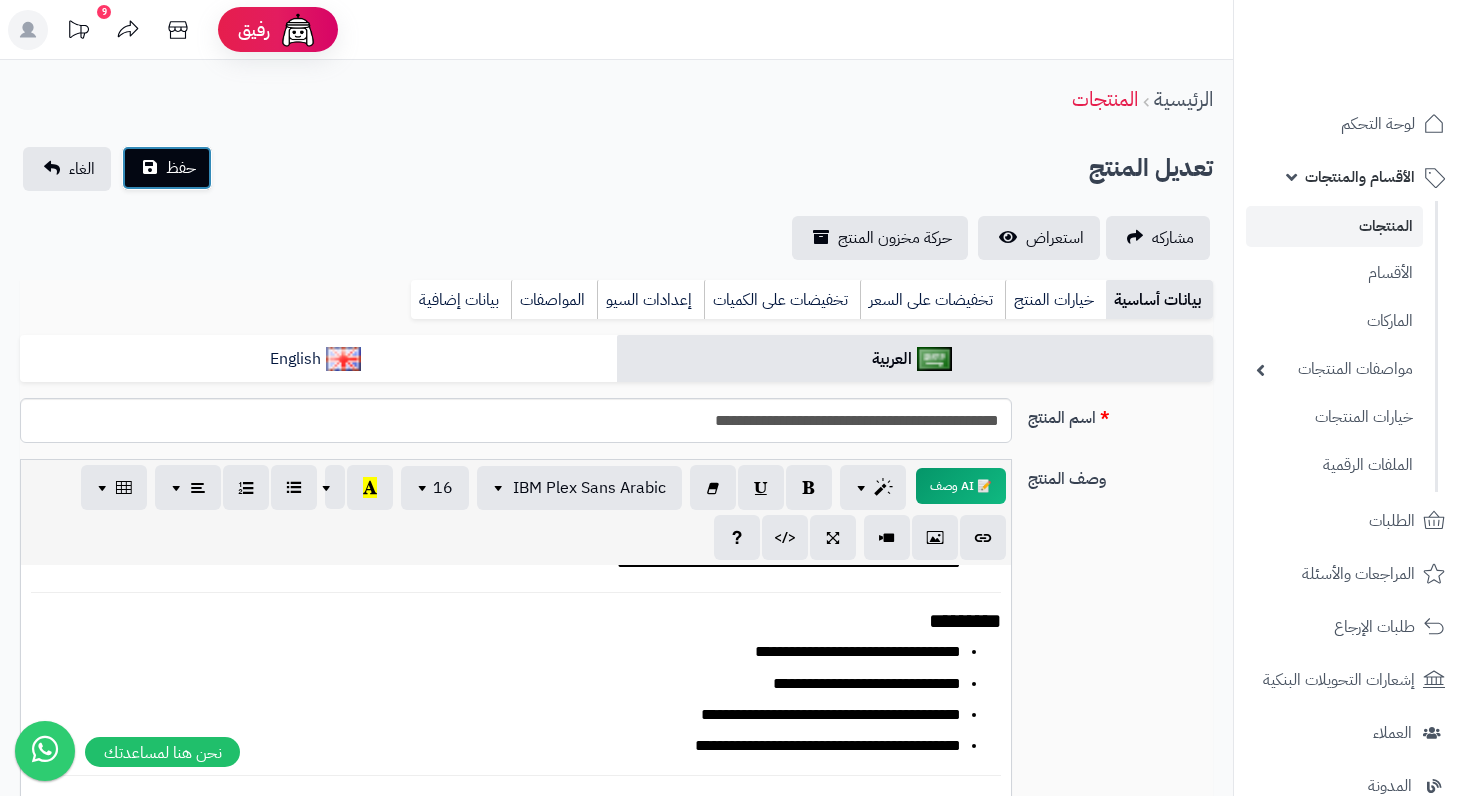 click on "حفظ" at bounding box center (181, 168) 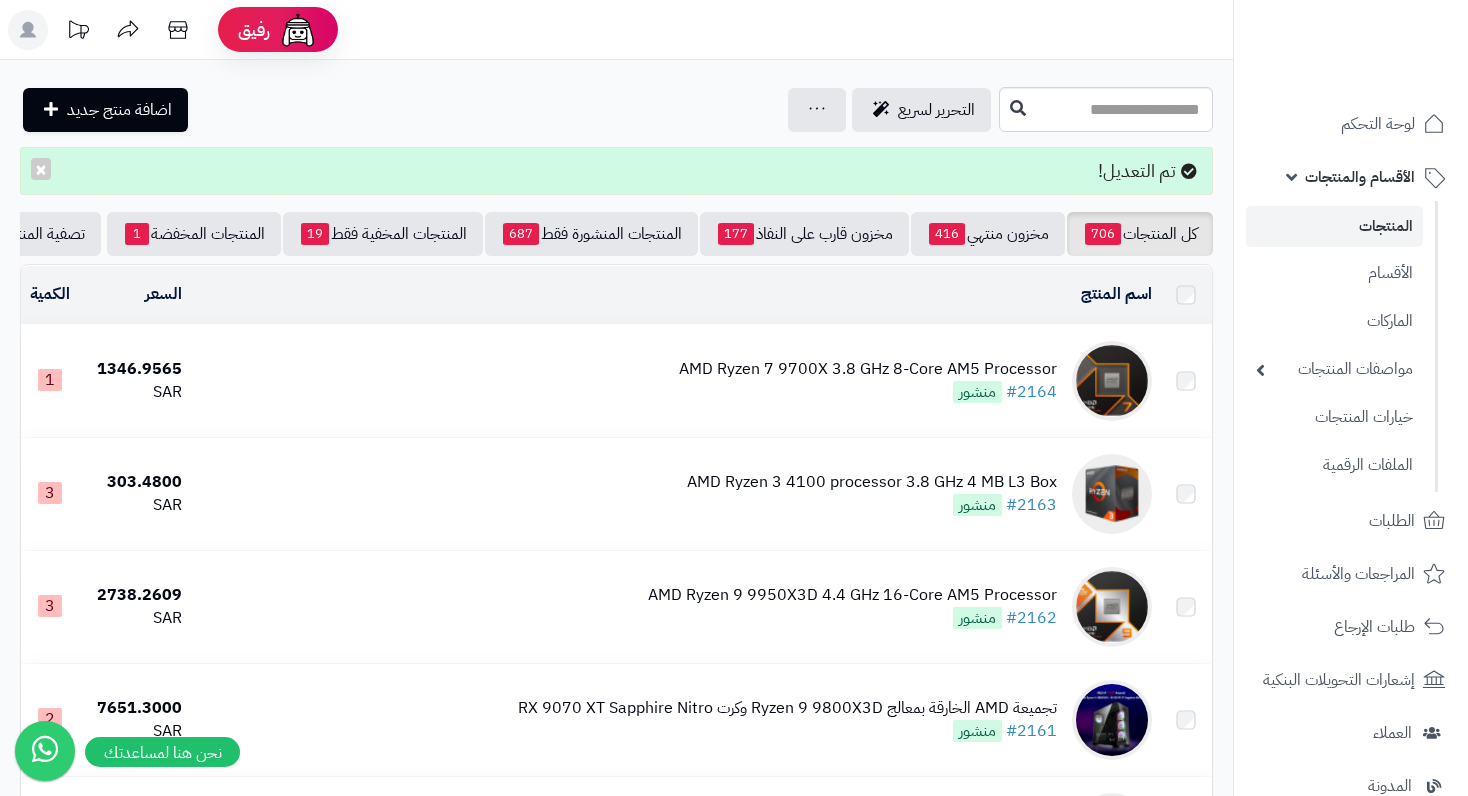 scroll, scrollTop: 0, scrollLeft: 0, axis: both 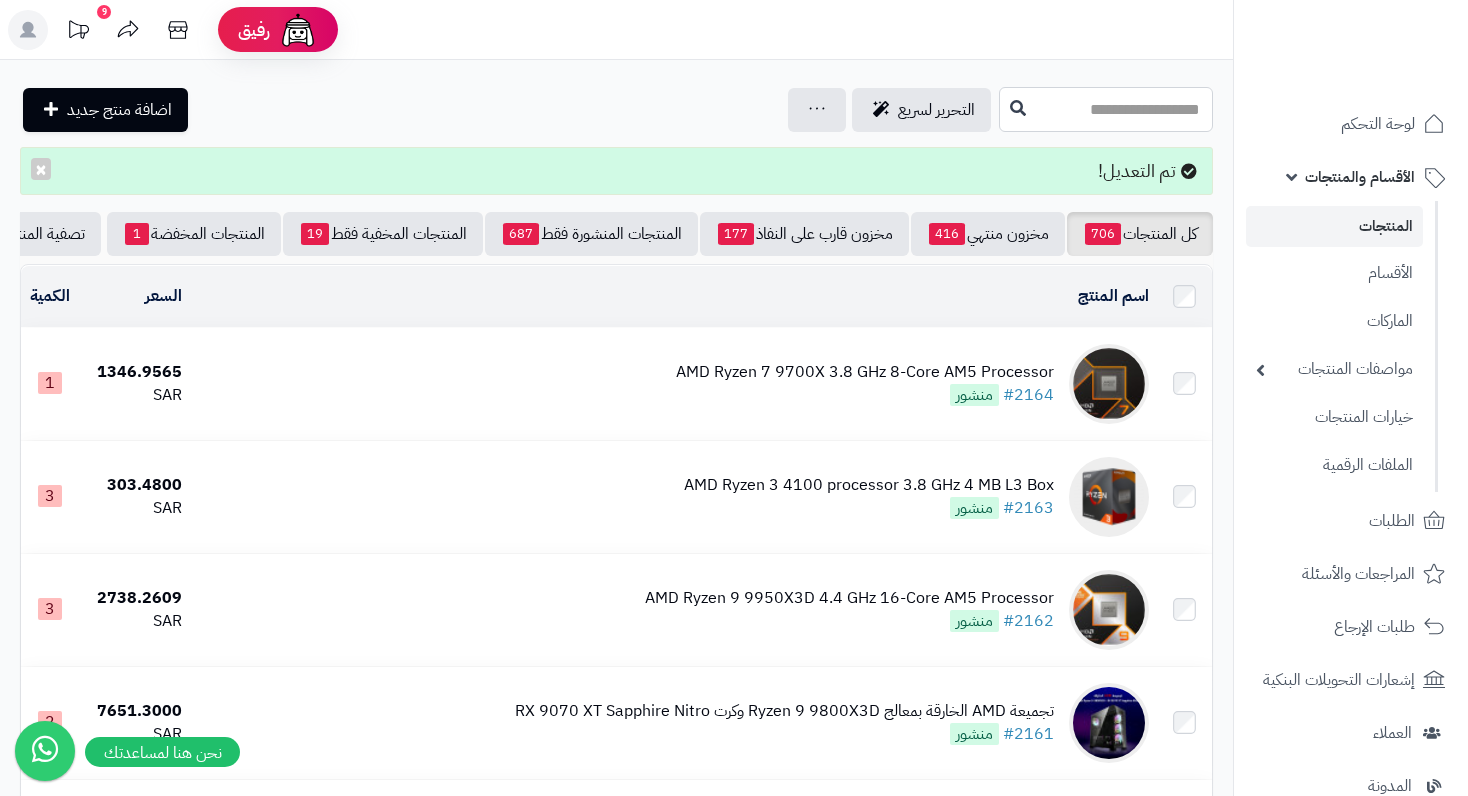 click at bounding box center [1106, 109] 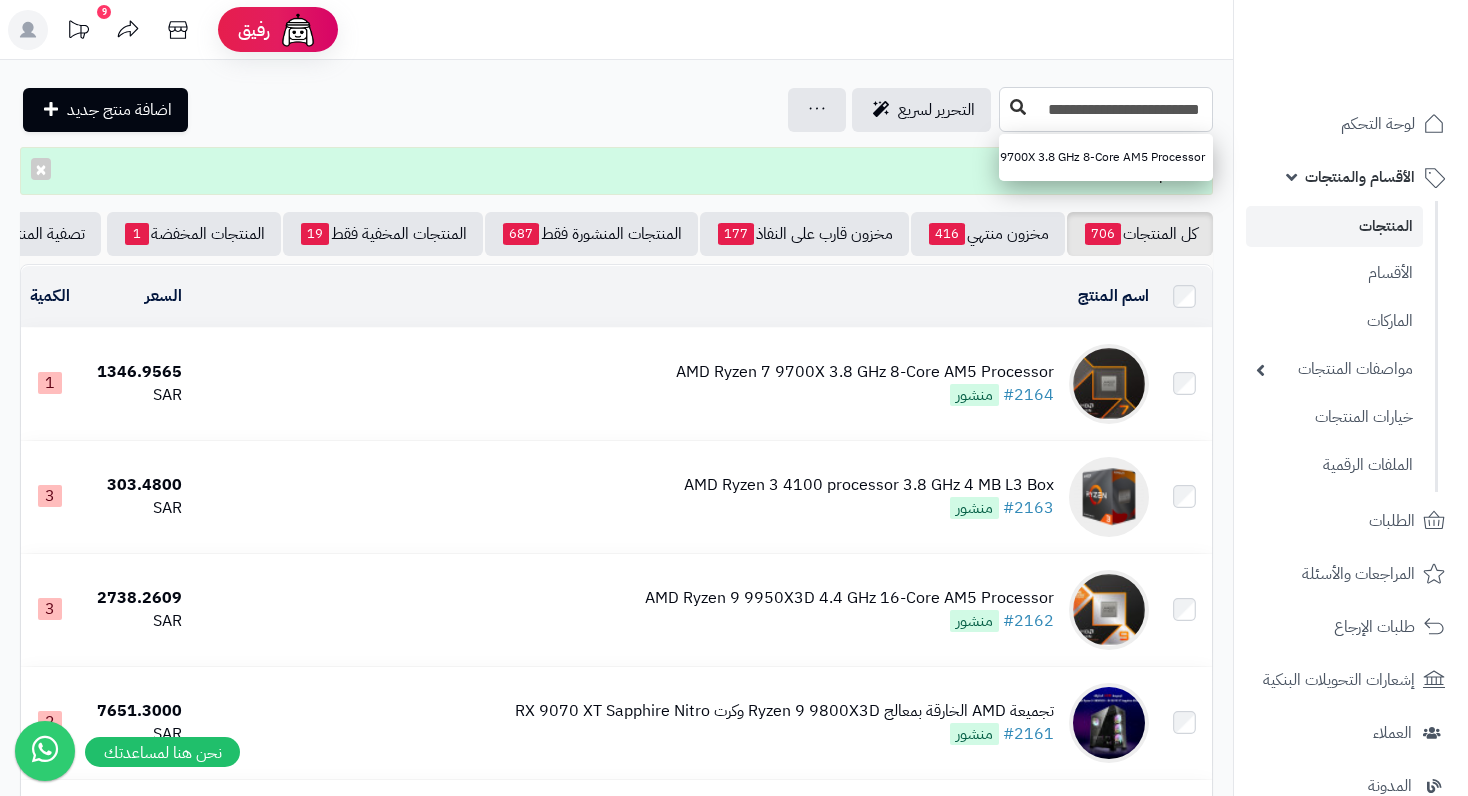 type on "**********" 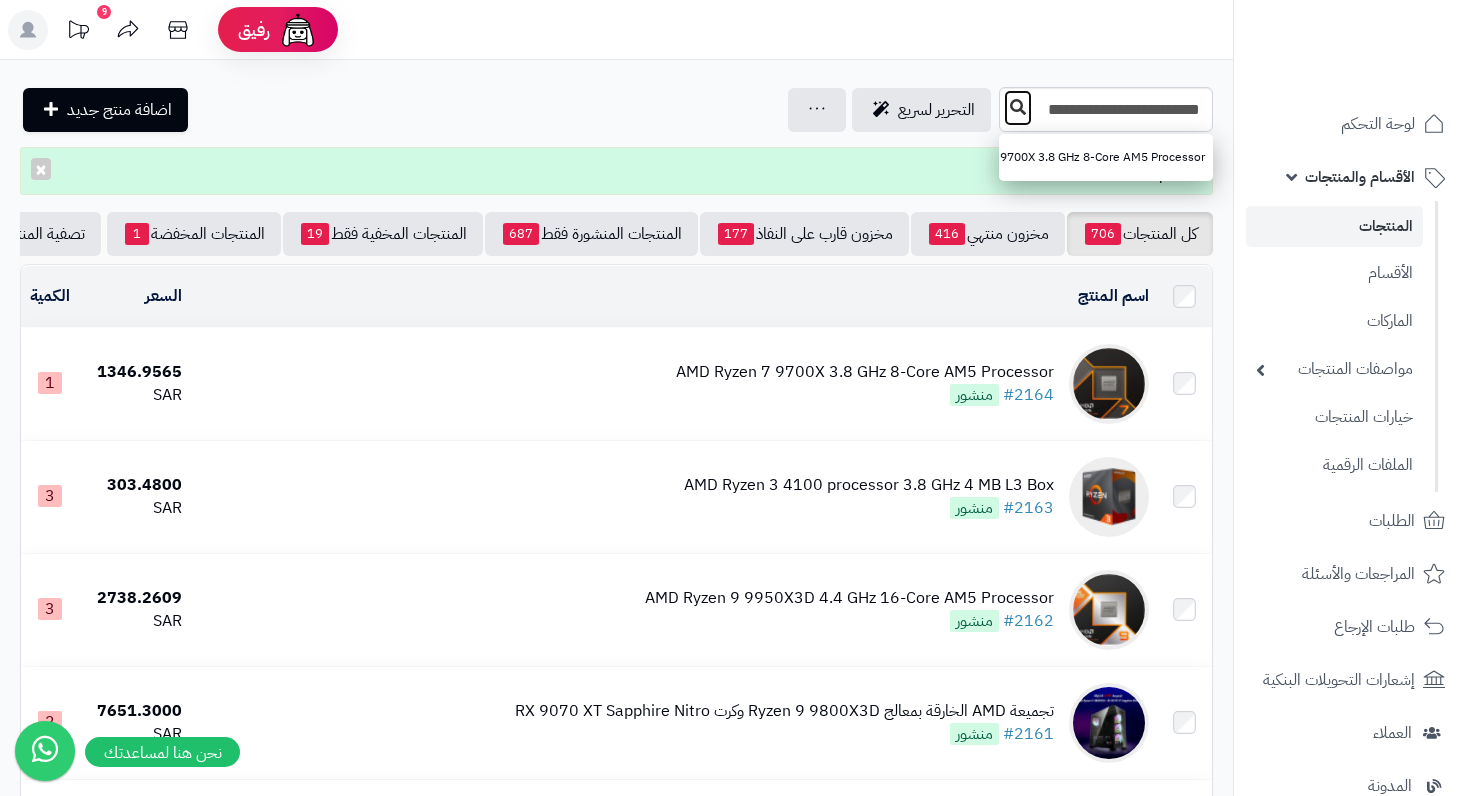 click at bounding box center [1018, 108] 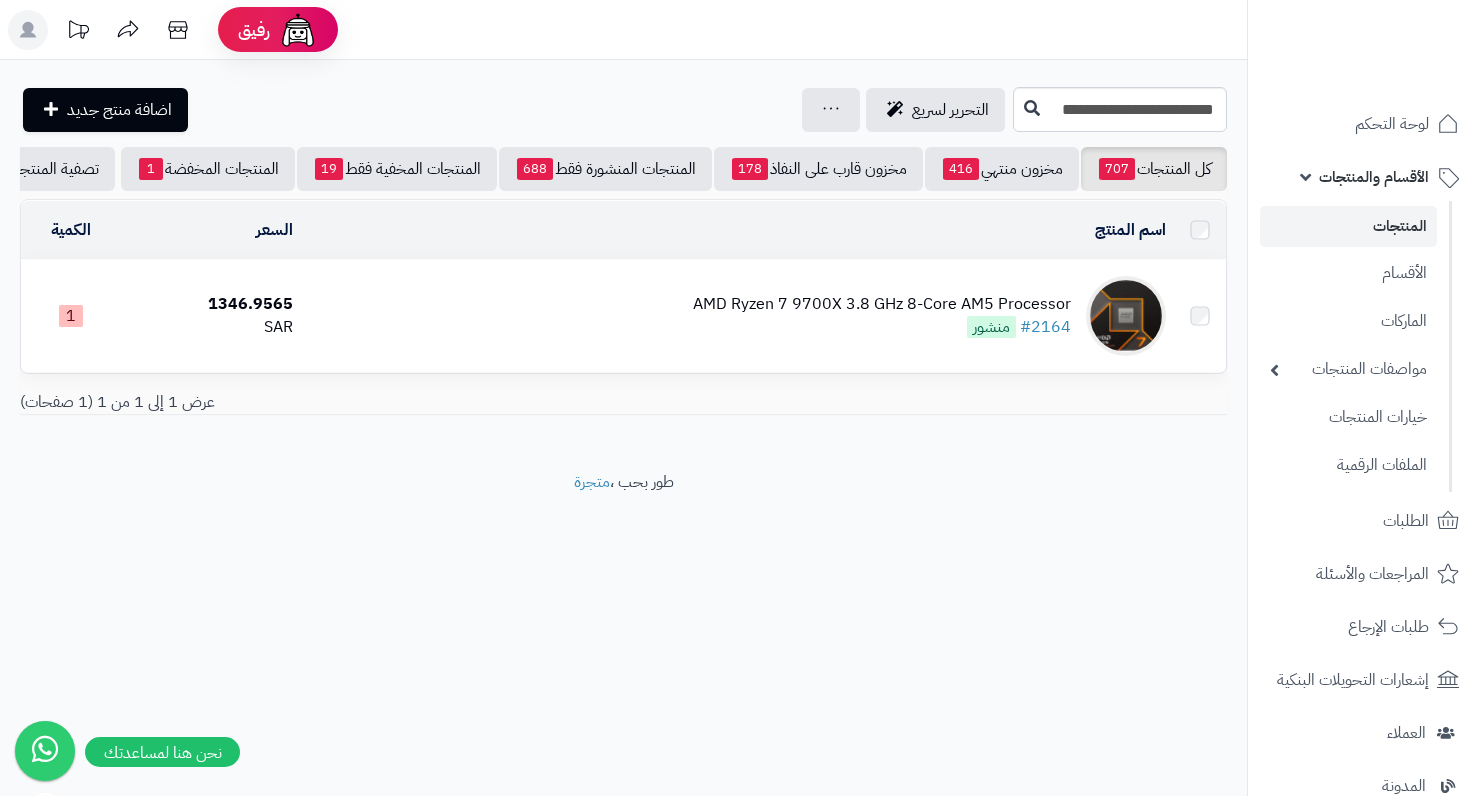scroll, scrollTop: 0, scrollLeft: 0, axis: both 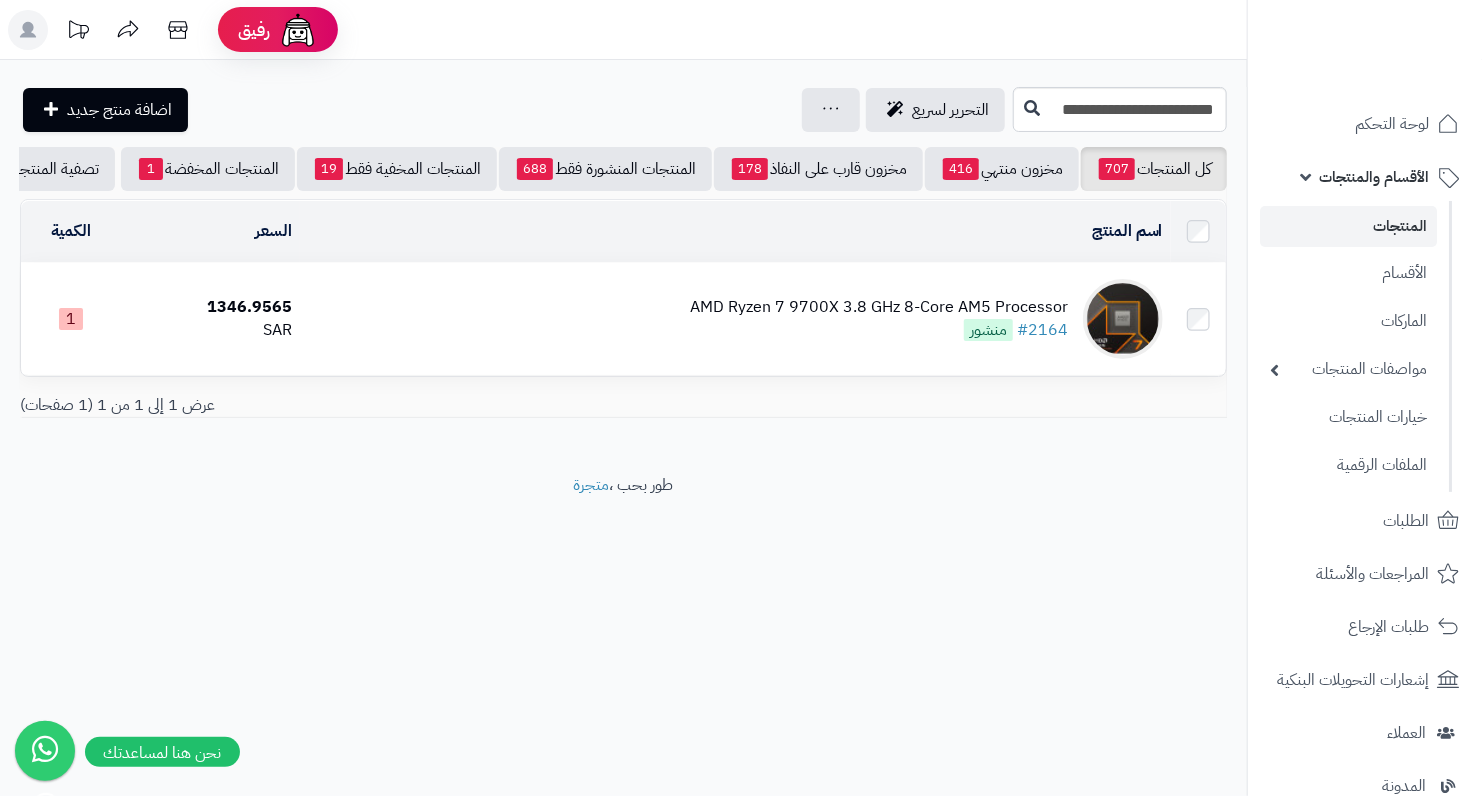 click on "AMD Ryzen 7 9700X 3.8 GHz 8-Core AM5 Processor" at bounding box center [879, 307] 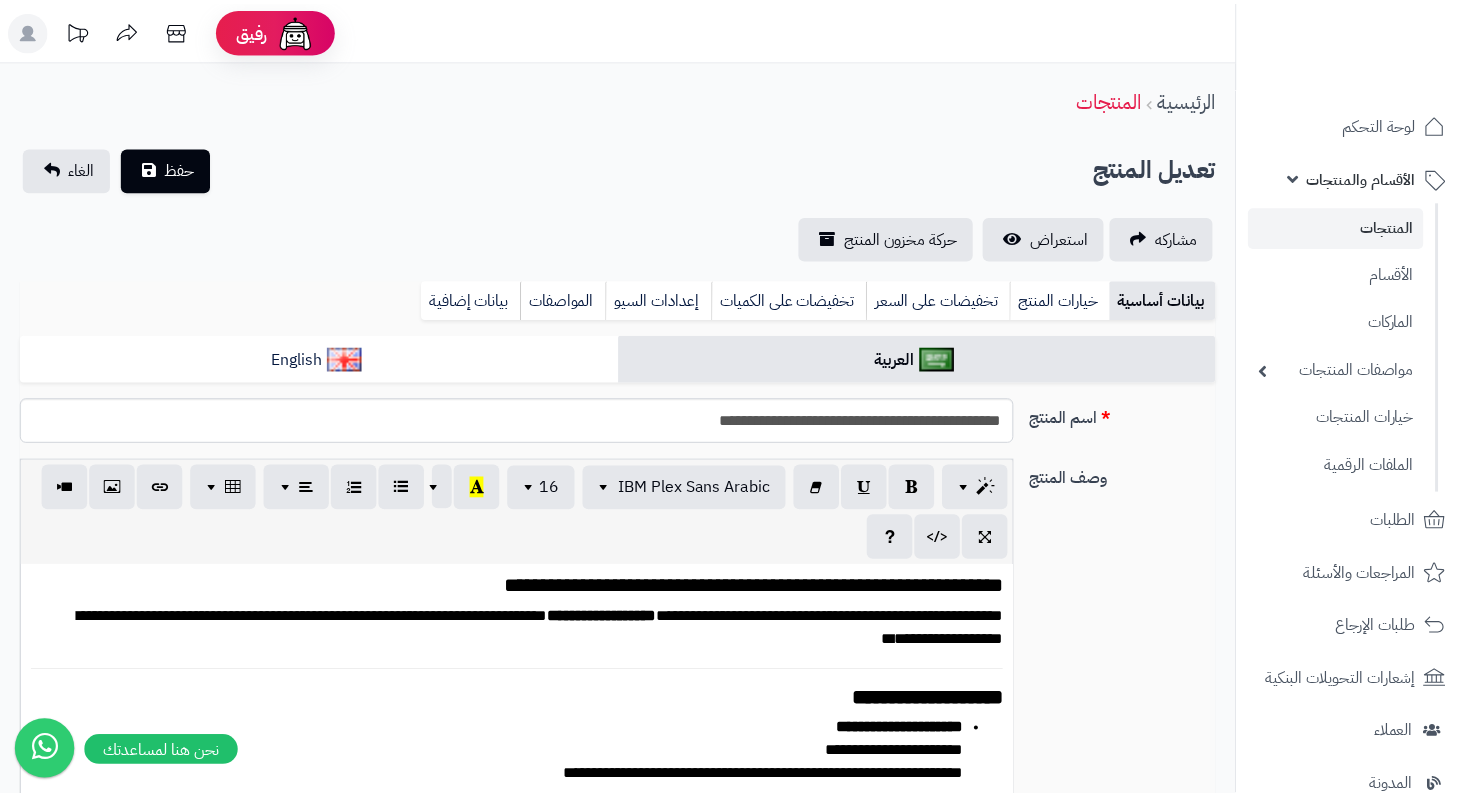 scroll, scrollTop: 482, scrollLeft: 0, axis: vertical 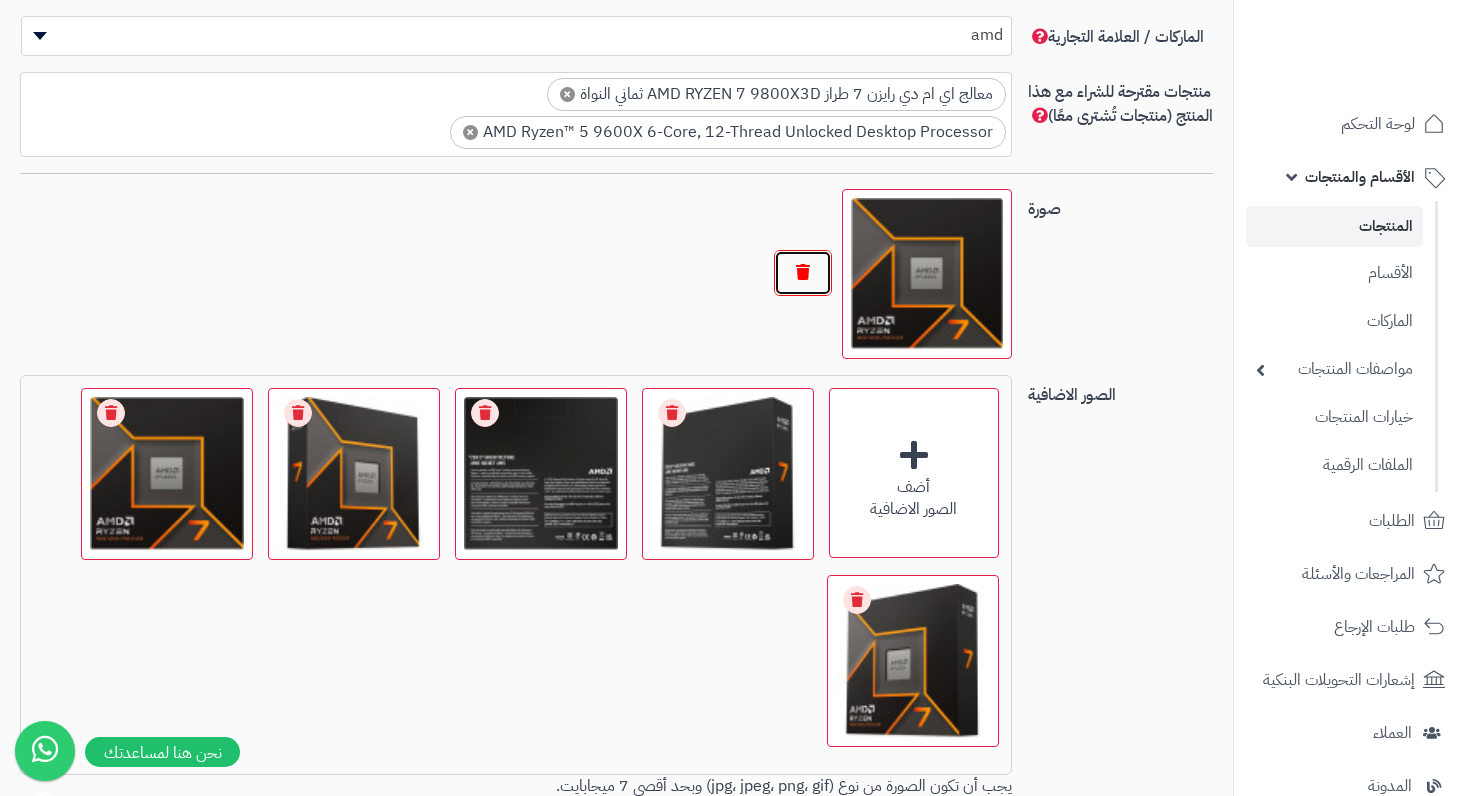click at bounding box center (803, 273) 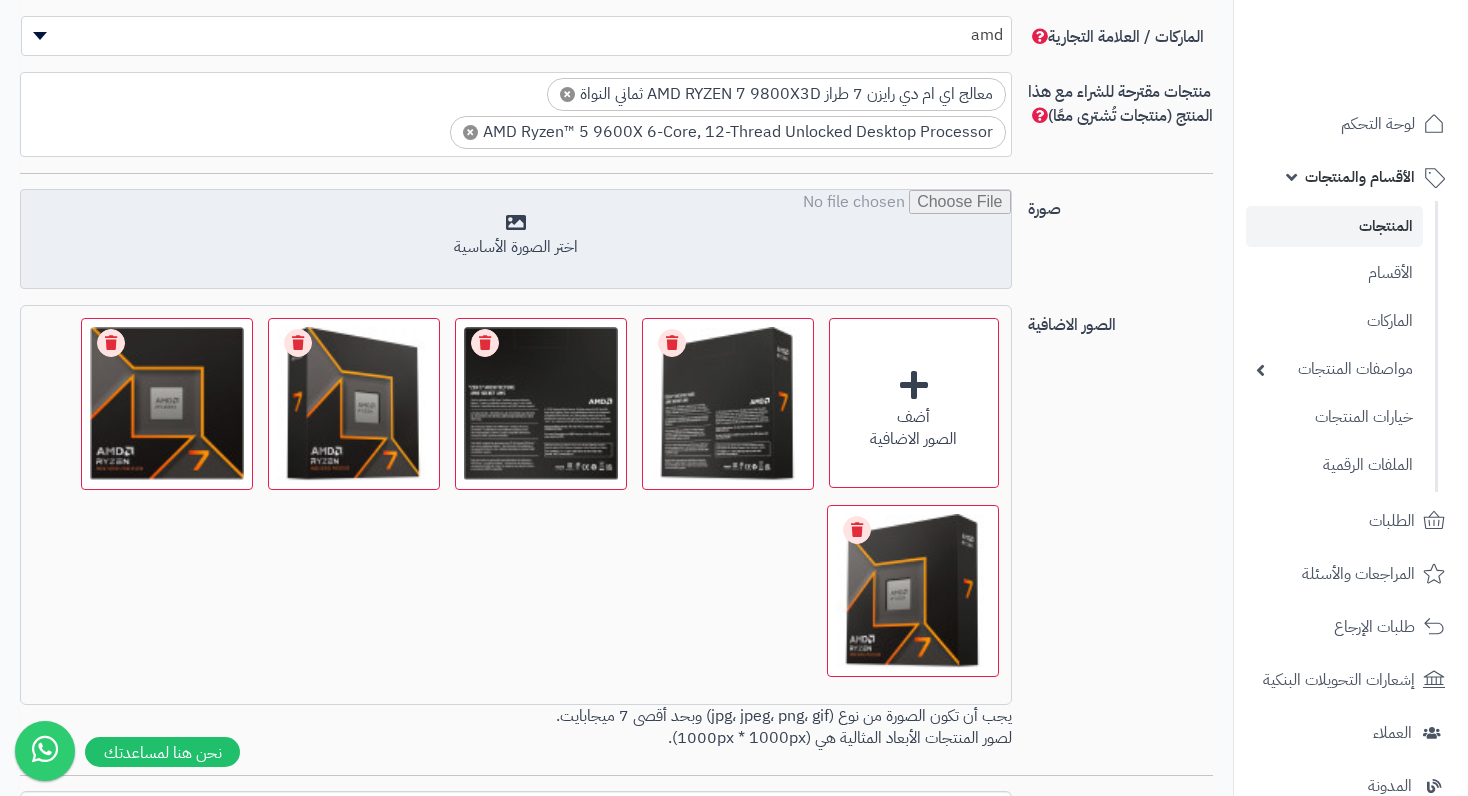 click at bounding box center [515, 240] 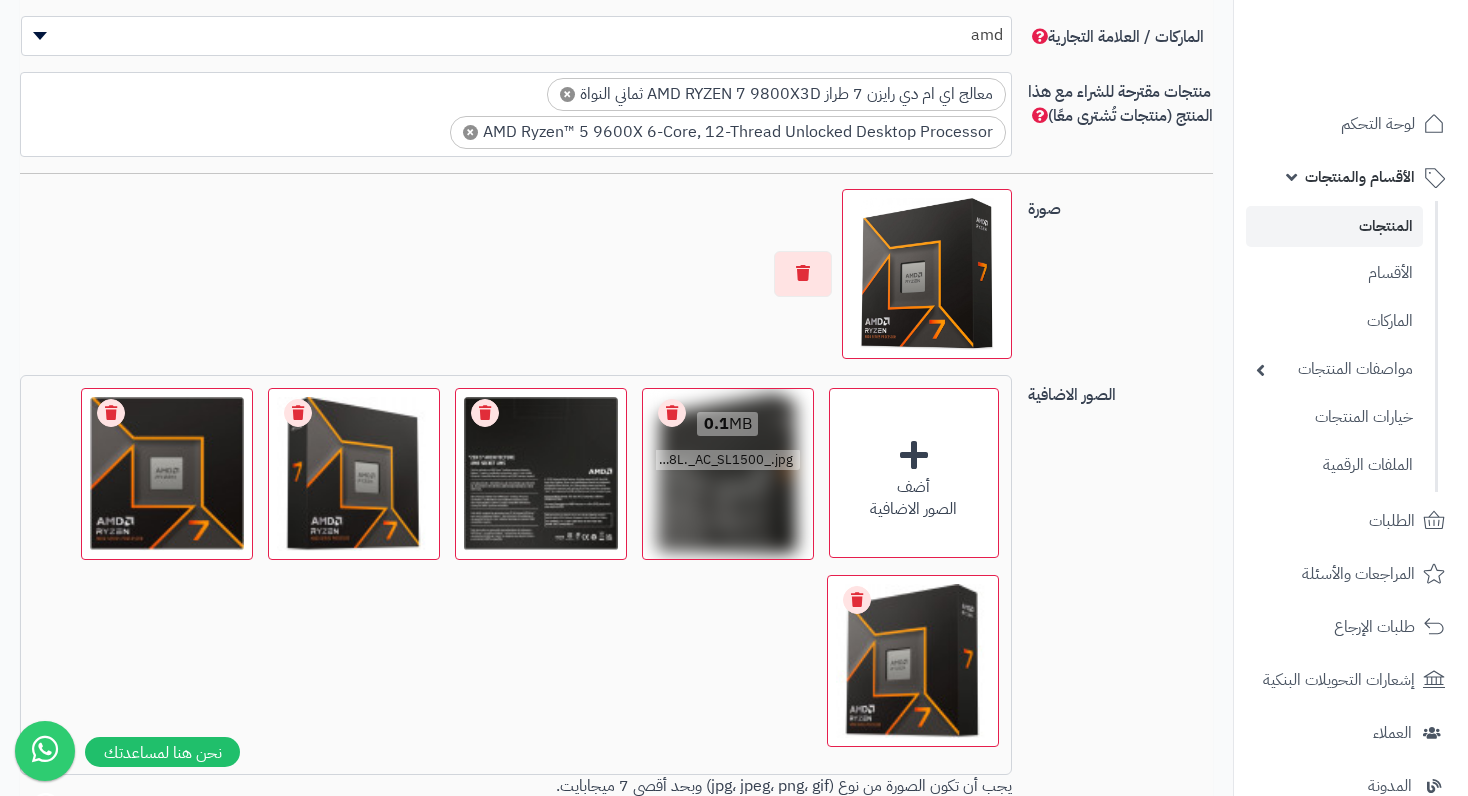 click on "0.1  MB" at bounding box center (728, 425) 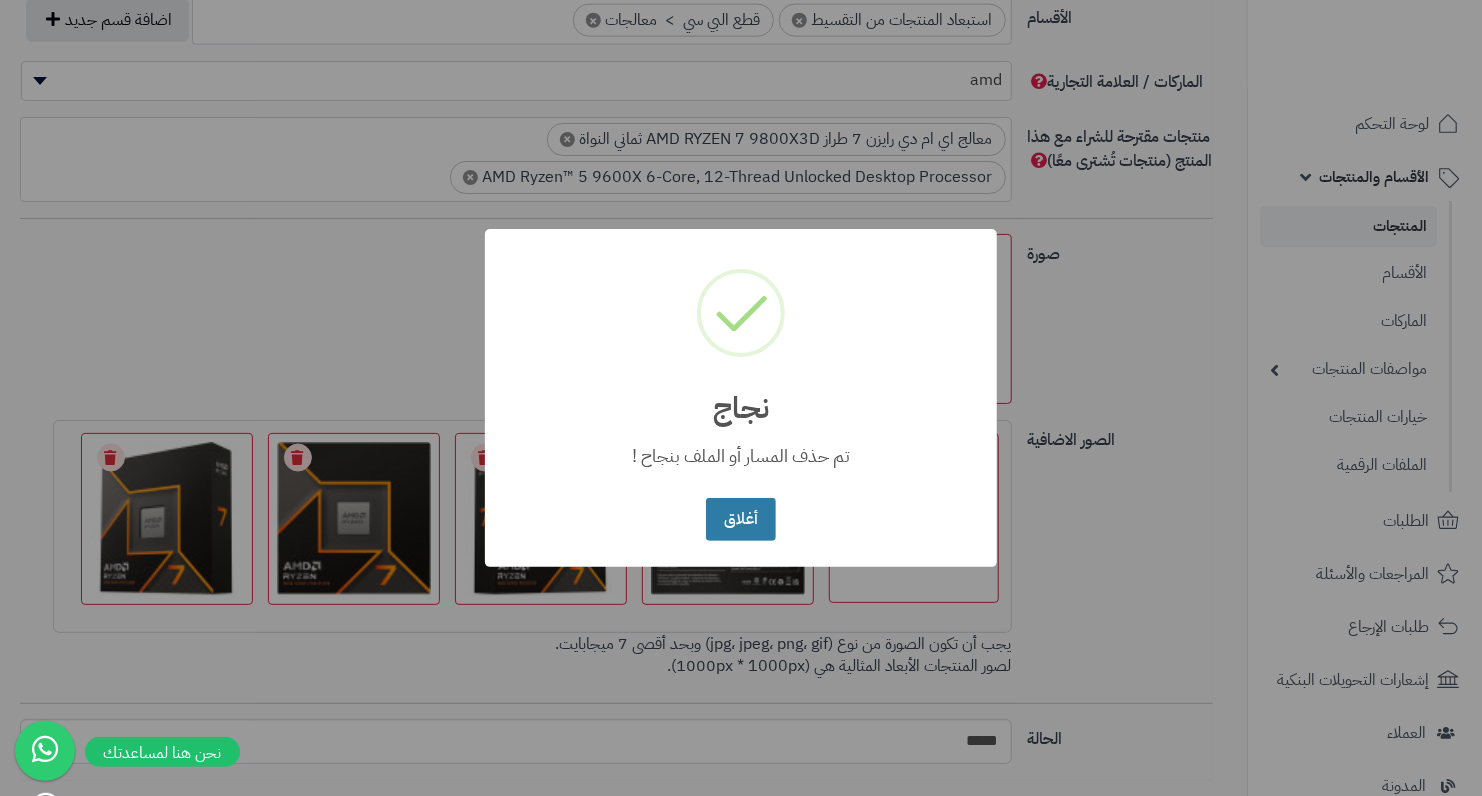 click on "أغلاق" at bounding box center (740, 519) 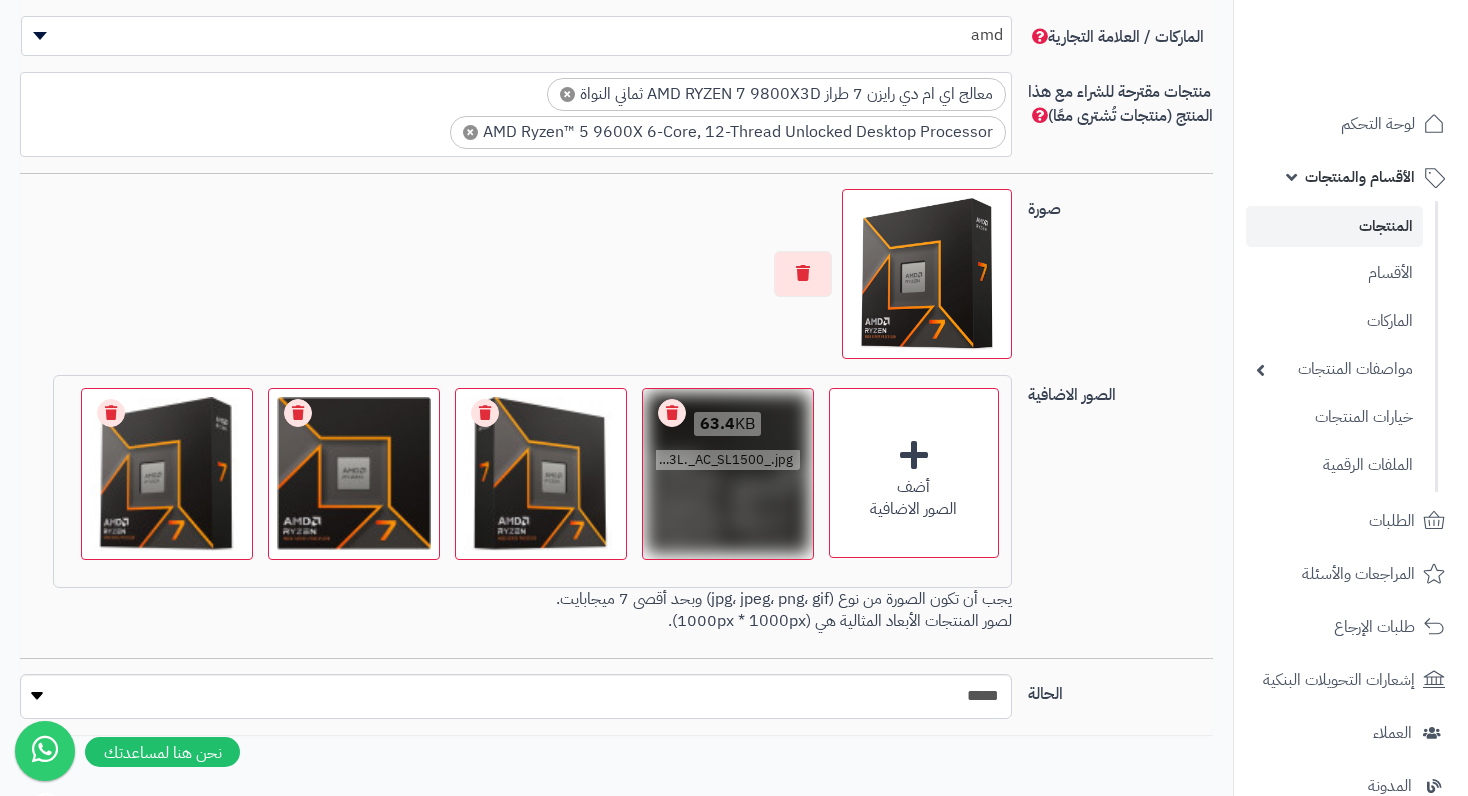 click on "Remove file" at bounding box center [672, 413] 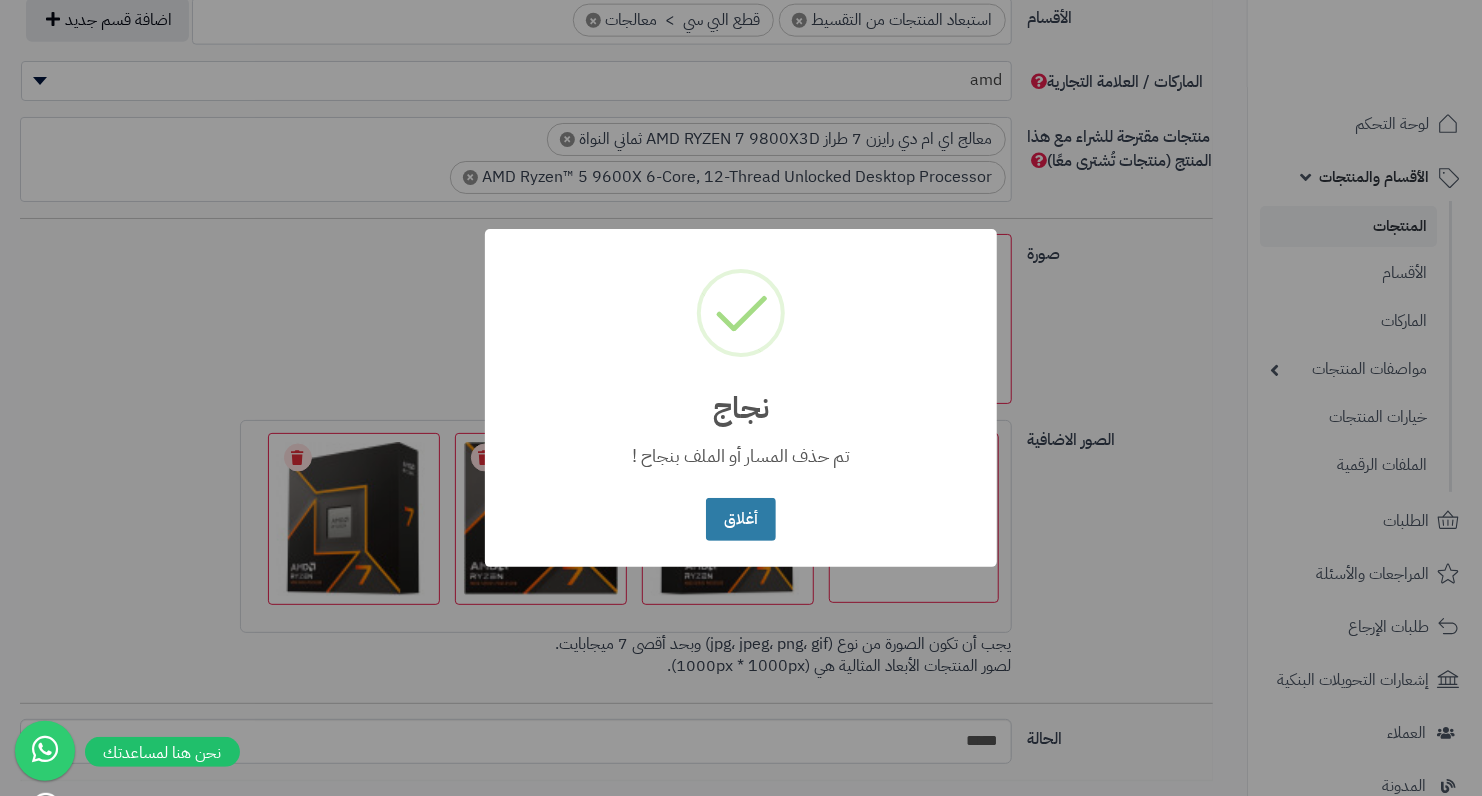 click on "أغلاق" at bounding box center (740, 519) 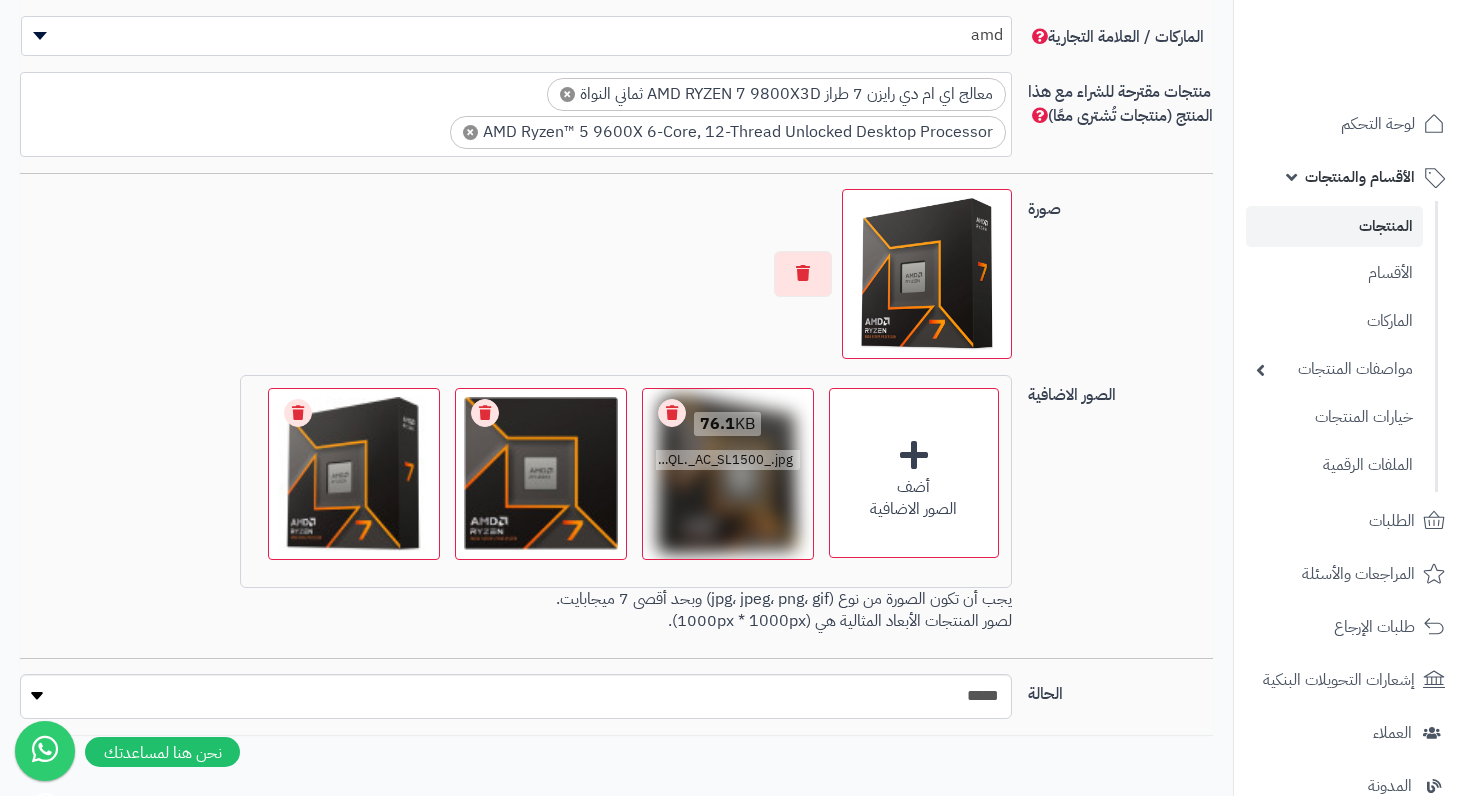 click on "Remove file" at bounding box center [672, 413] 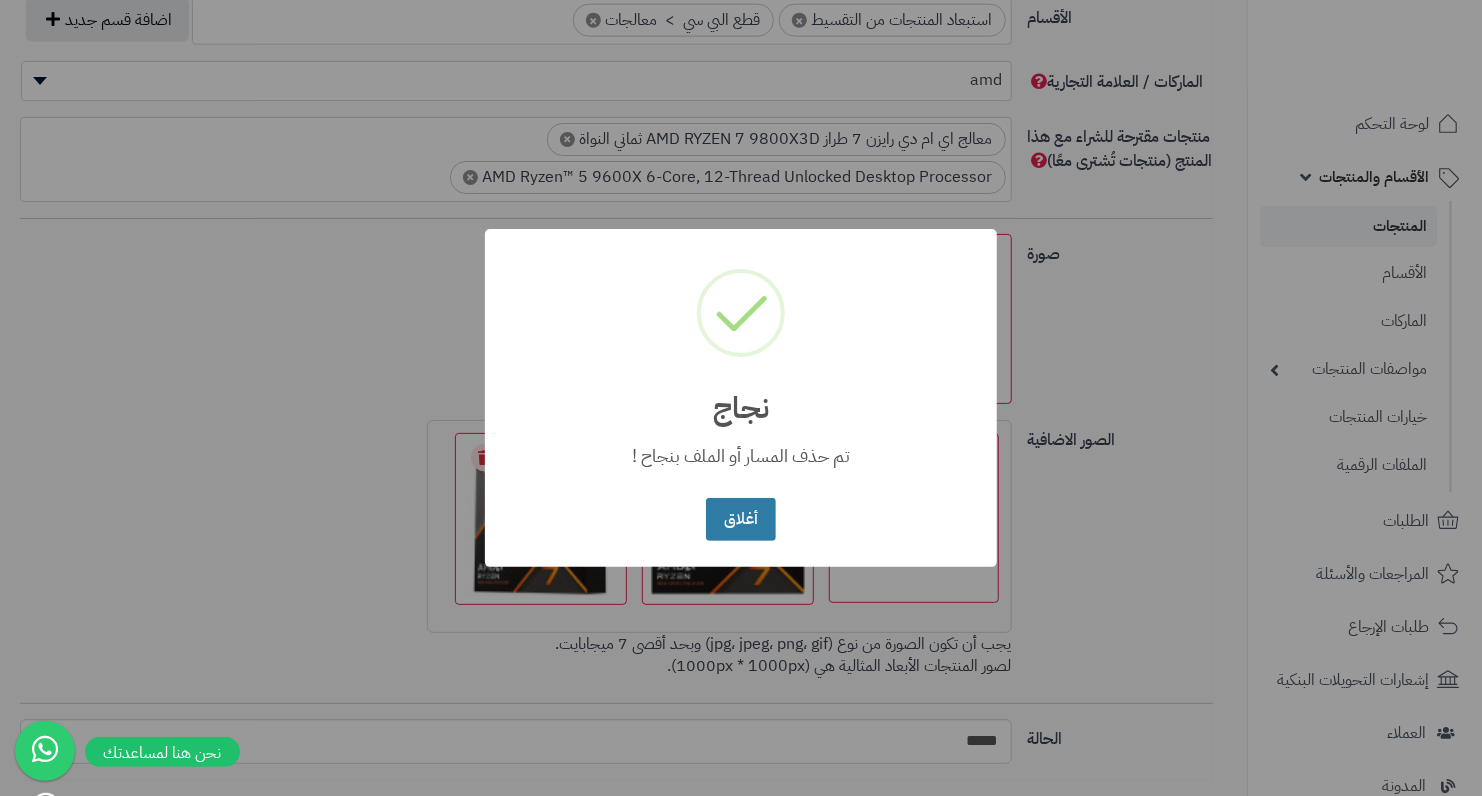 click on "أغلاق" at bounding box center (740, 519) 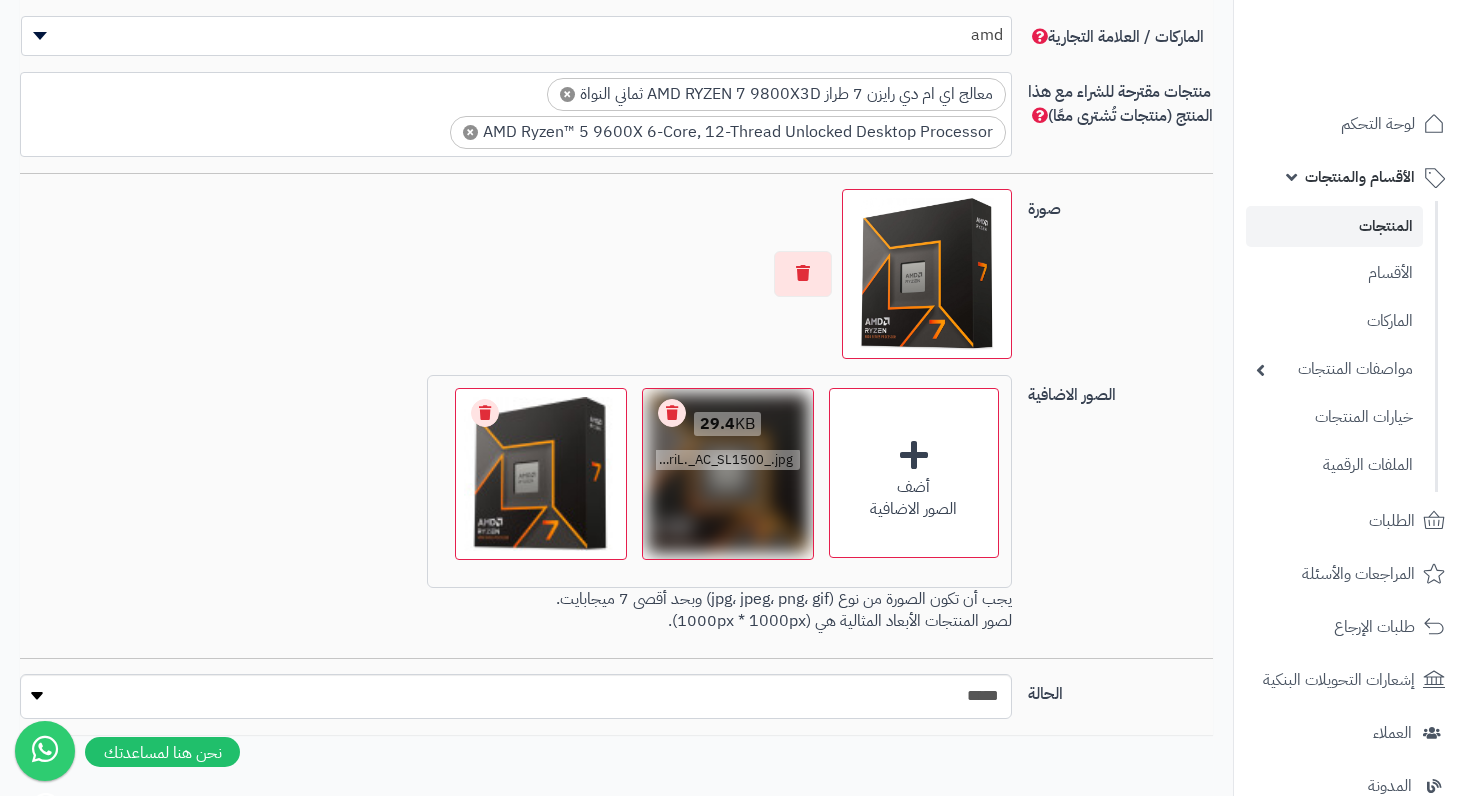 click on "Remove file" at bounding box center [672, 413] 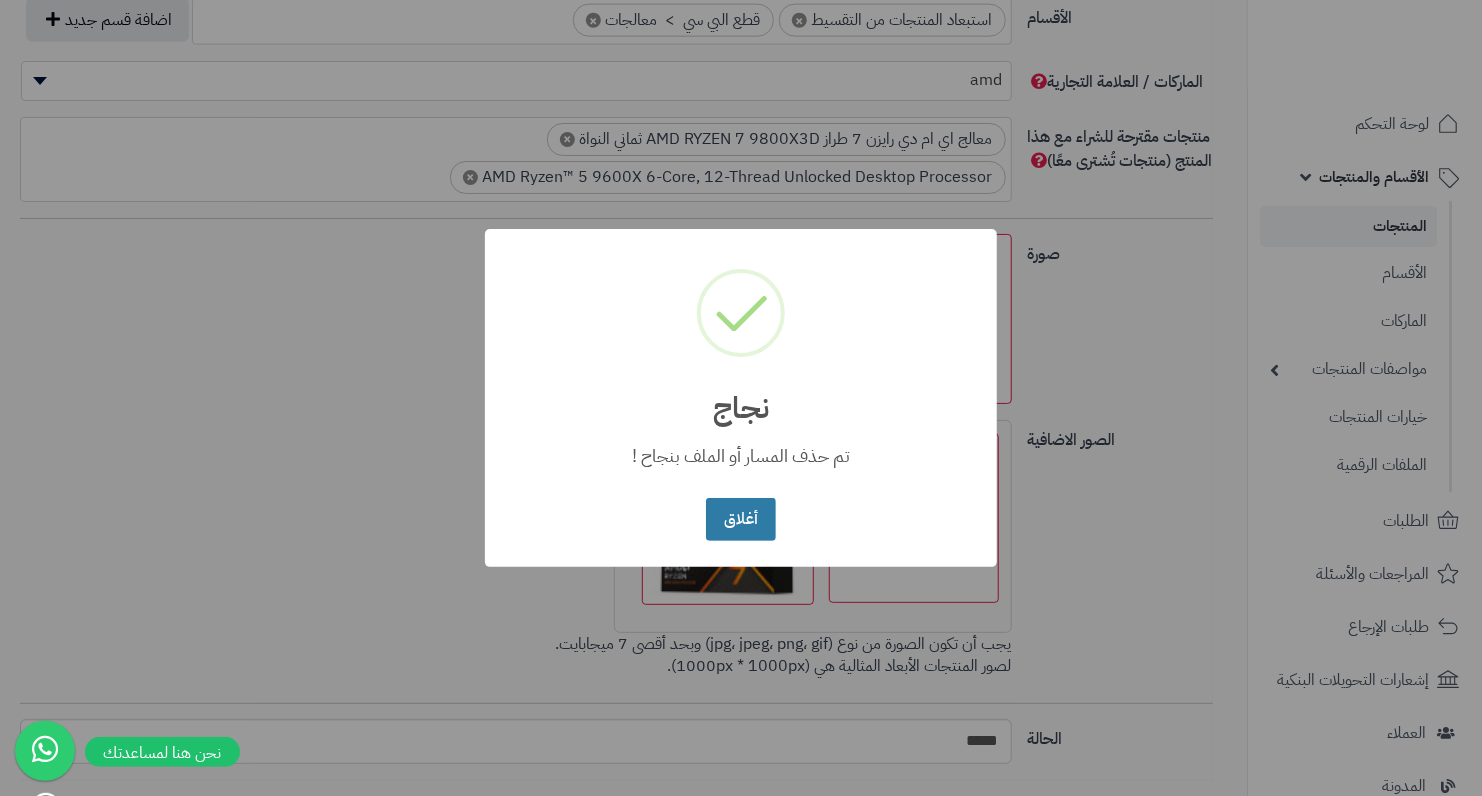 click on "أغلاق" at bounding box center [740, 519] 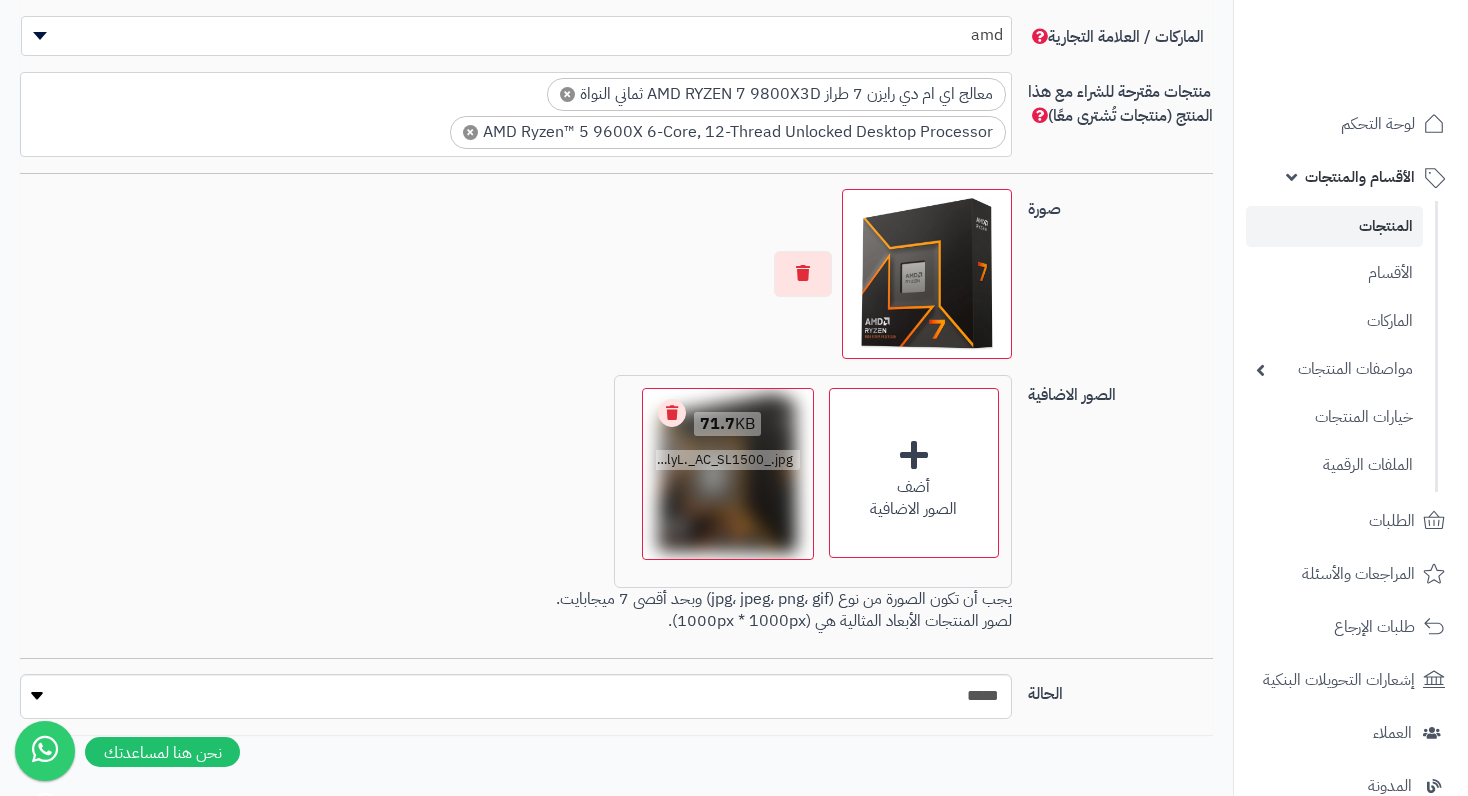 click on "Remove file" at bounding box center [672, 413] 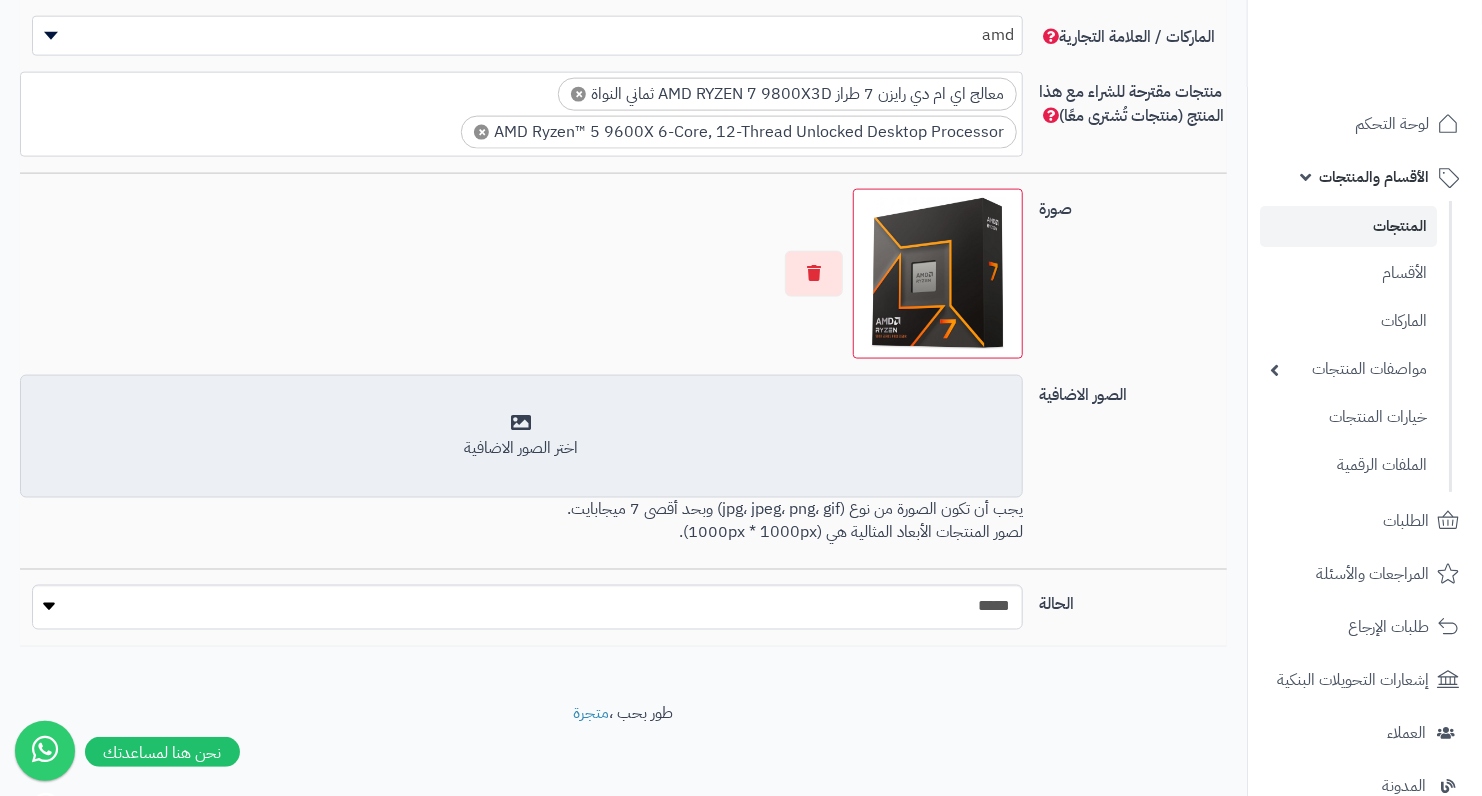 click on "رفيق !
الطلبات معالجة مكتمل إرجاع المنتجات العملاء المتواجدون الان 4910 عملاء منتظرين موافقة التسجيل المنتجات غير متوفر
غفران  الطبشي الدعم الفني برجاء تجديد الاشتراك
الباقة المتقدمة
تسجيل الخروج
ادع صديقك  إلى منصة متجرة
عميل متجرة العزيز
قم بدعوة صديقك للاشتراك في الباقات السنوية لمنصة متجرة
ليحصل  هو على 20% خصم وتحصل انت على 20% من قيمة الباقة كخصم عند تجديد اشتراكك
في حال قمت بدعوة أكثر من صديق يمكنك أن تحصل على خصم كامل رسوم التجديد وتجدد إشتراك القادم مجاناً
نسخ الرابط" at bounding box center (741, -902) 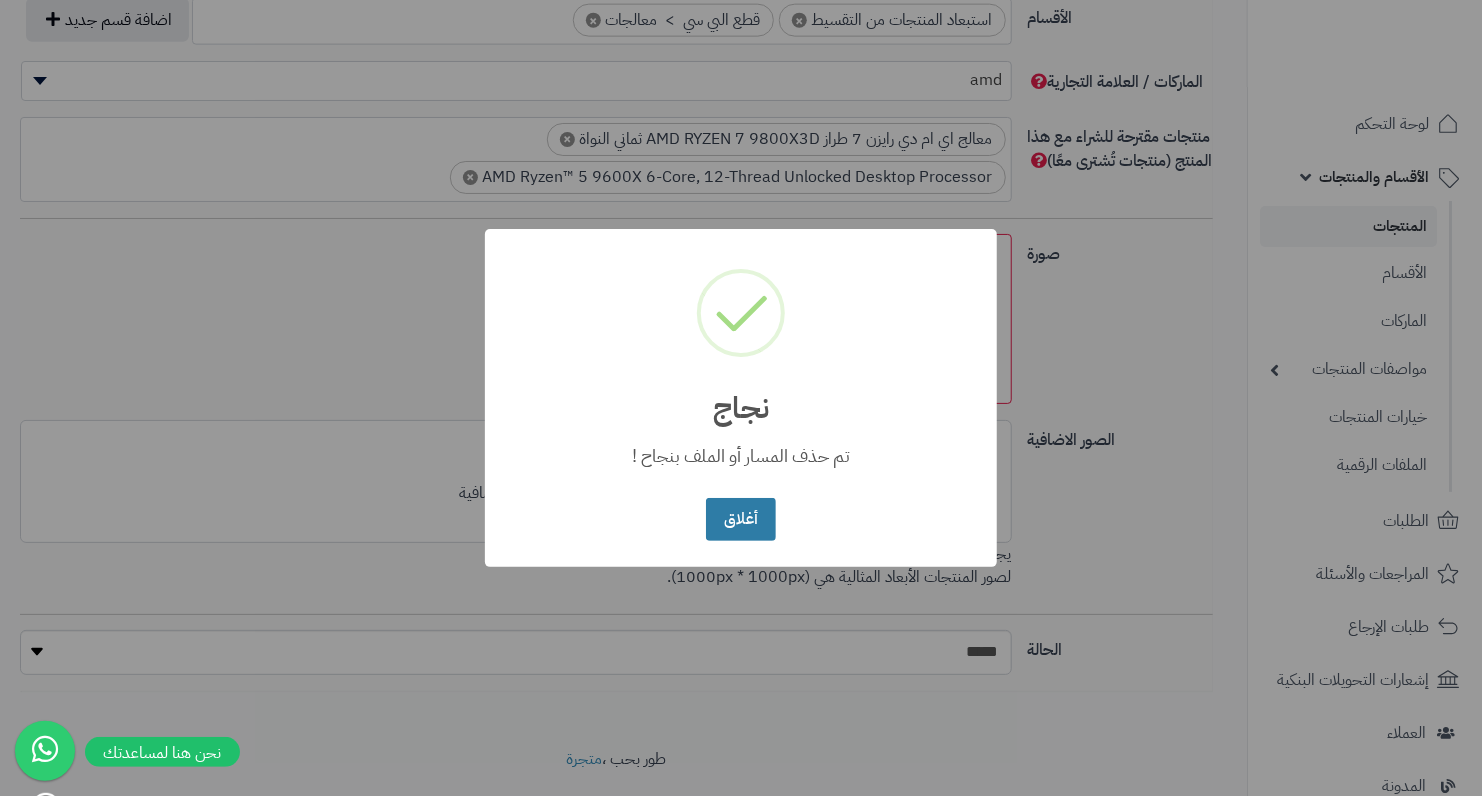 click on "أغلاق" at bounding box center [740, 519] 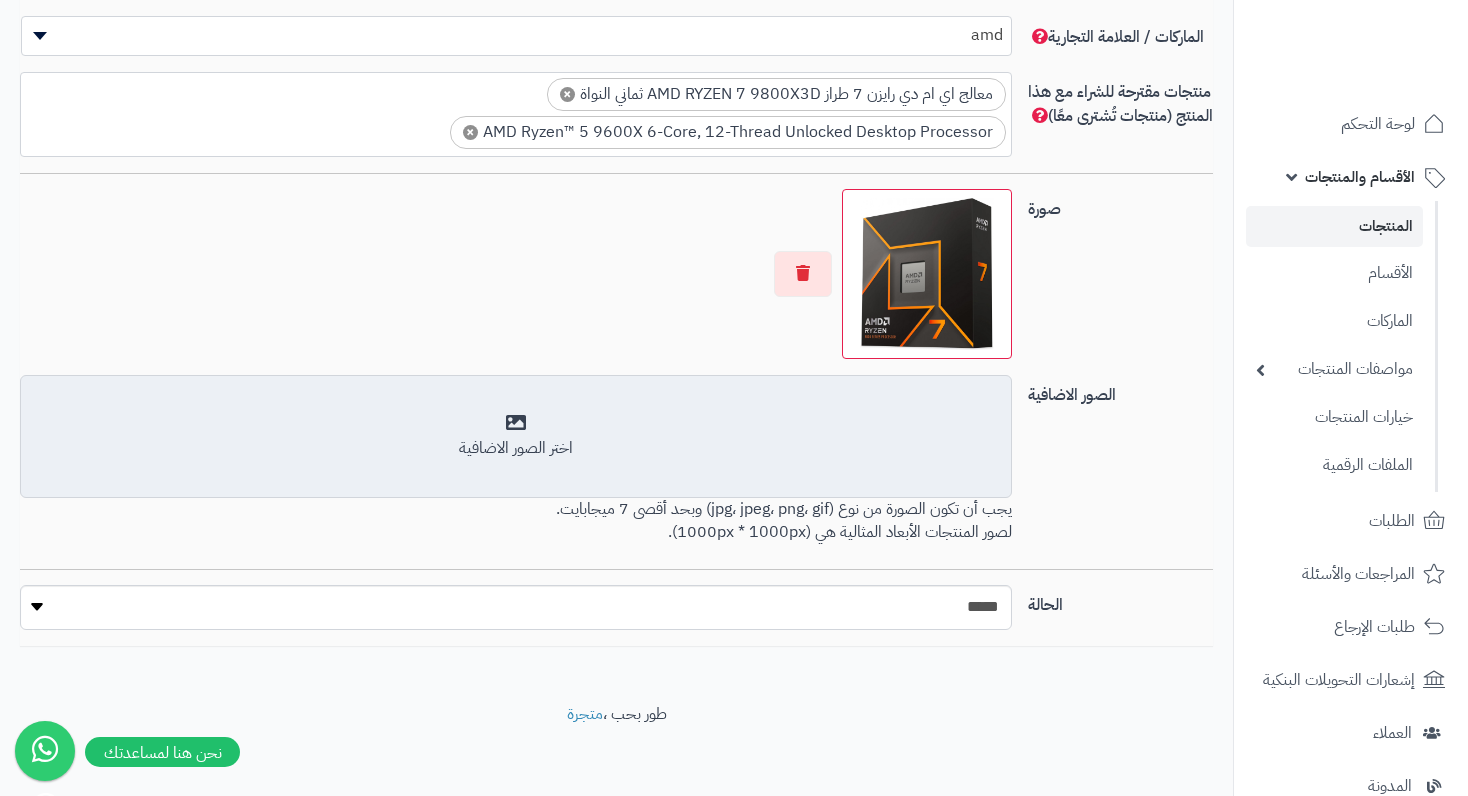 click on "اختر الصور الاضافية" at bounding box center (515, 448) 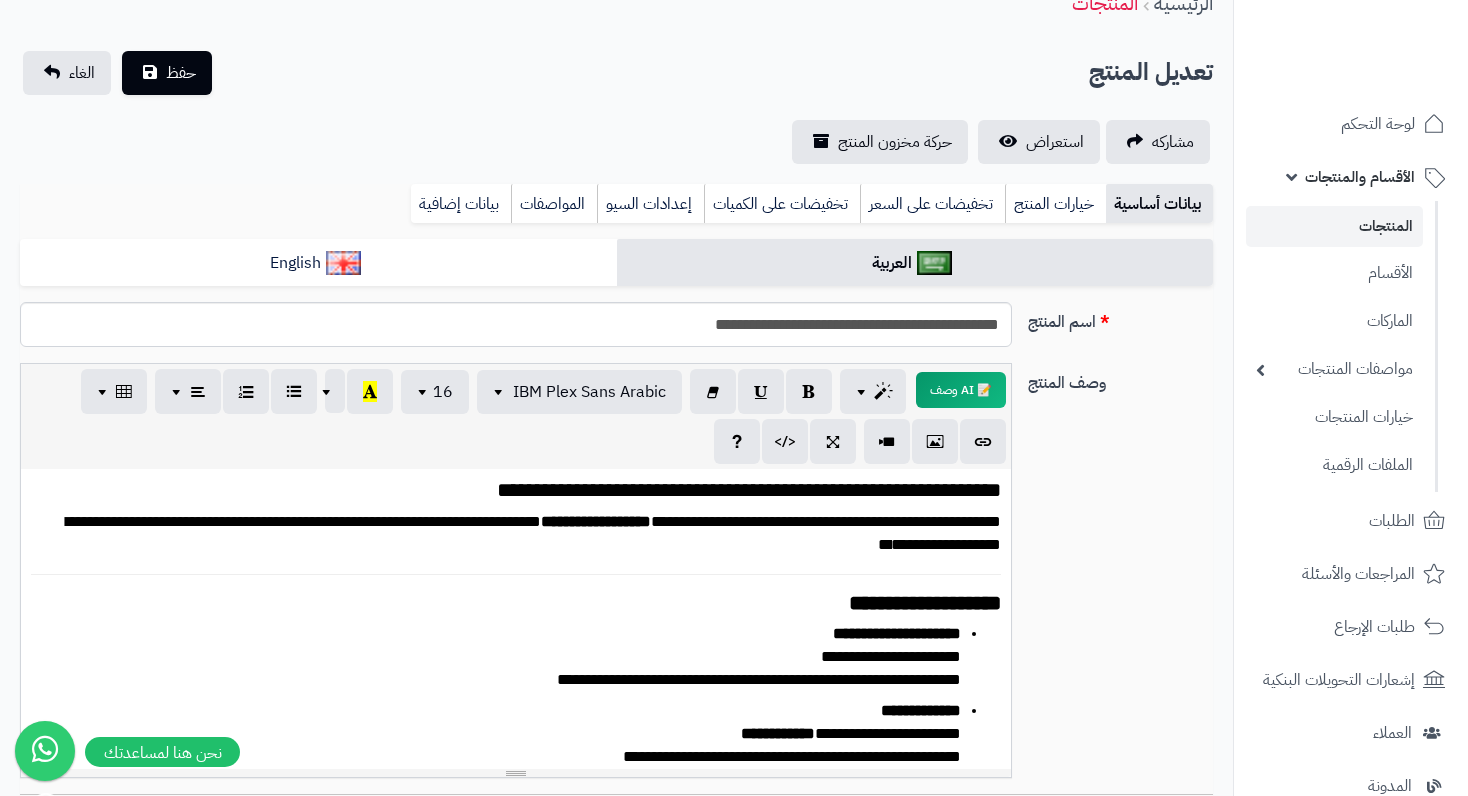 scroll, scrollTop: 0, scrollLeft: 0, axis: both 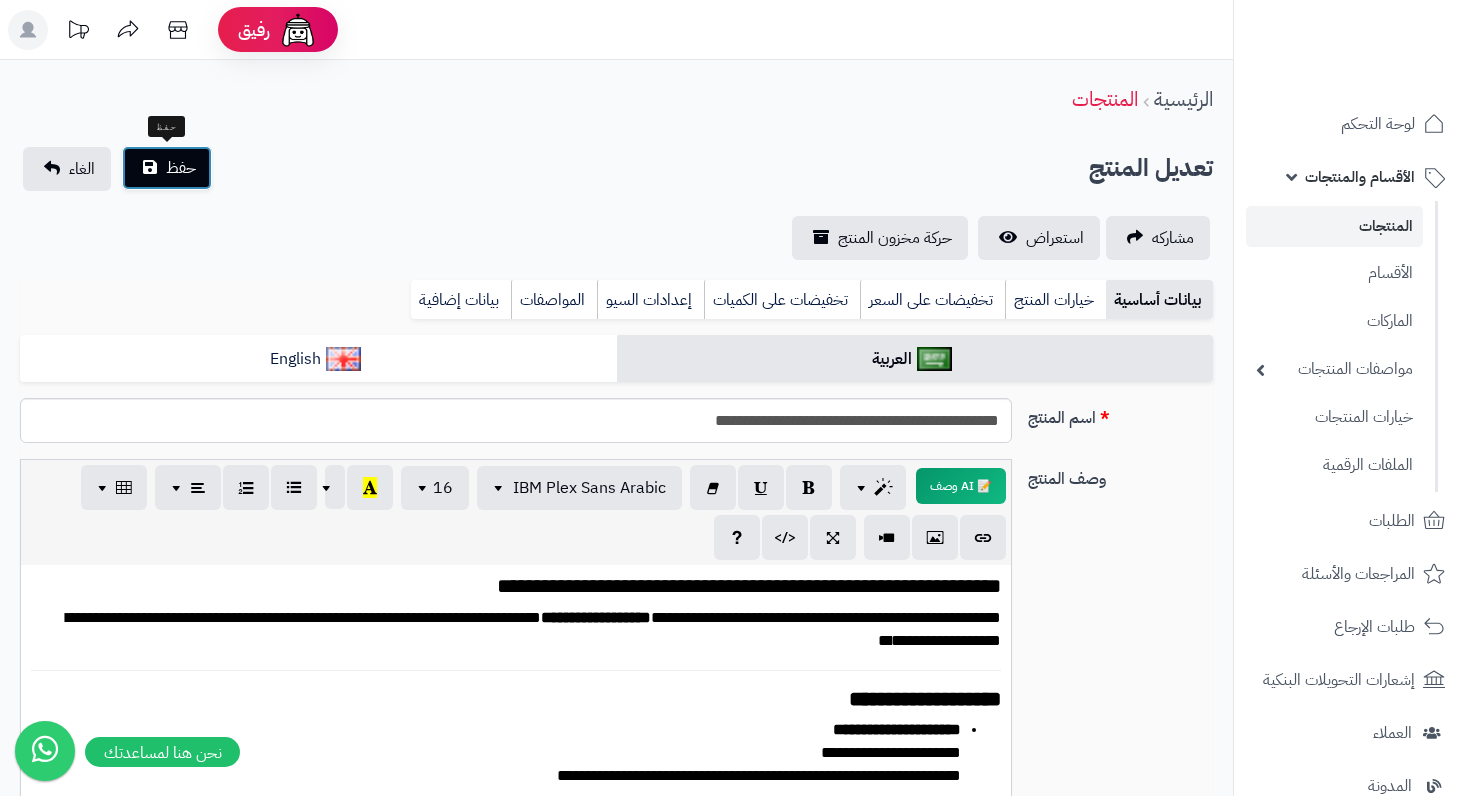 click on "حفظ" at bounding box center (181, 168) 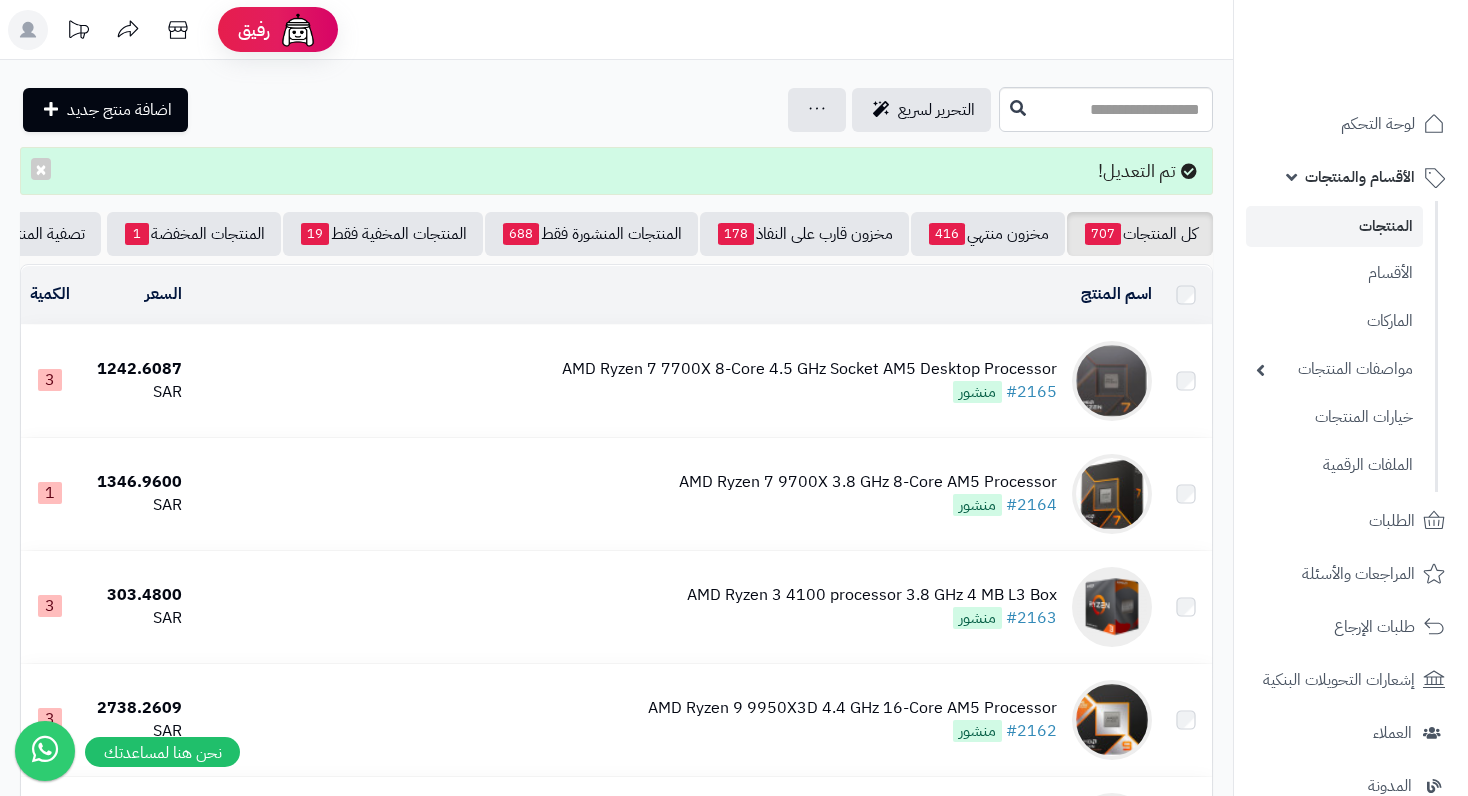 scroll, scrollTop: 0, scrollLeft: 0, axis: both 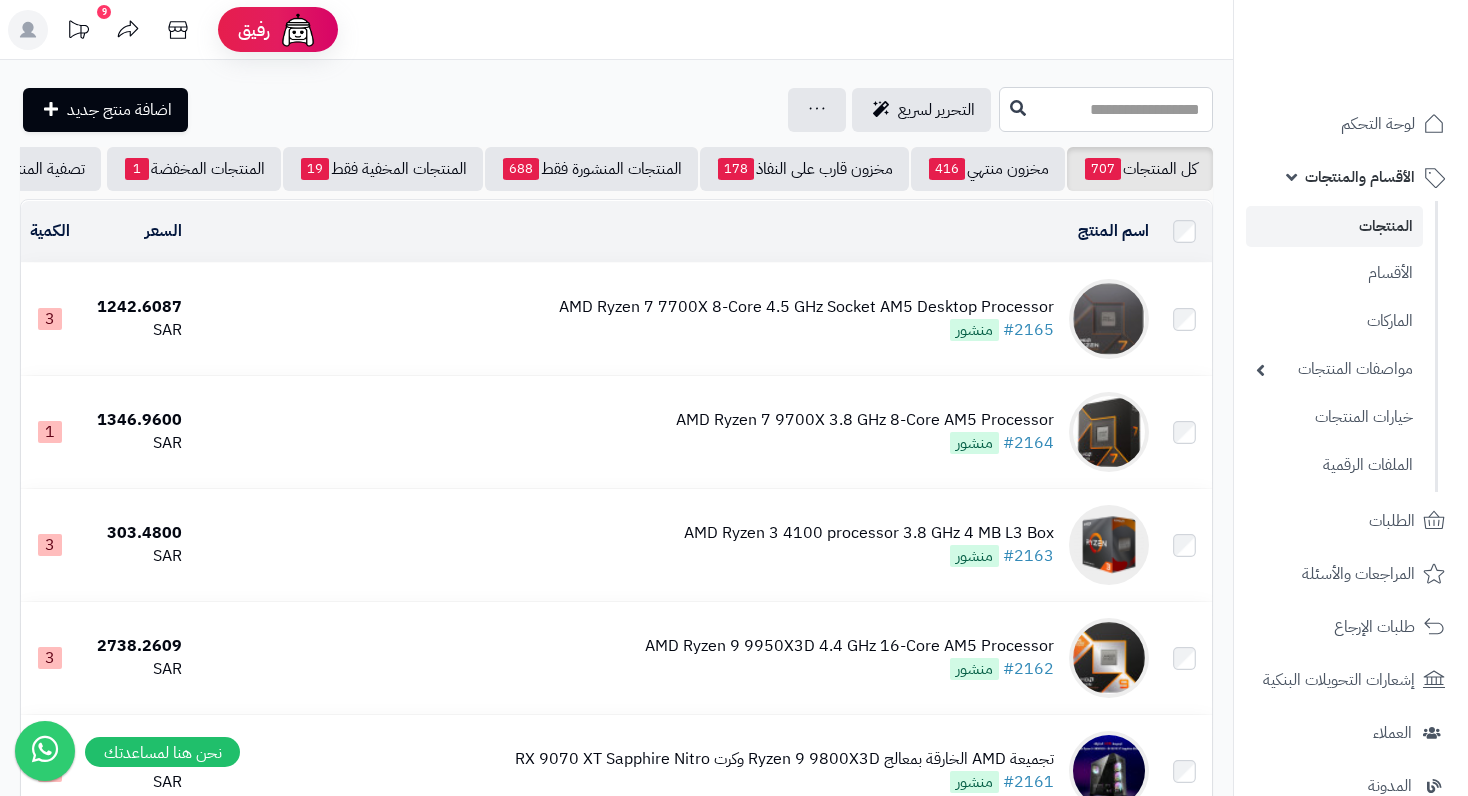 click at bounding box center (1106, 109) 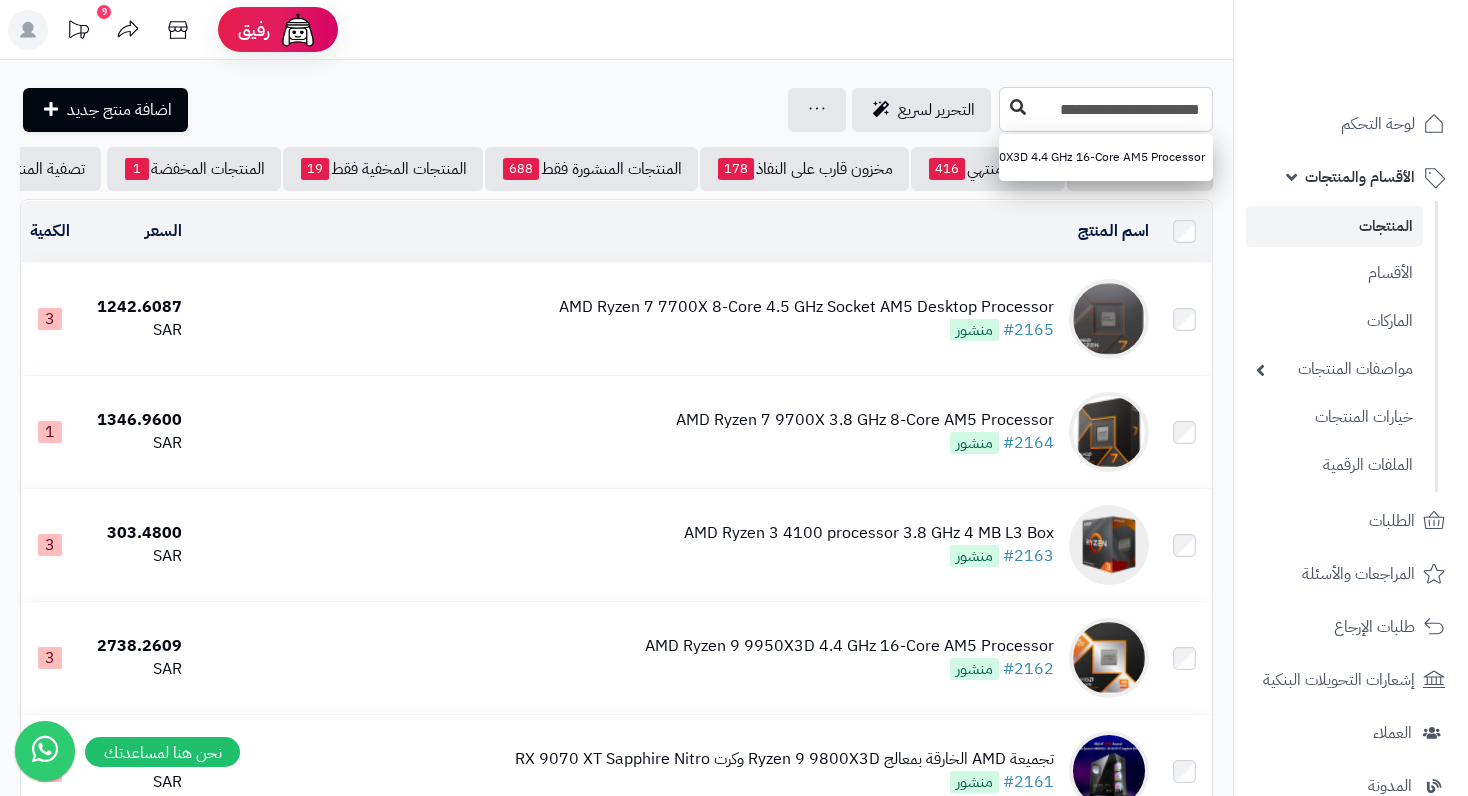type on "**********" 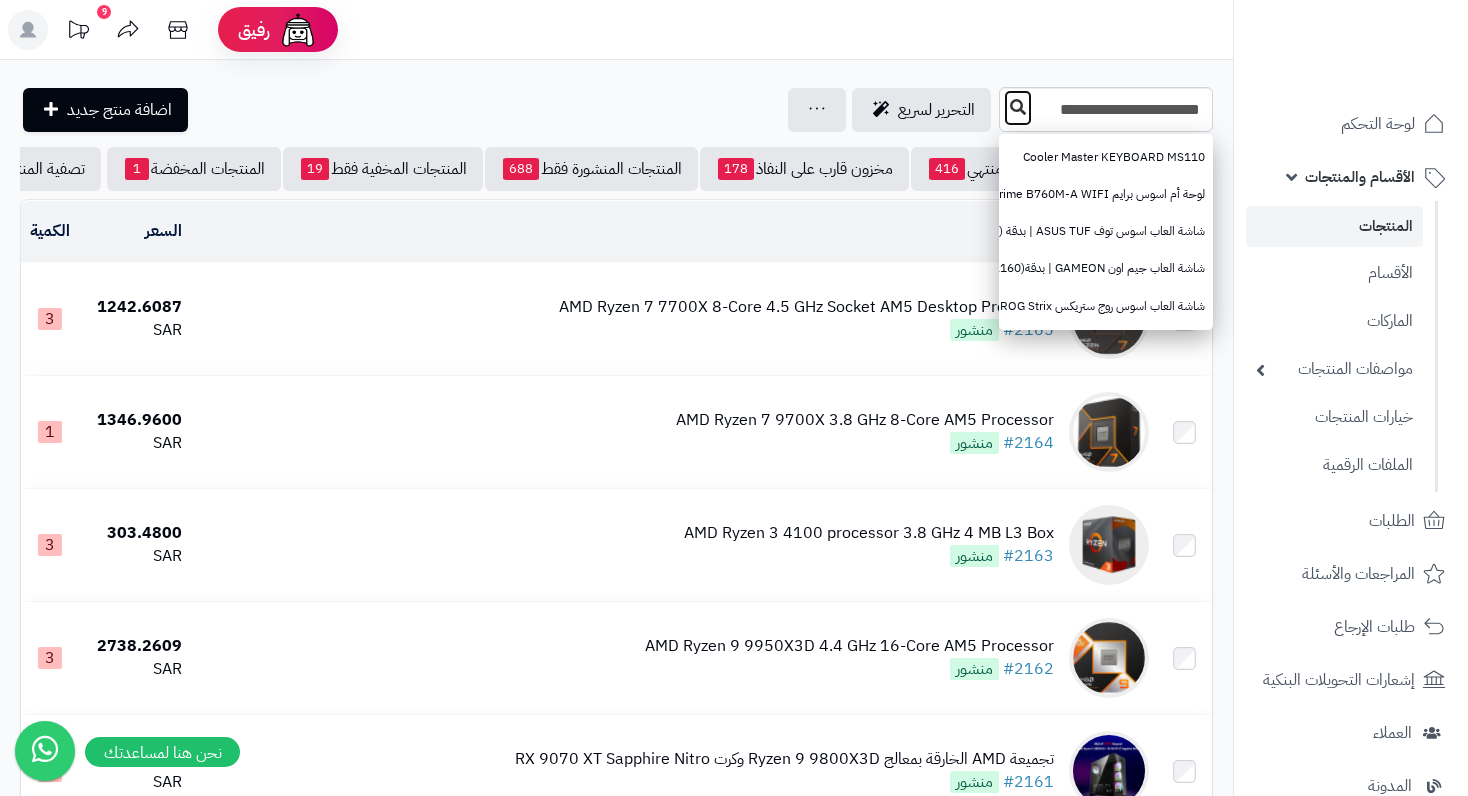 click at bounding box center (1018, 107) 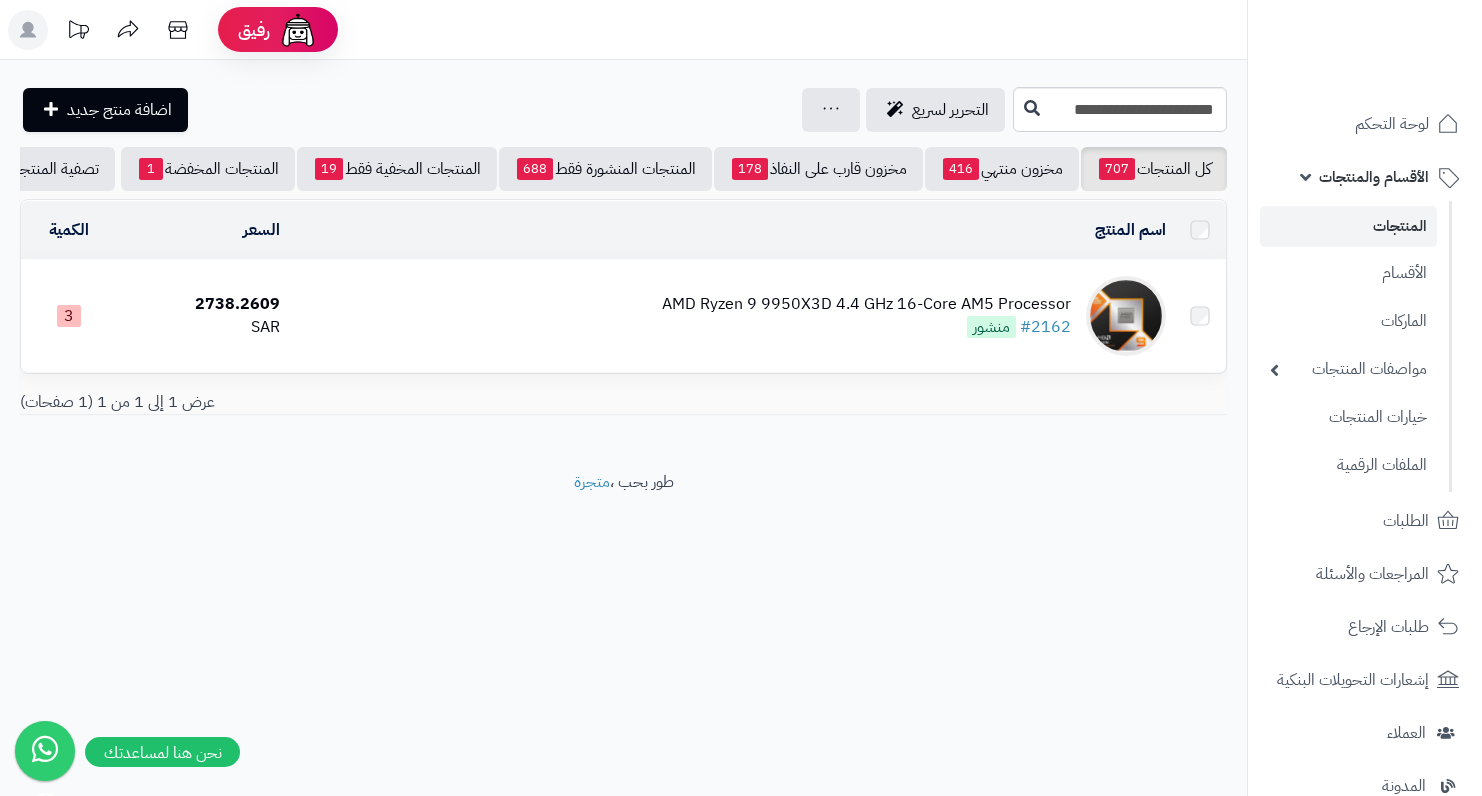 scroll, scrollTop: 0, scrollLeft: 0, axis: both 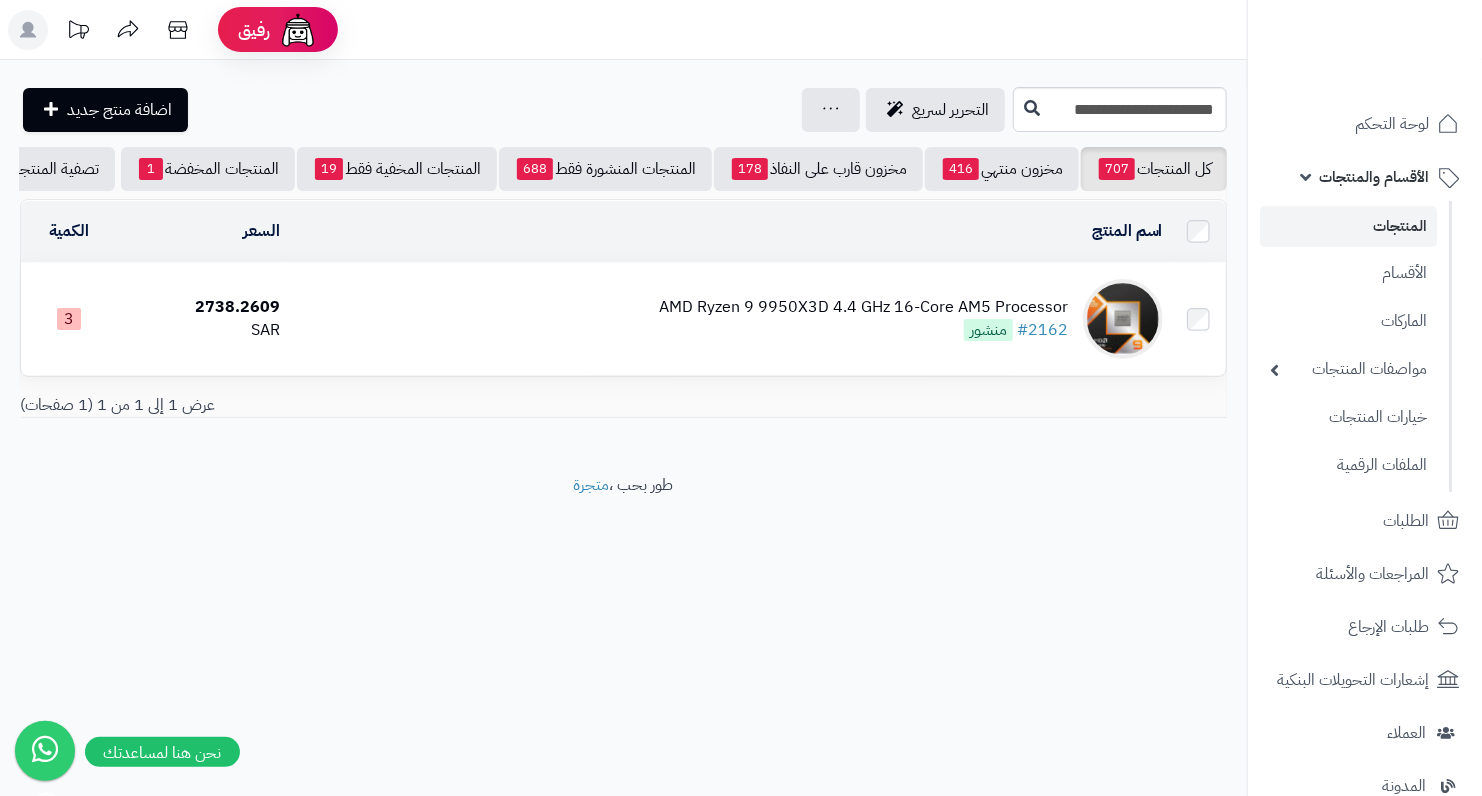 click on "AMD Ryzen 9 9950X3D 4.4 GHz 16-Core AM5 Processor" at bounding box center (863, 307) 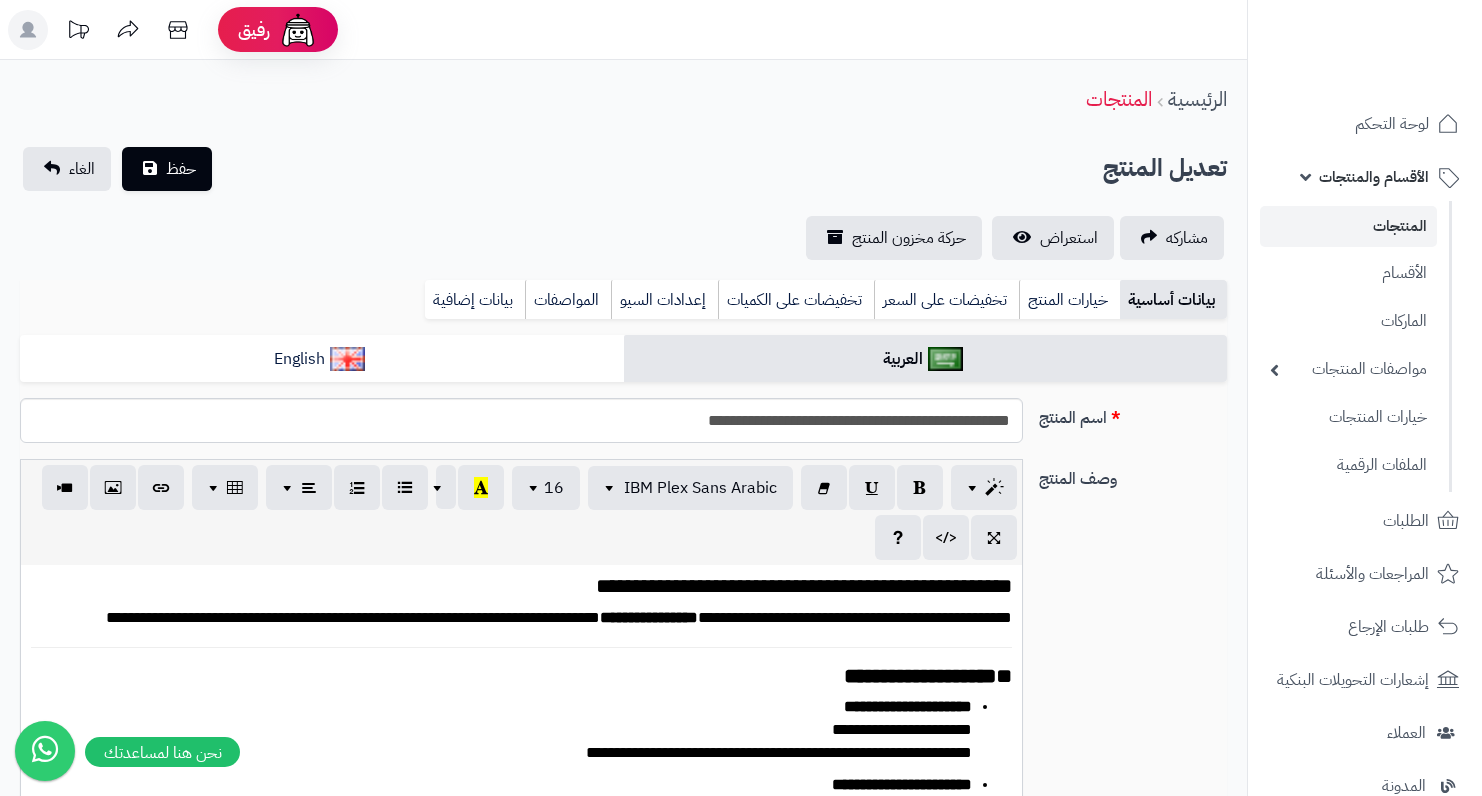 type on "*******" 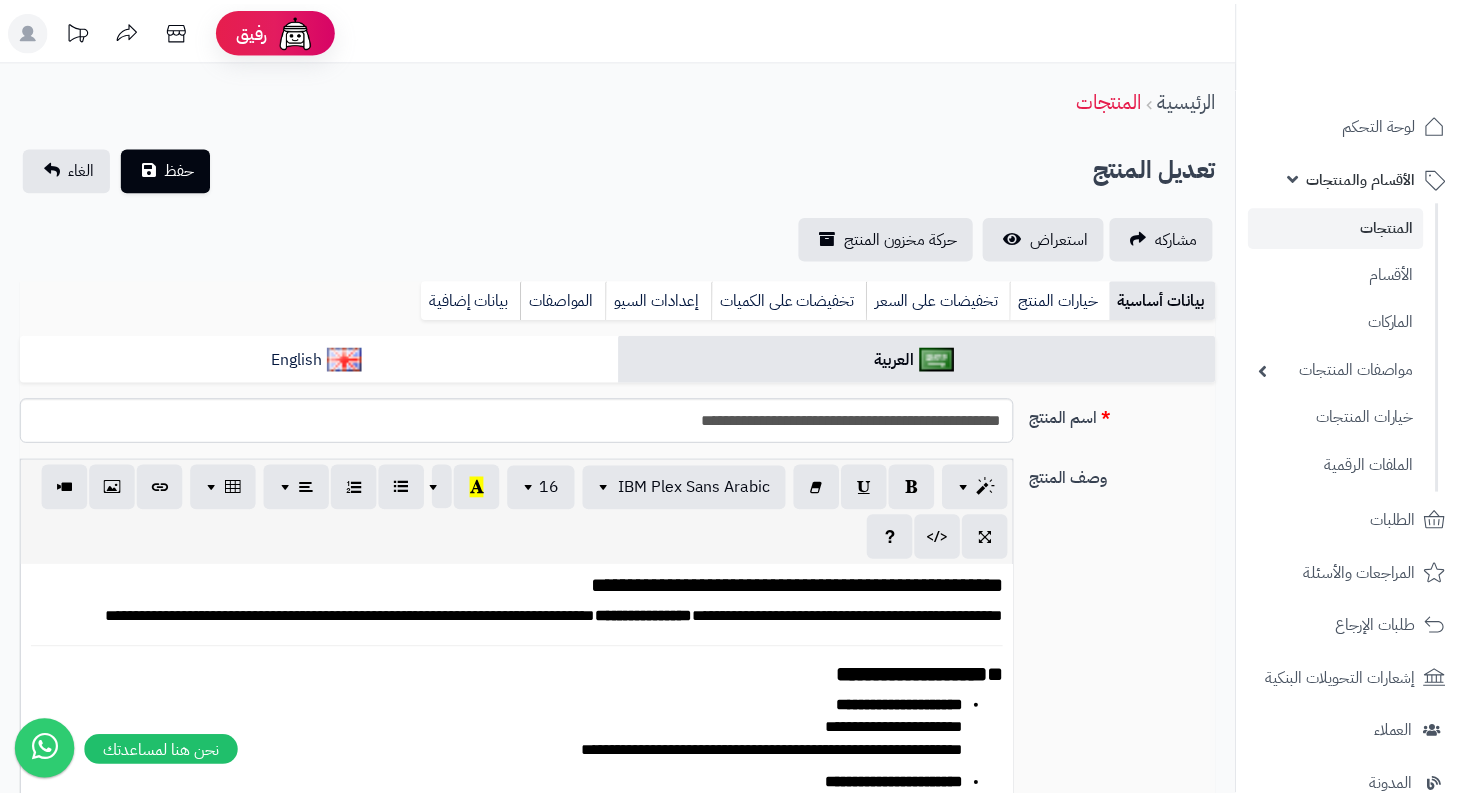 scroll, scrollTop: 0, scrollLeft: 0, axis: both 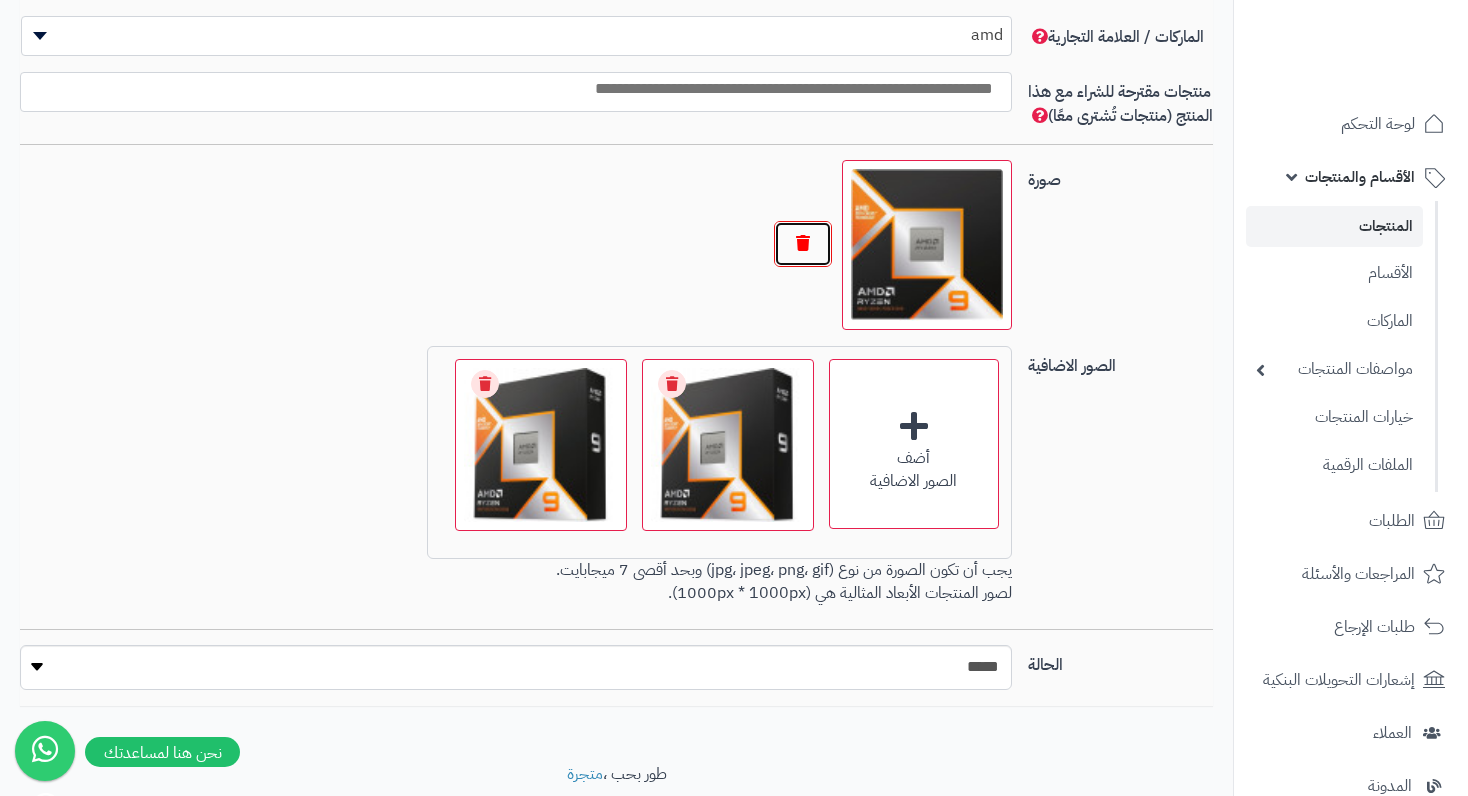click at bounding box center (803, 244) 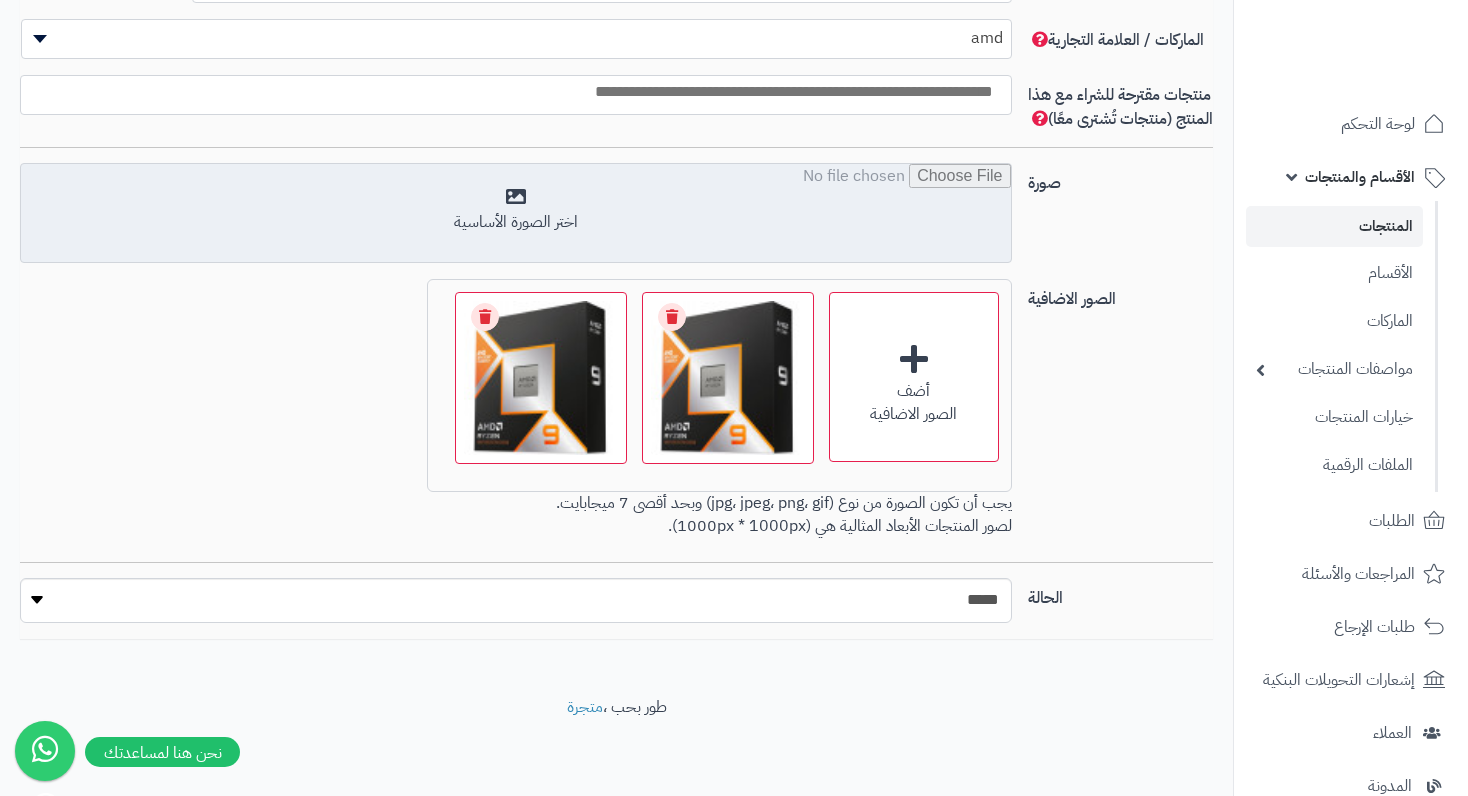 click at bounding box center (515, 214) 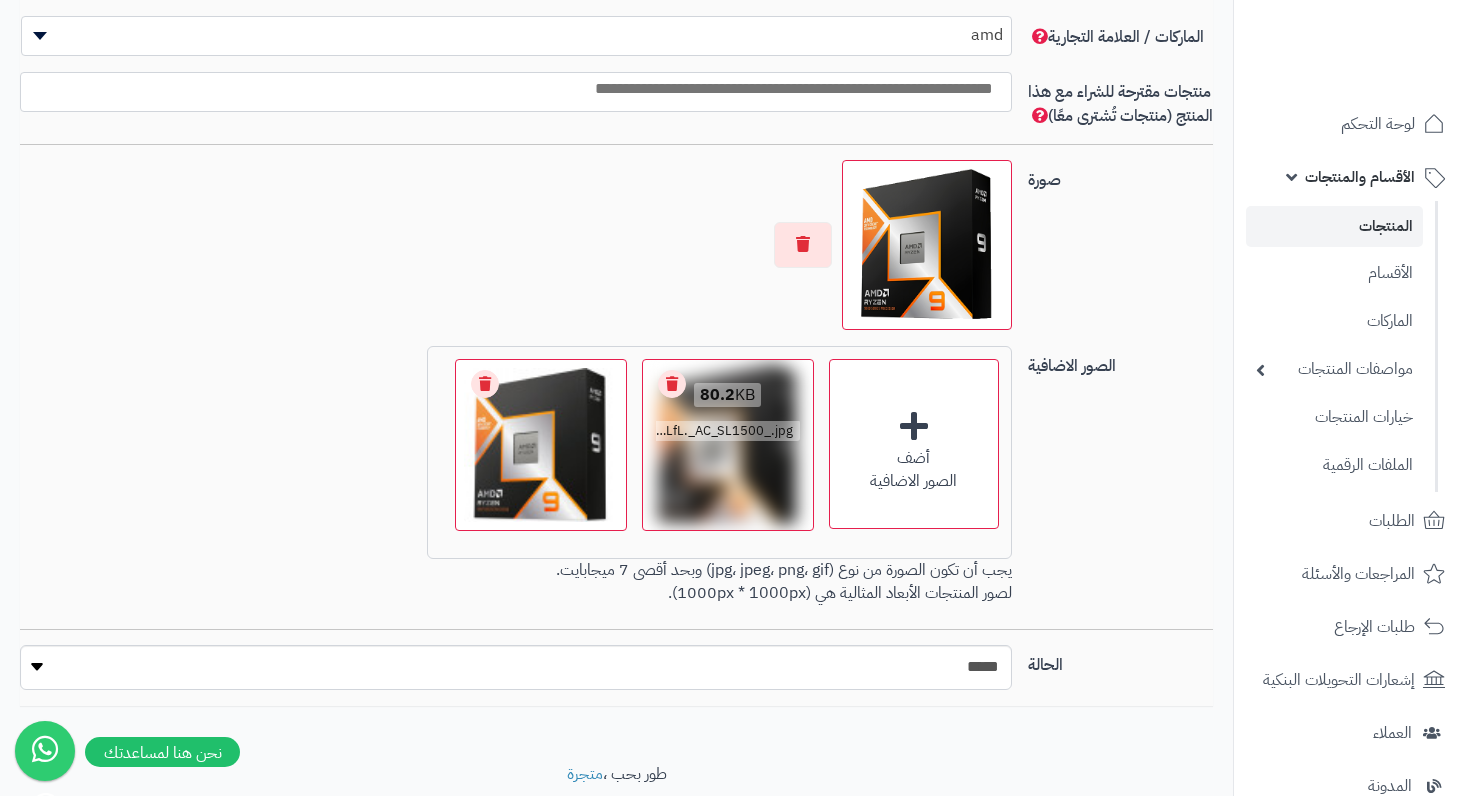 click on "Remove file" at bounding box center [672, 384] 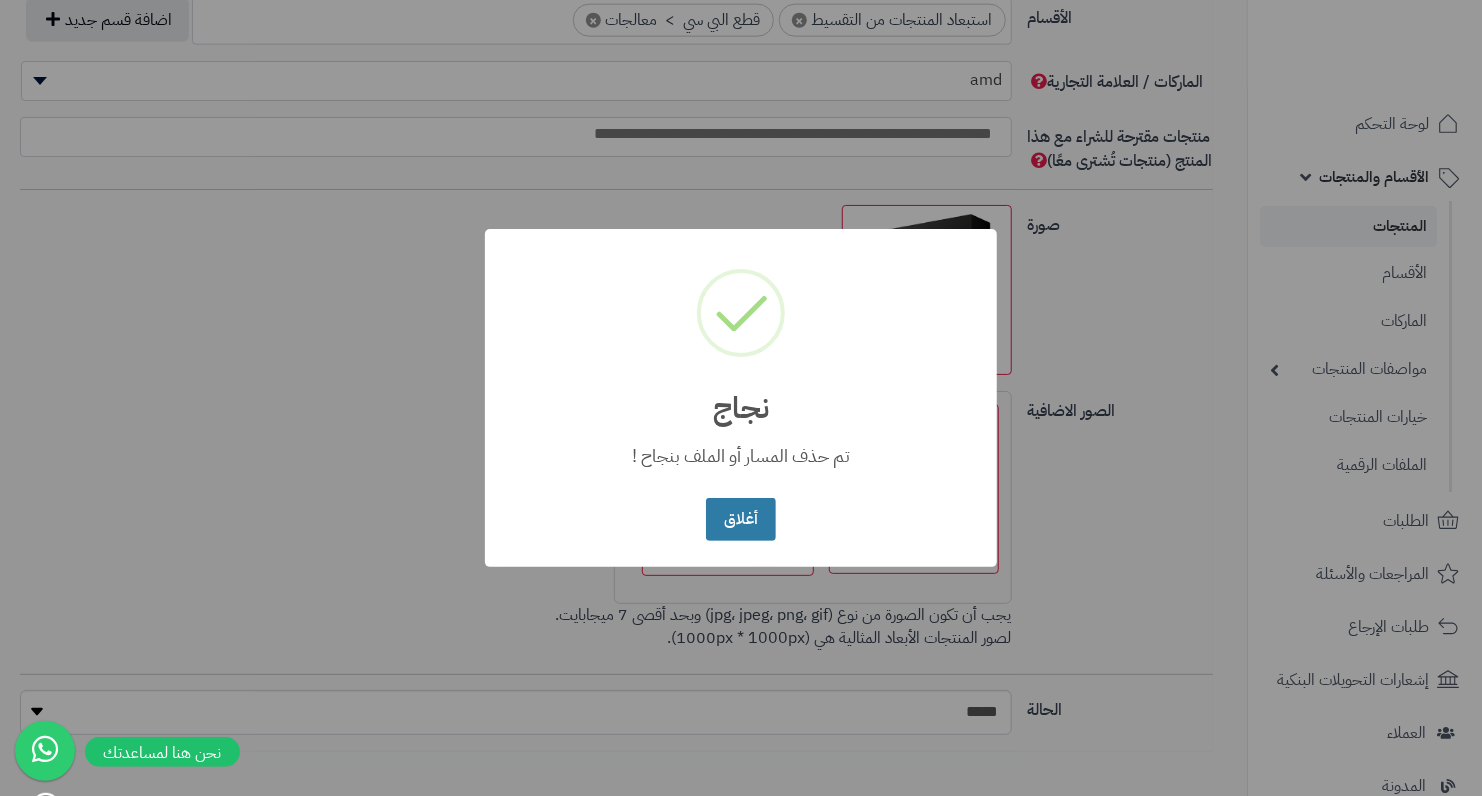 drag, startPoint x: 735, startPoint y: 523, endPoint x: 718, endPoint y: 473, distance: 52.810986 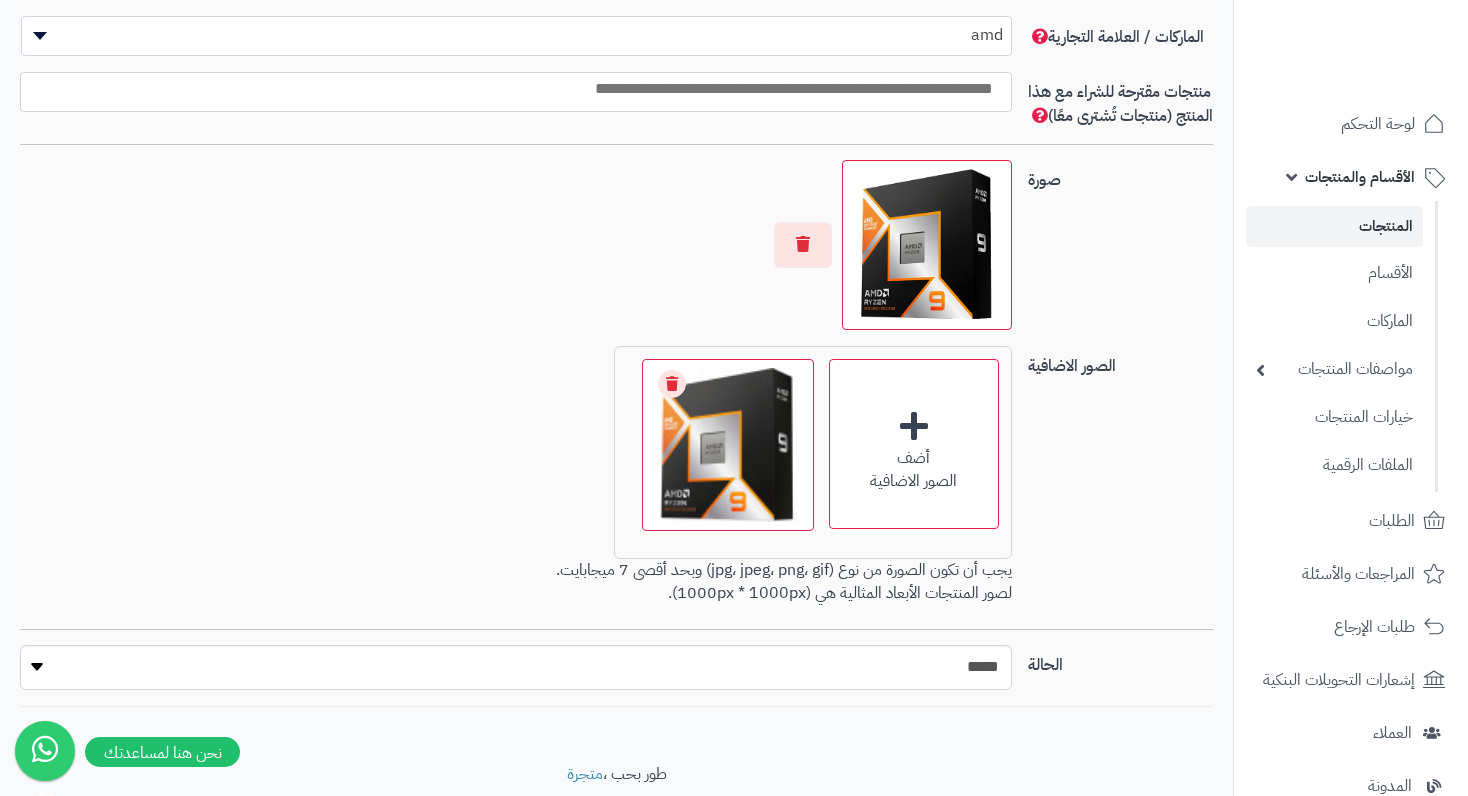 drag, startPoint x: 674, startPoint y: 399, endPoint x: 1020, endPoint y: 459, distance: 351.1638 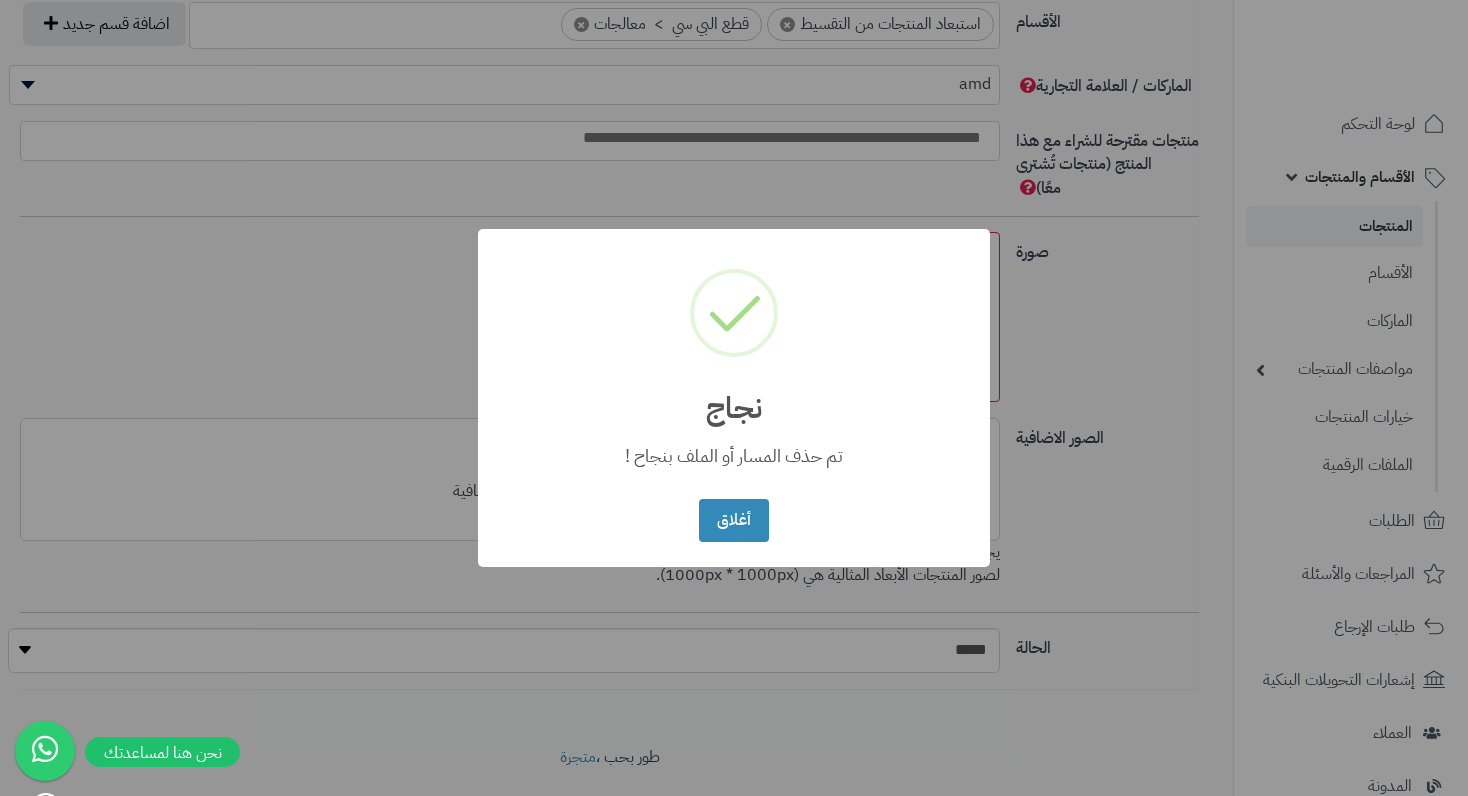 scroll, scrollTop: 1273, scrollLeft: 0, axis: vertical 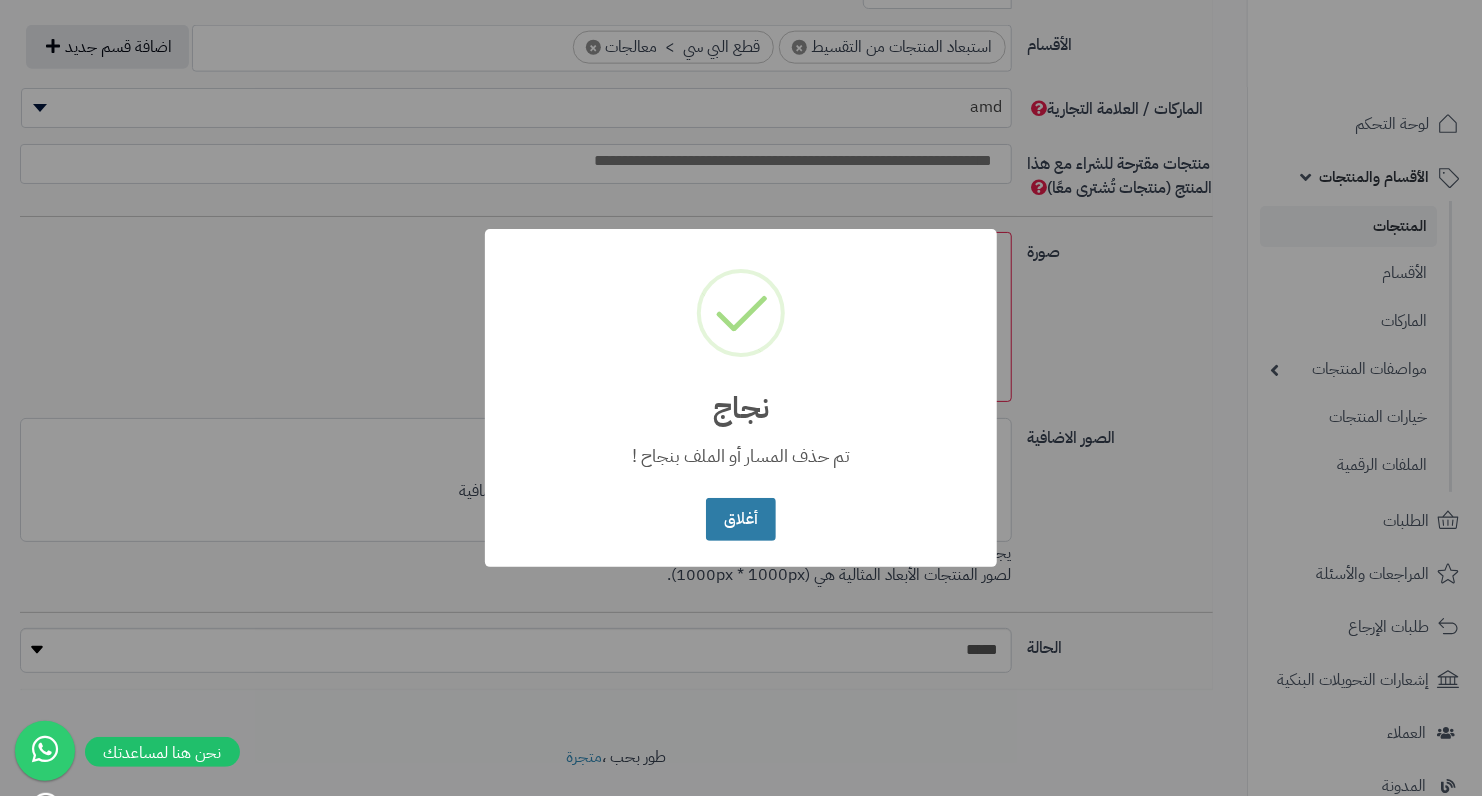 click on "أغلاق" at bounding box center [740, 519] 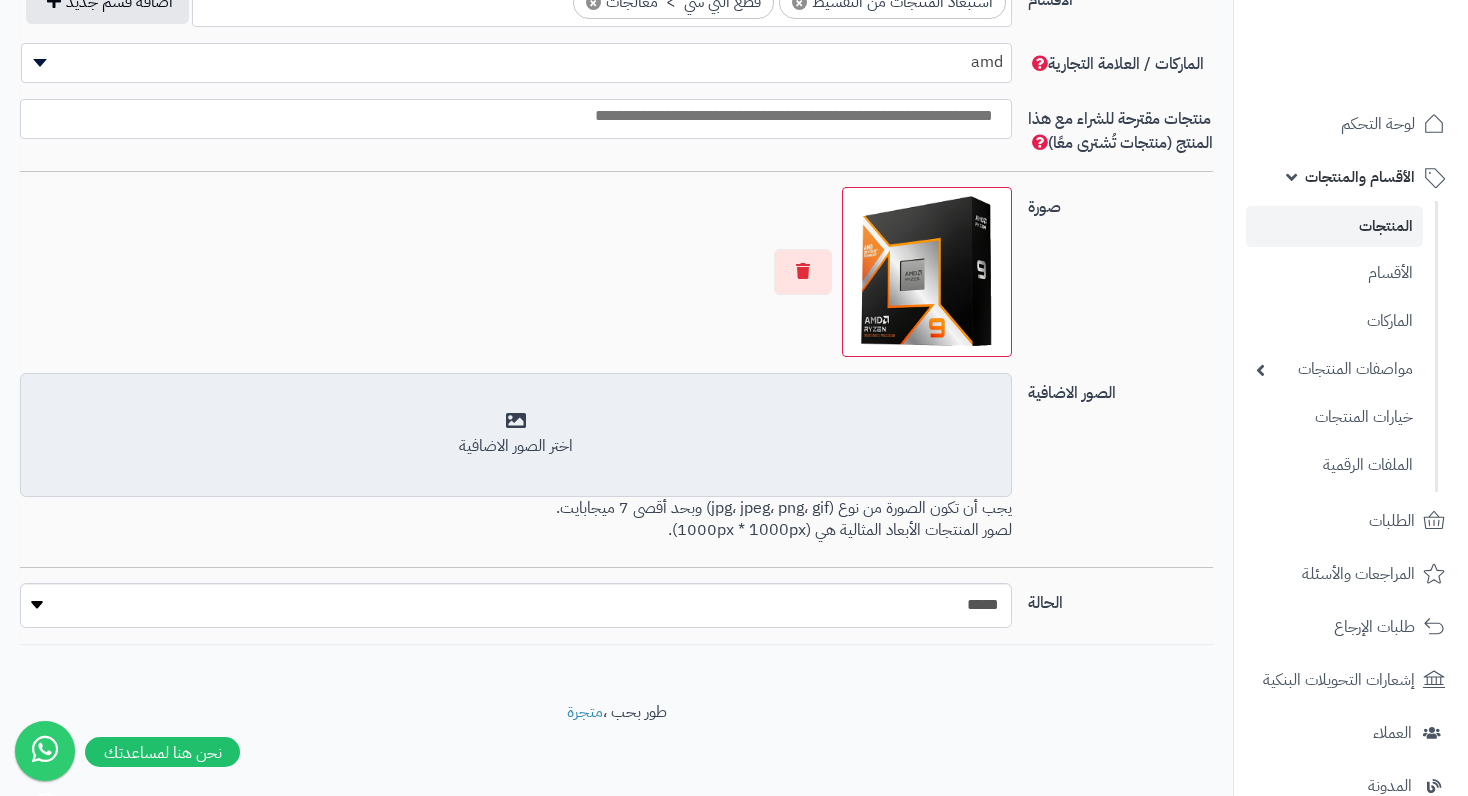 click on "اختر الصور الاضافية" at bounding box center (515, 446) 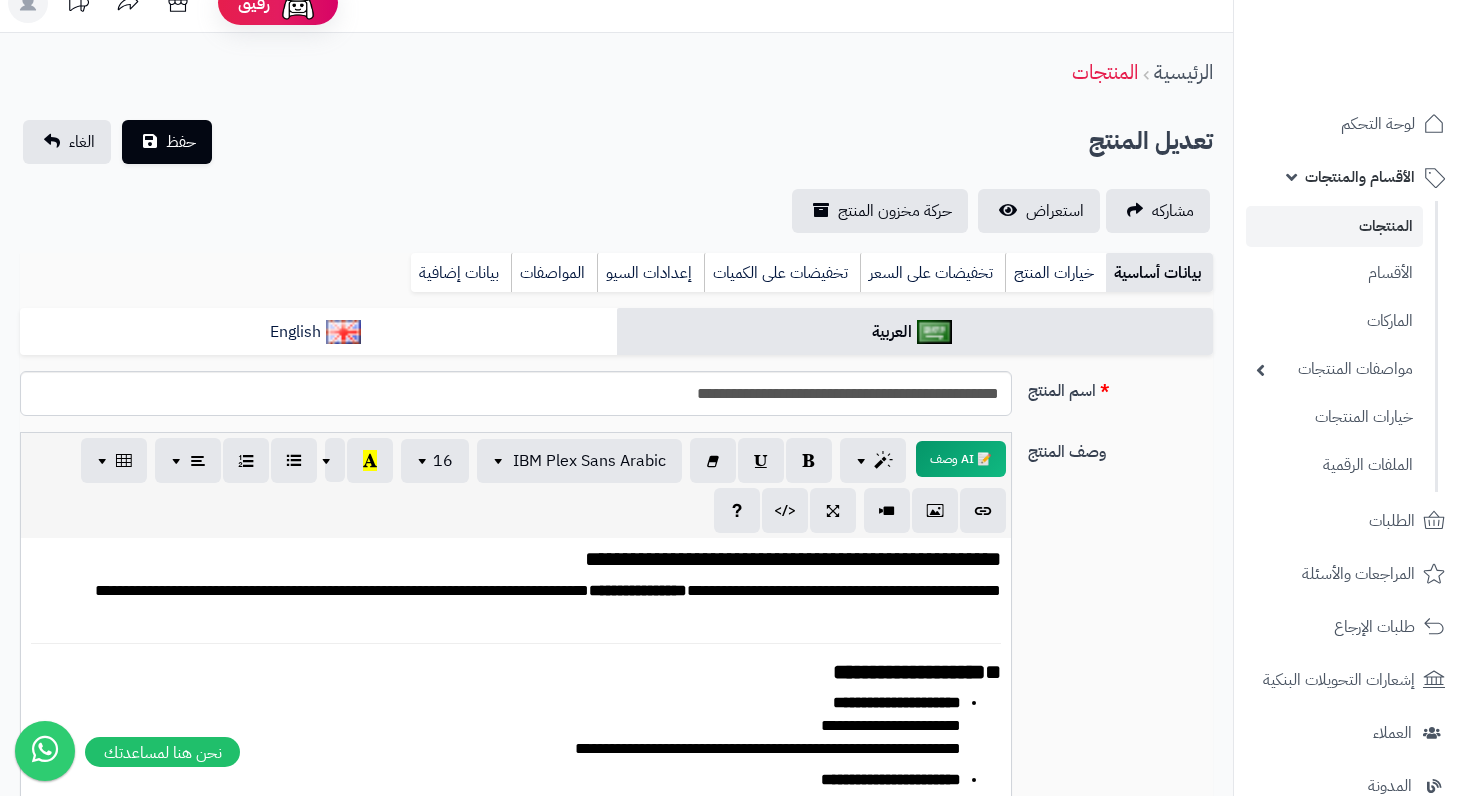 scroll, scrollTop: 0, scrollLeft: 0, axis: both 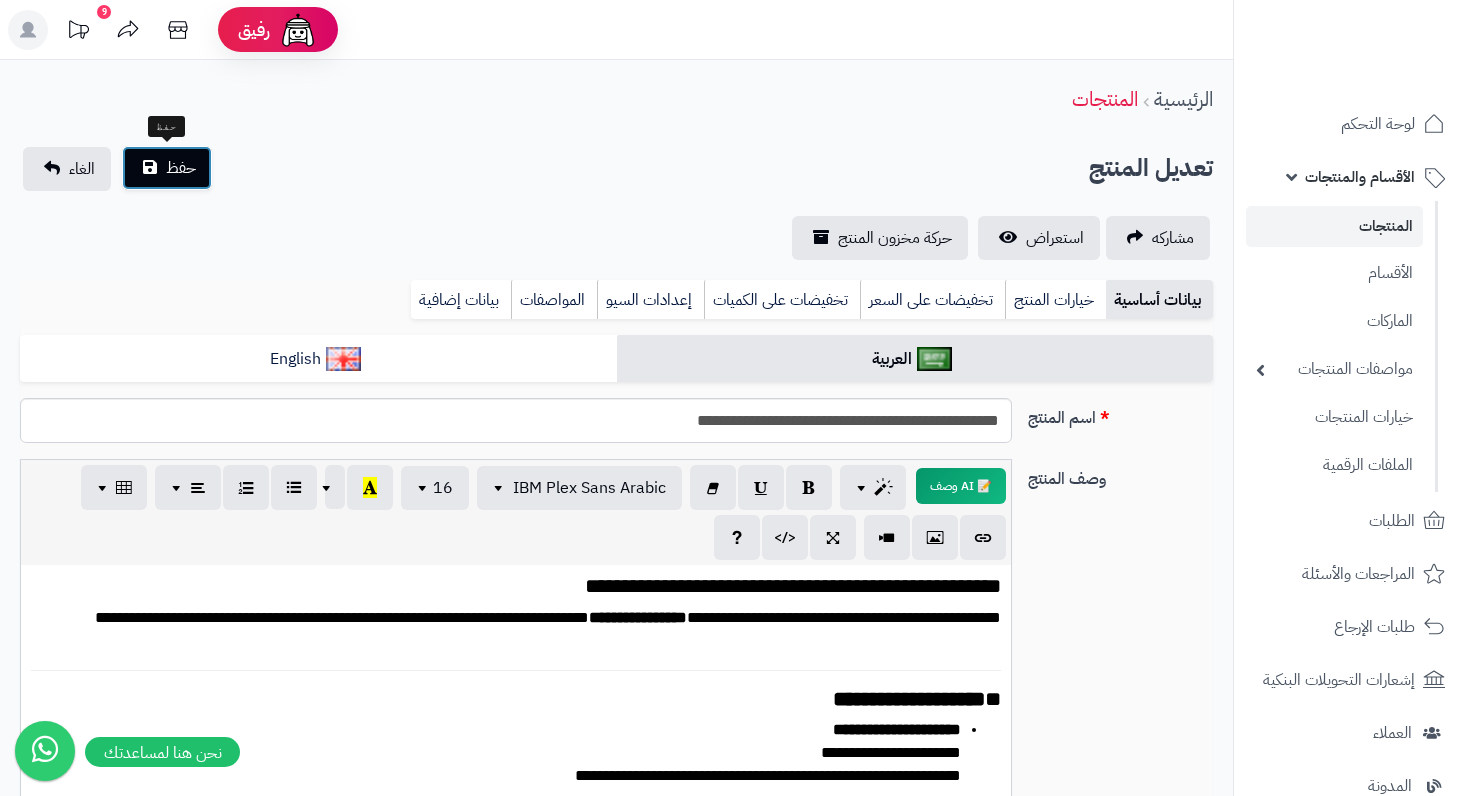 click on "حفظ" at bounding box center (181, 168) 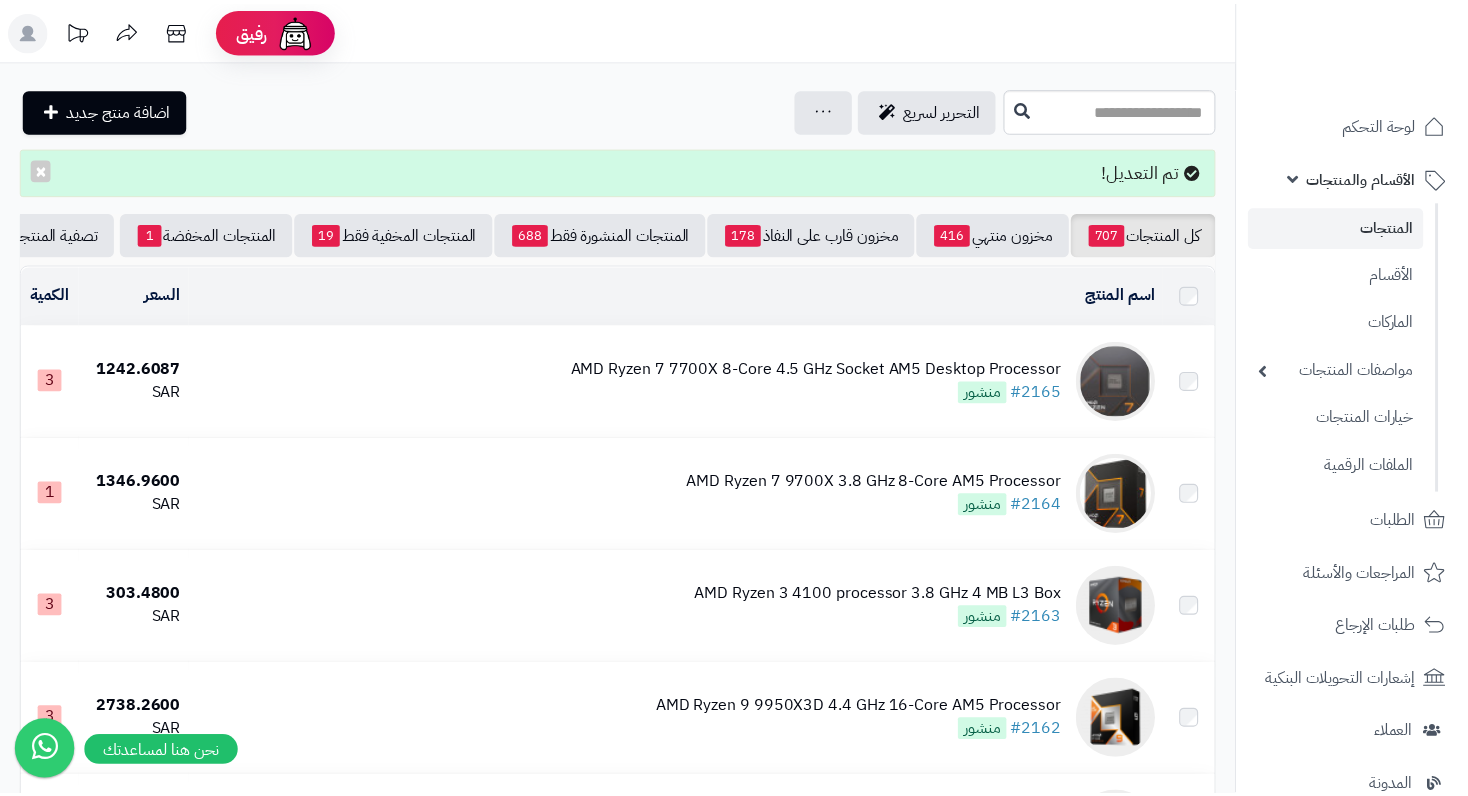 scroll, scrollTop: 0, scrollLeft: 0, axis: both 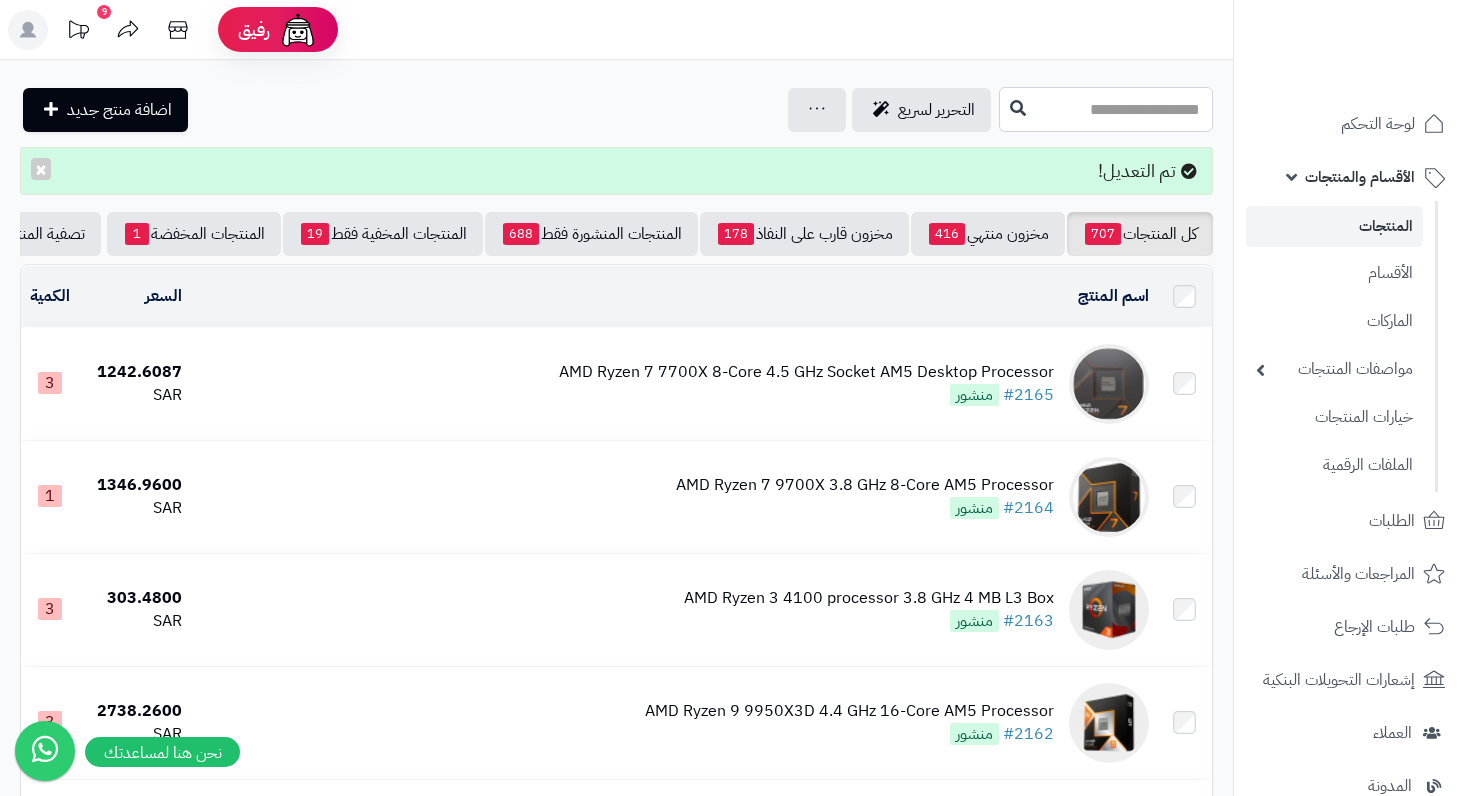 click at bounding box center (1106, 109) 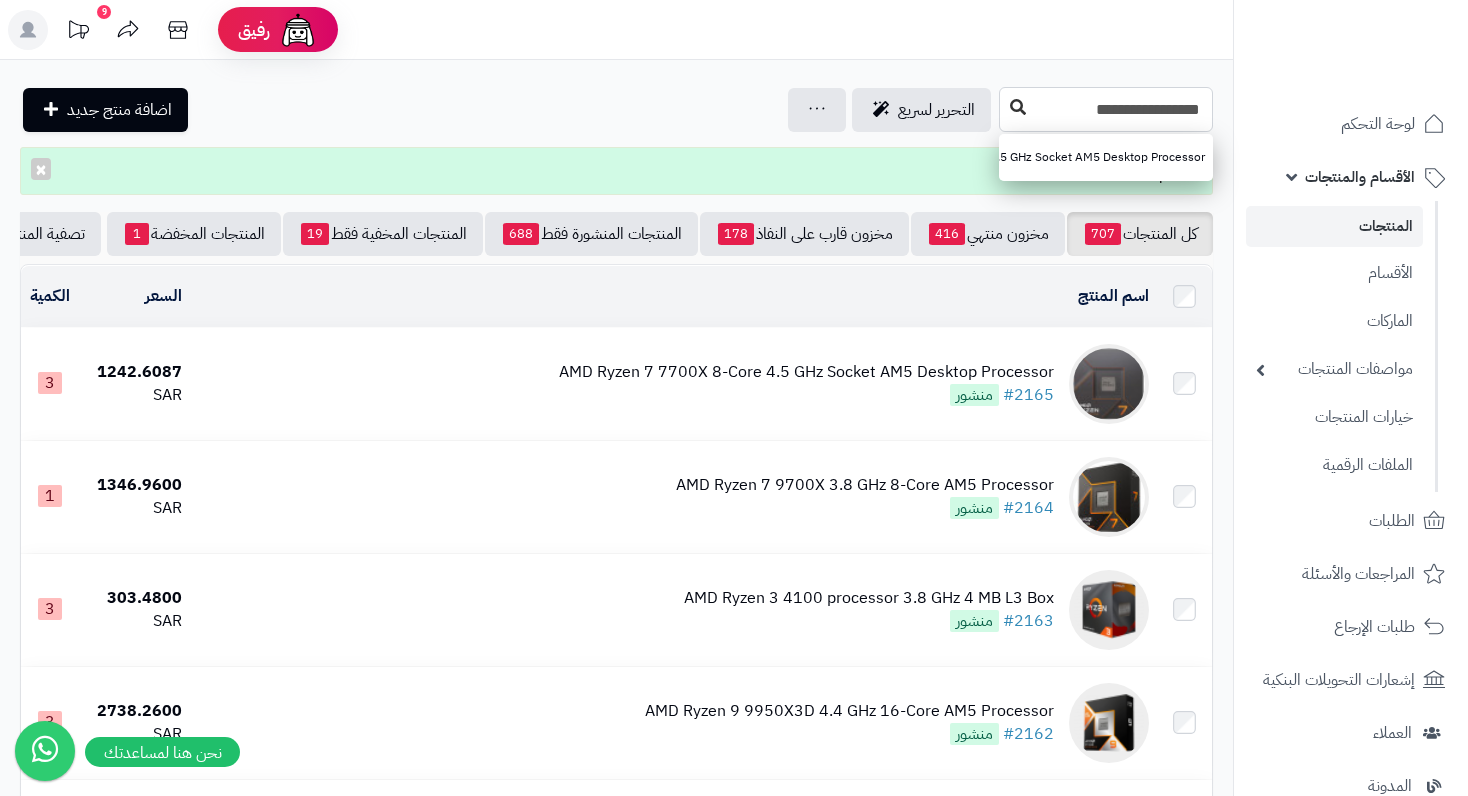 type on "**********" 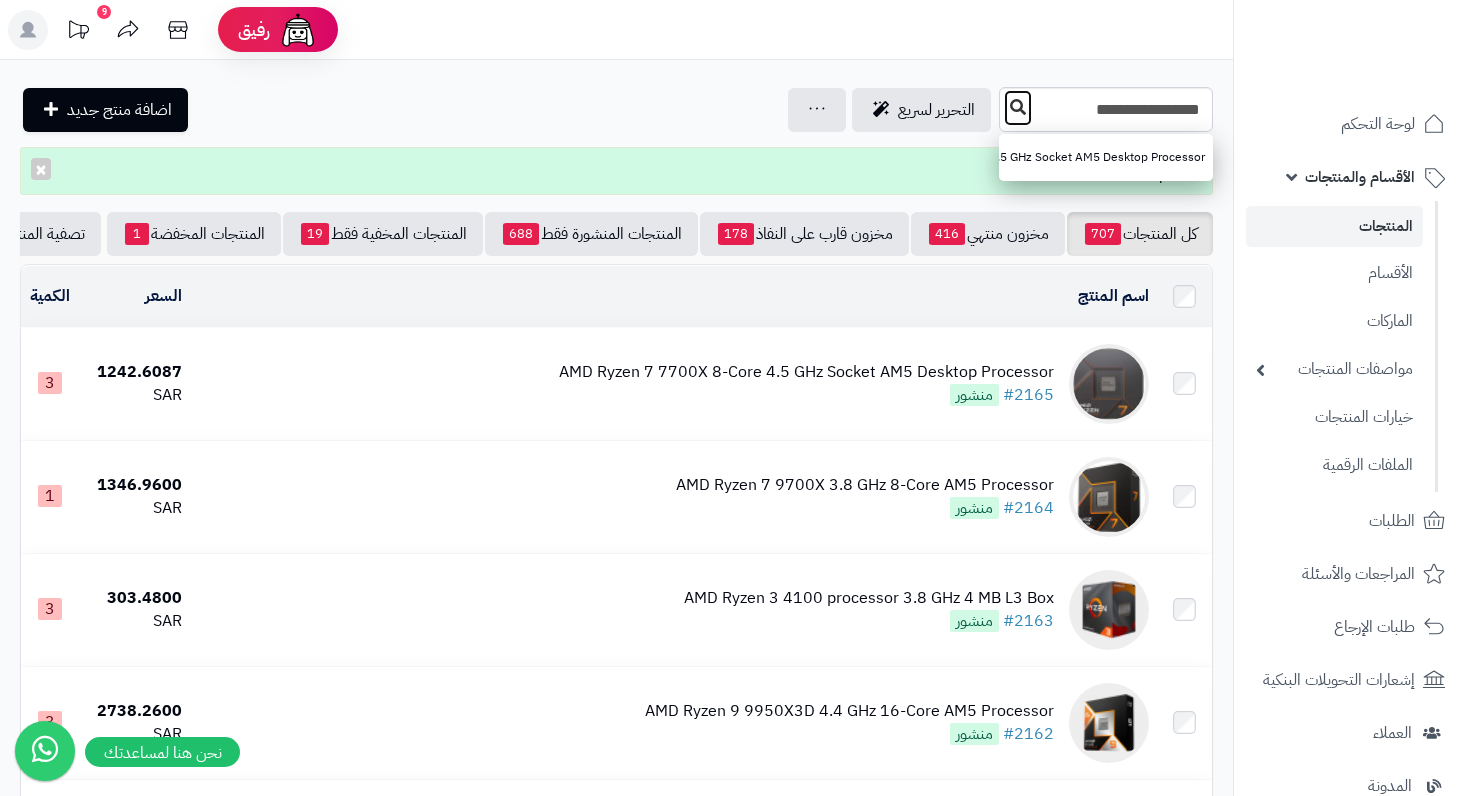 click at bounding box center [1018, 107] 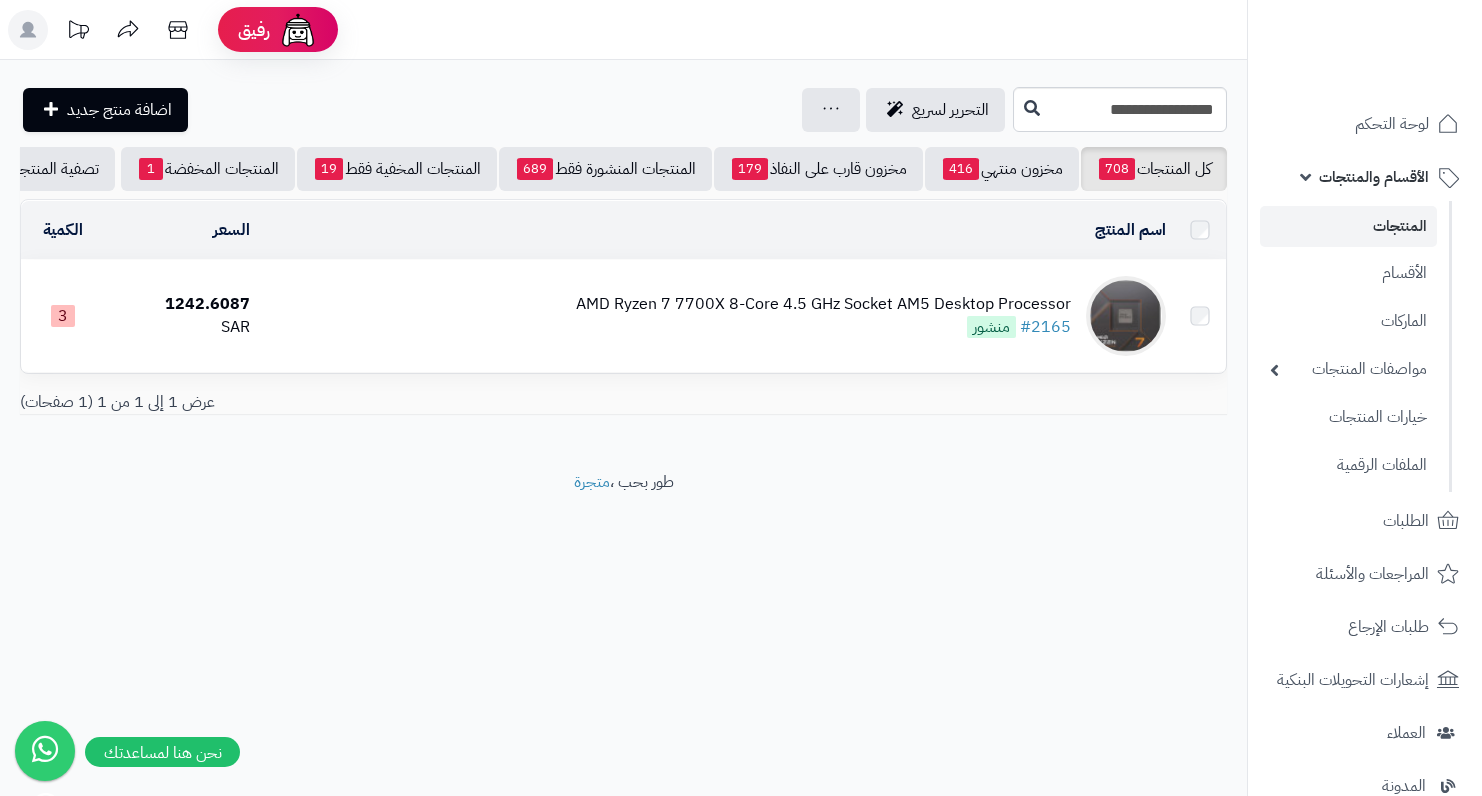 scroll, scrollTop: 0, scrollLeft: 0, axis: both 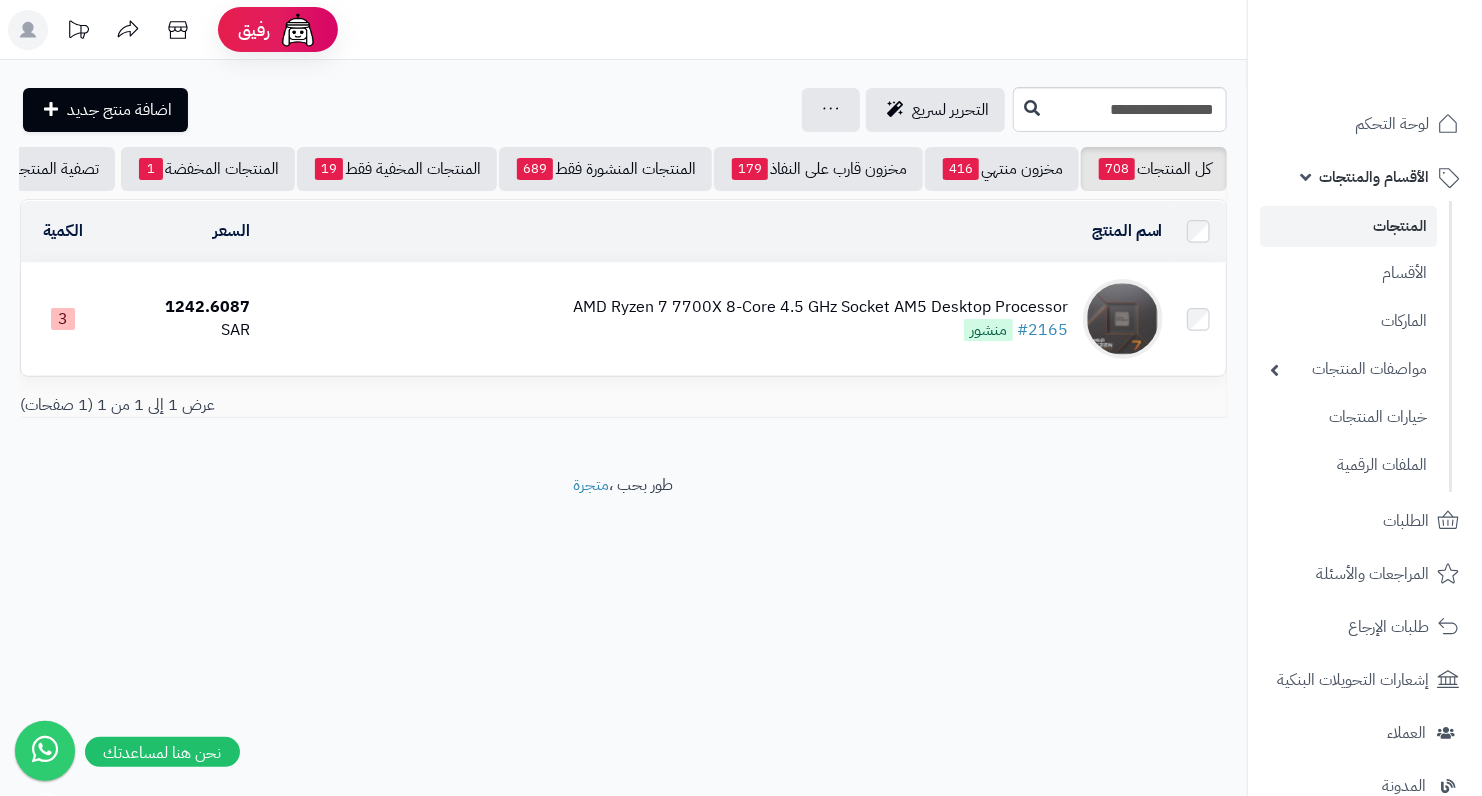 click on "AMD Ryzen 7 7700X 8-Core 4.5 GHz  Socket AM5   Desktop Processor
#2165
منشور" at bounding box center [820, 319] 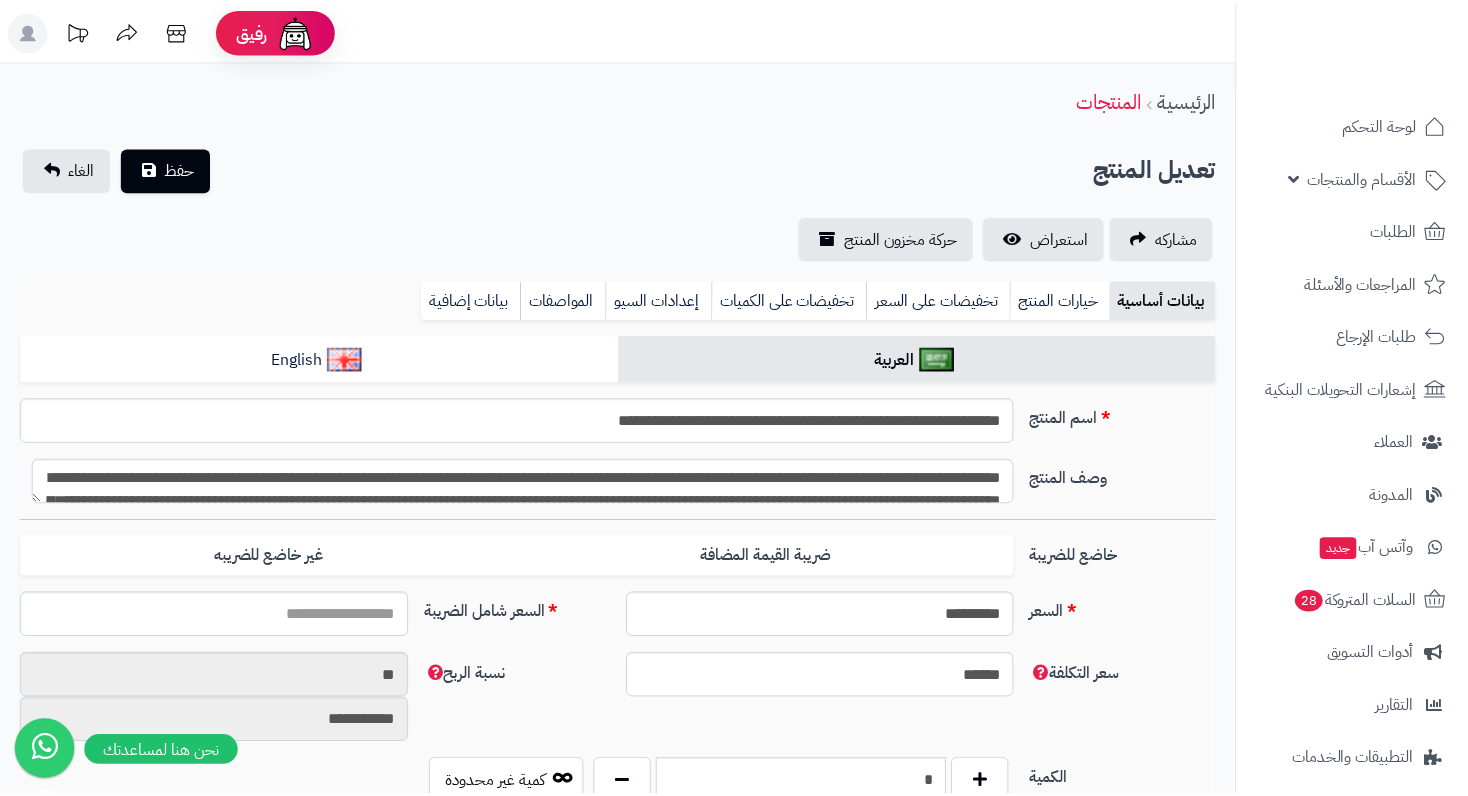 scroll, scrollTop: 0, scrollLeft: 0, axis: both 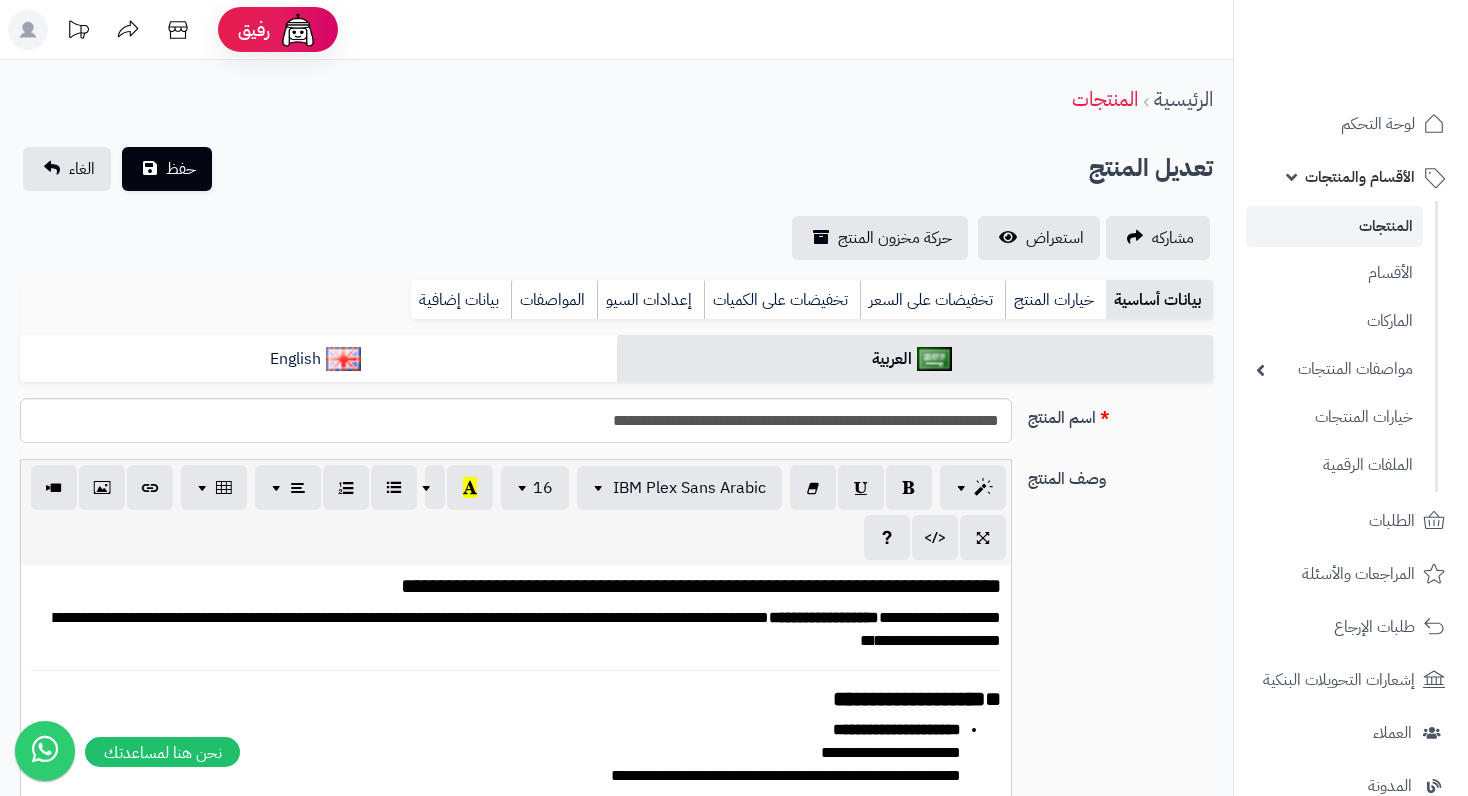 type on "*******" 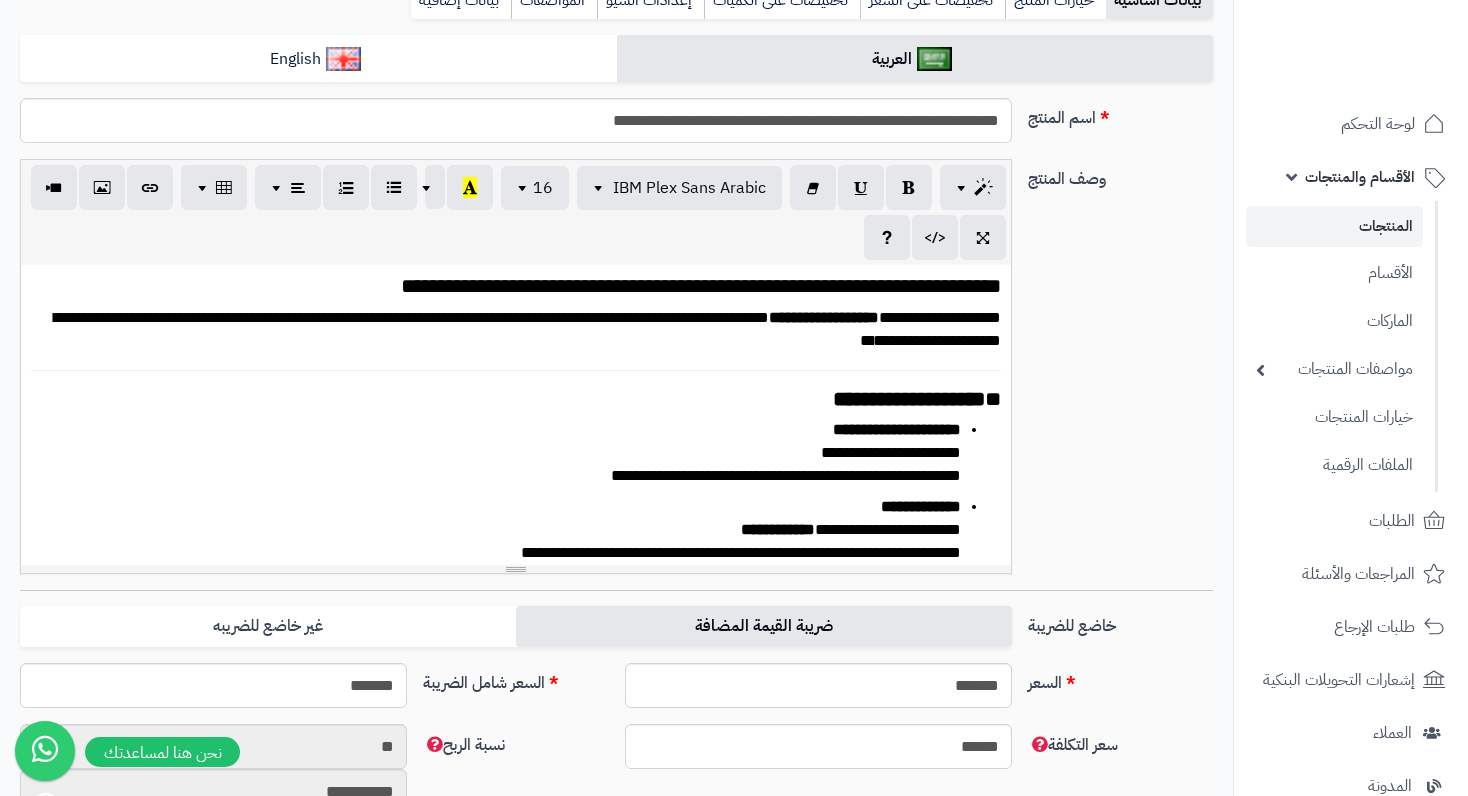 scroll, scrollTop: 14, scrollLeft: 0, axis: vertical 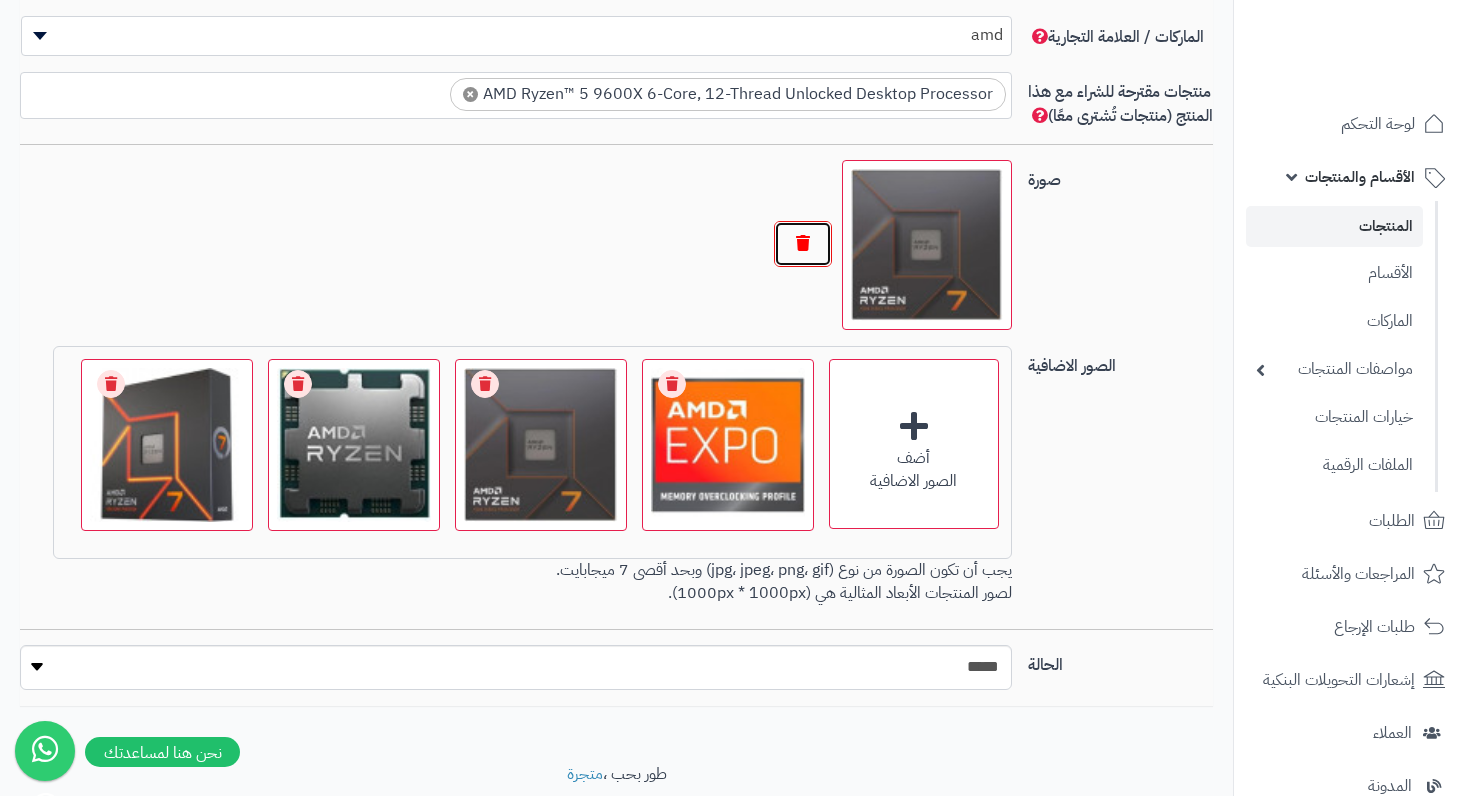 click at bounding box center (803, 244) 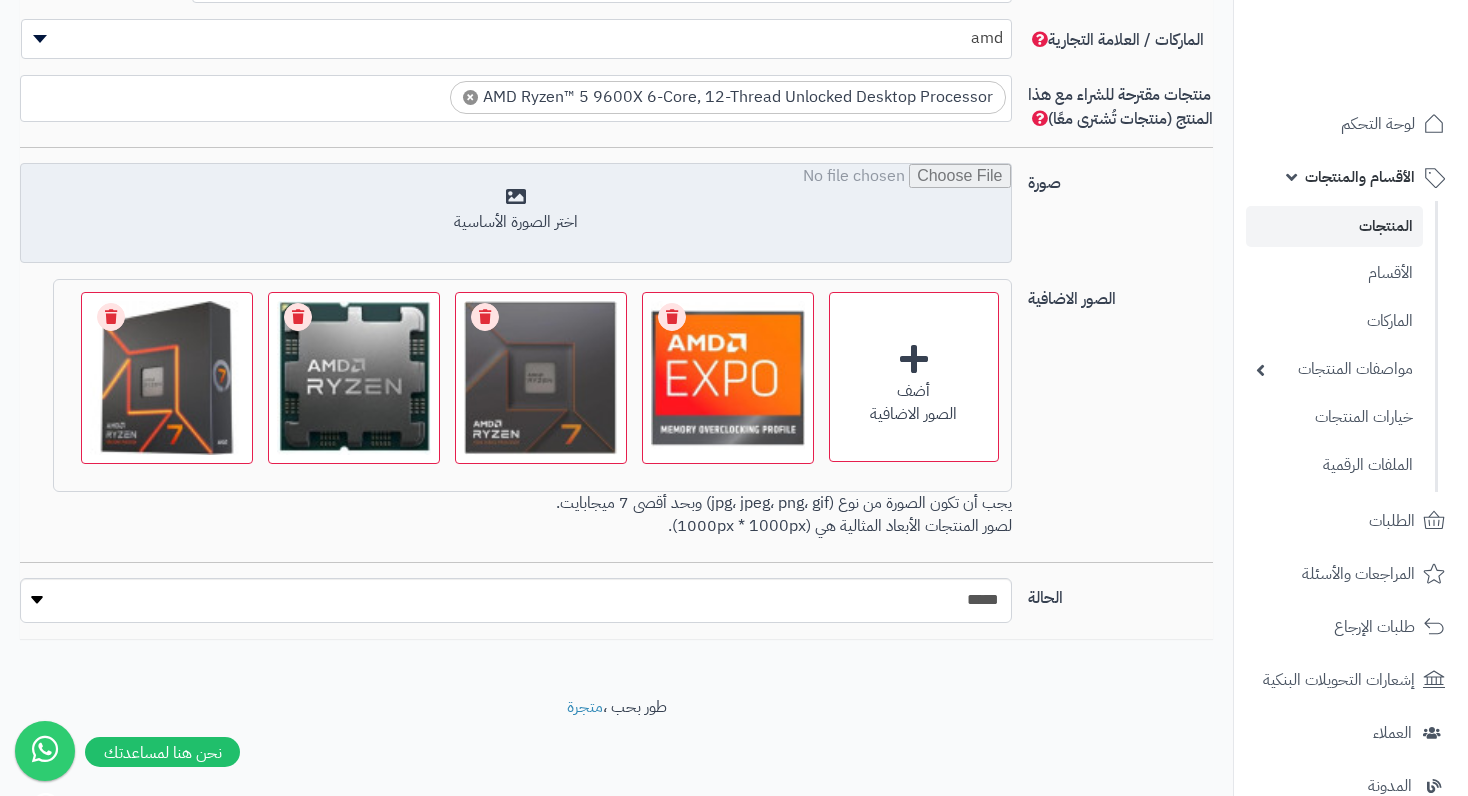 click at bounding box center (515, 214) 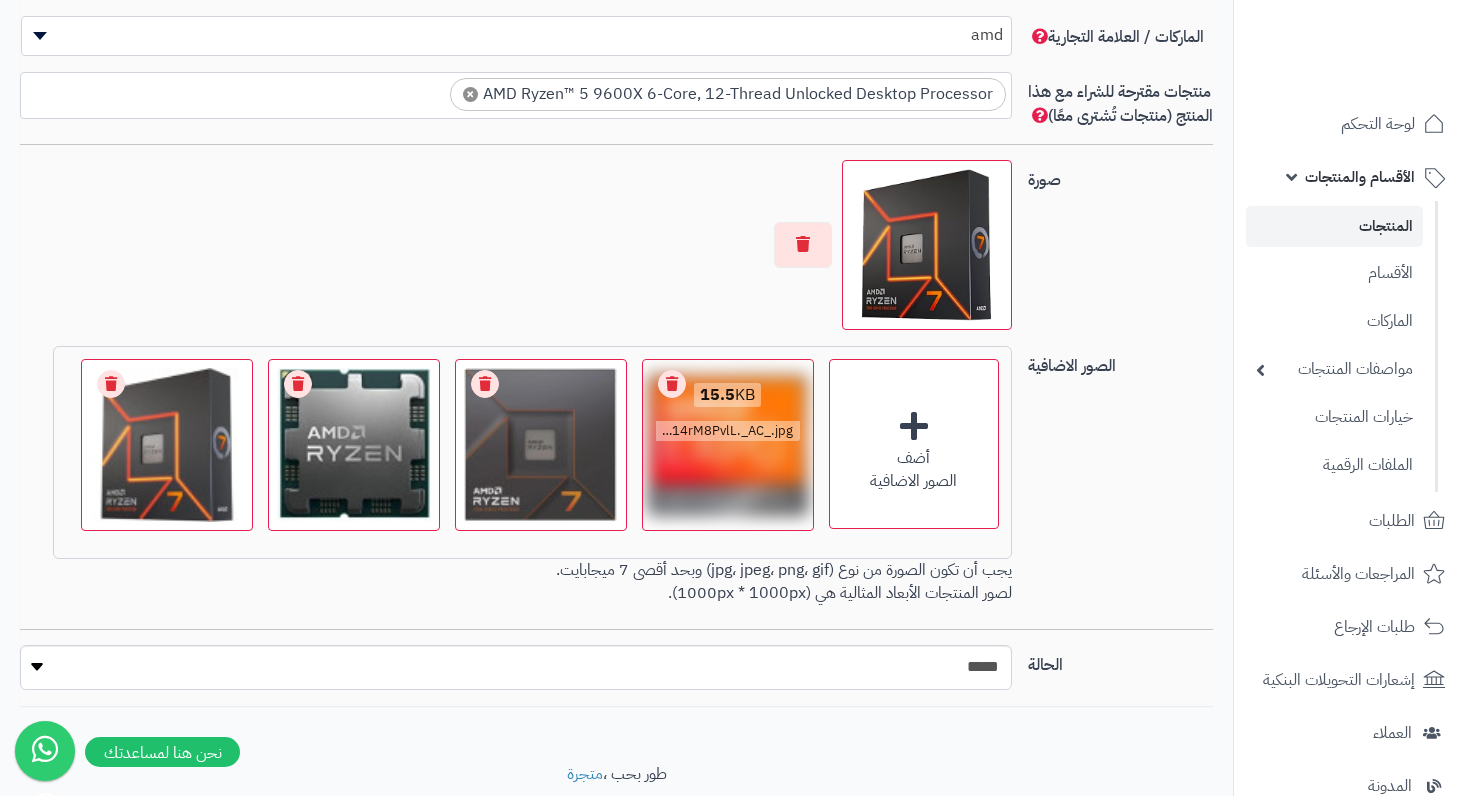 click on "Remove file" at bounding box center [672, 384] 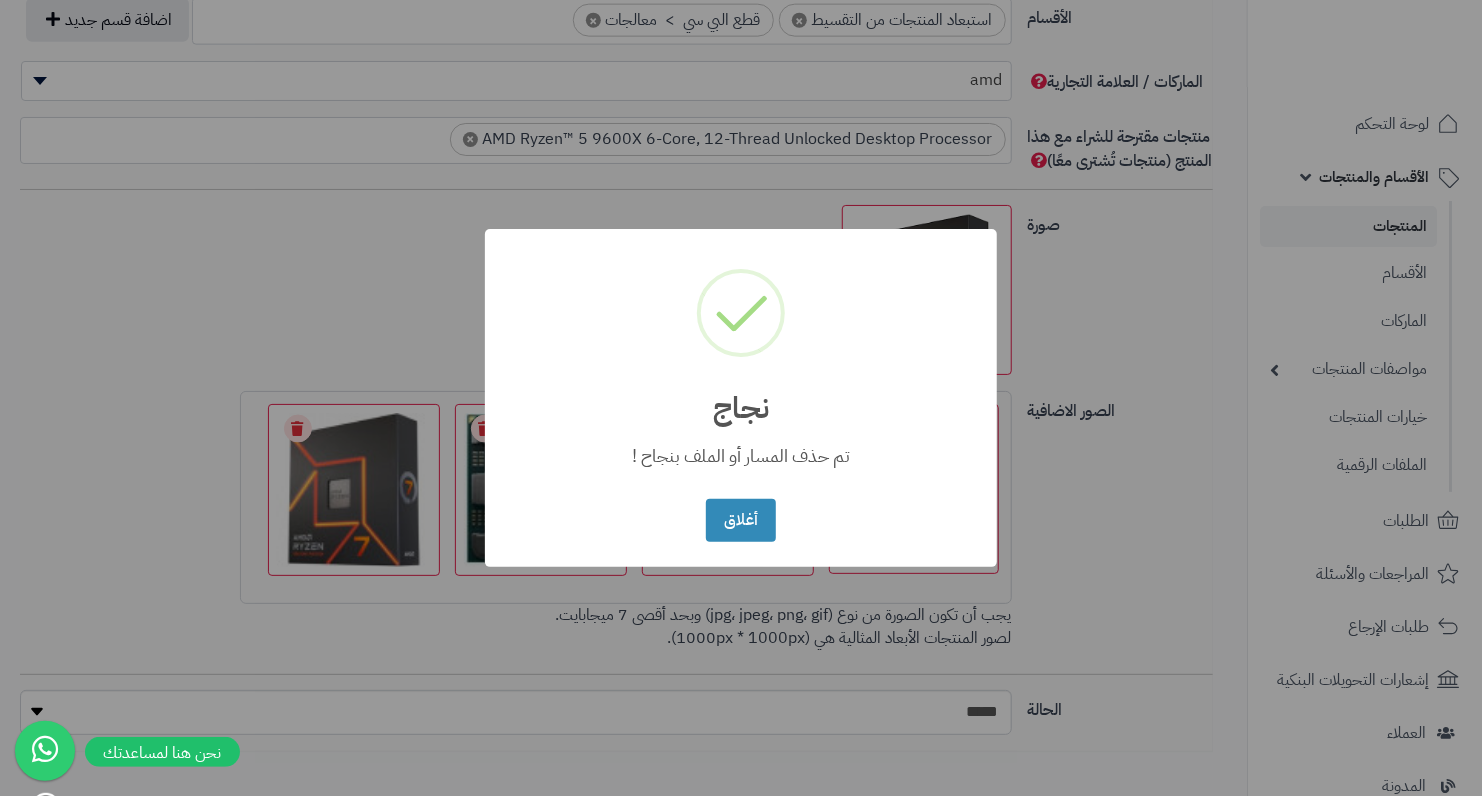 click on "نجاج" at bounding box center [741, 395] 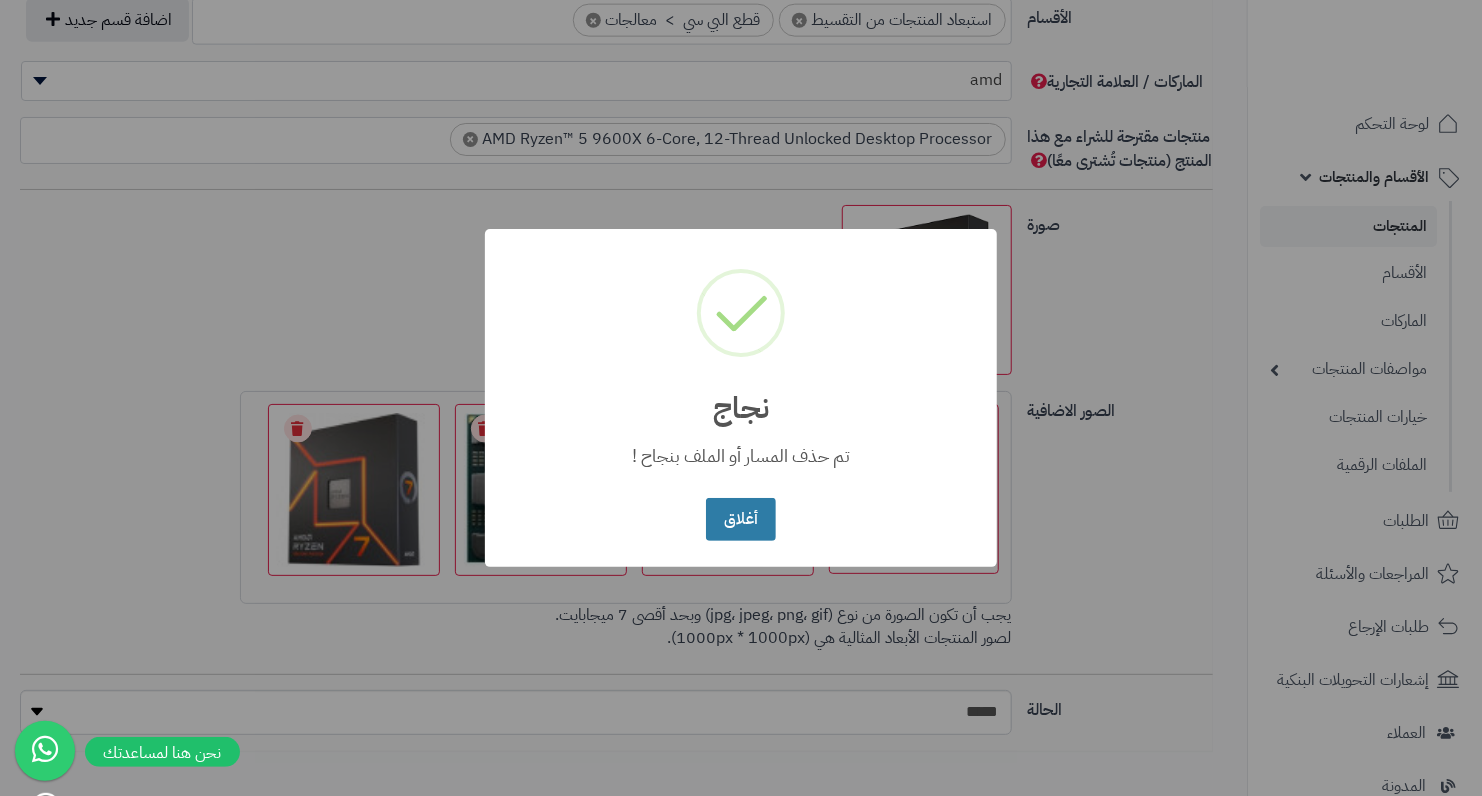 click on "أغلاق" at bounding box center (740, 519) 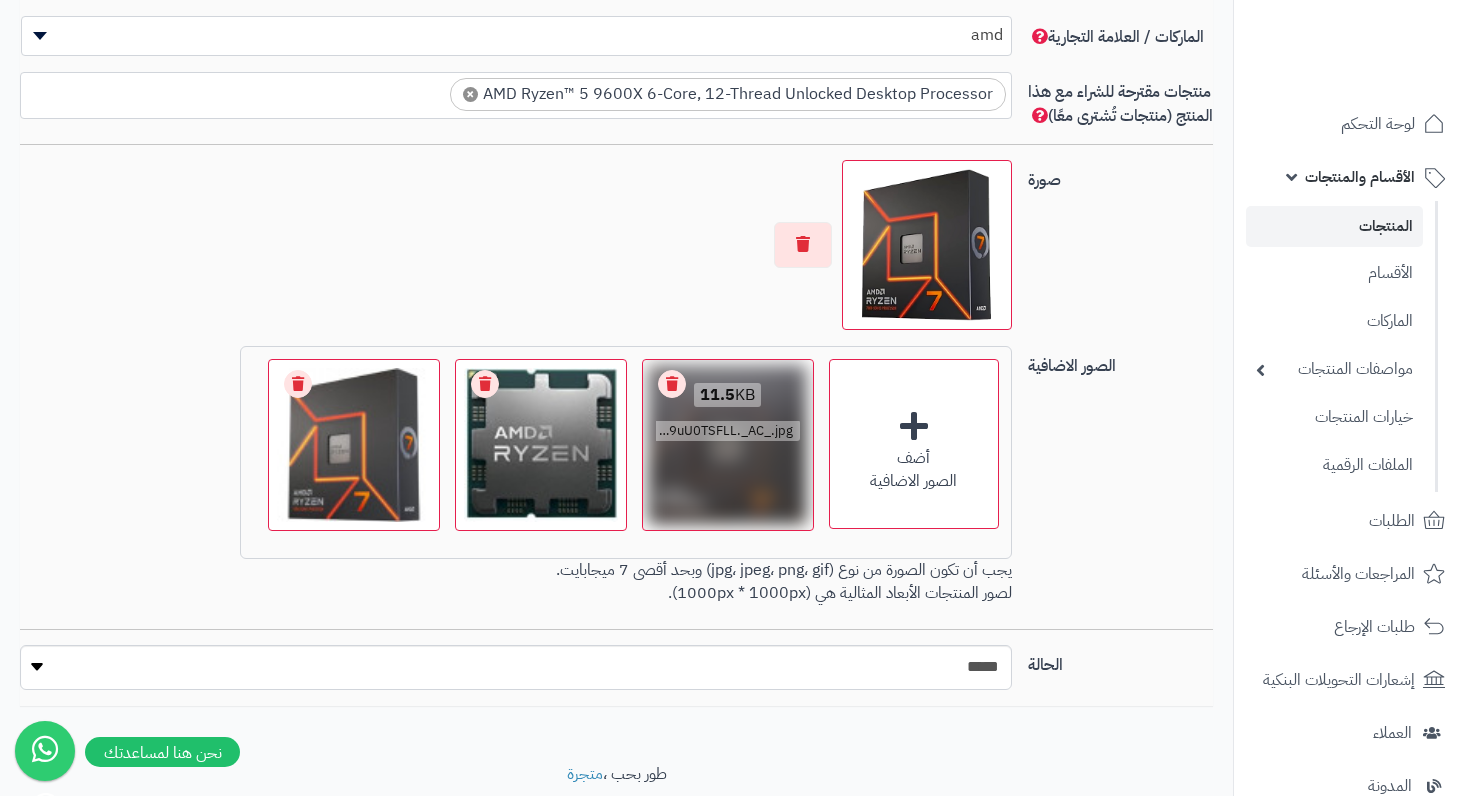 click on "Remove file" at bounding box center (672, 384) 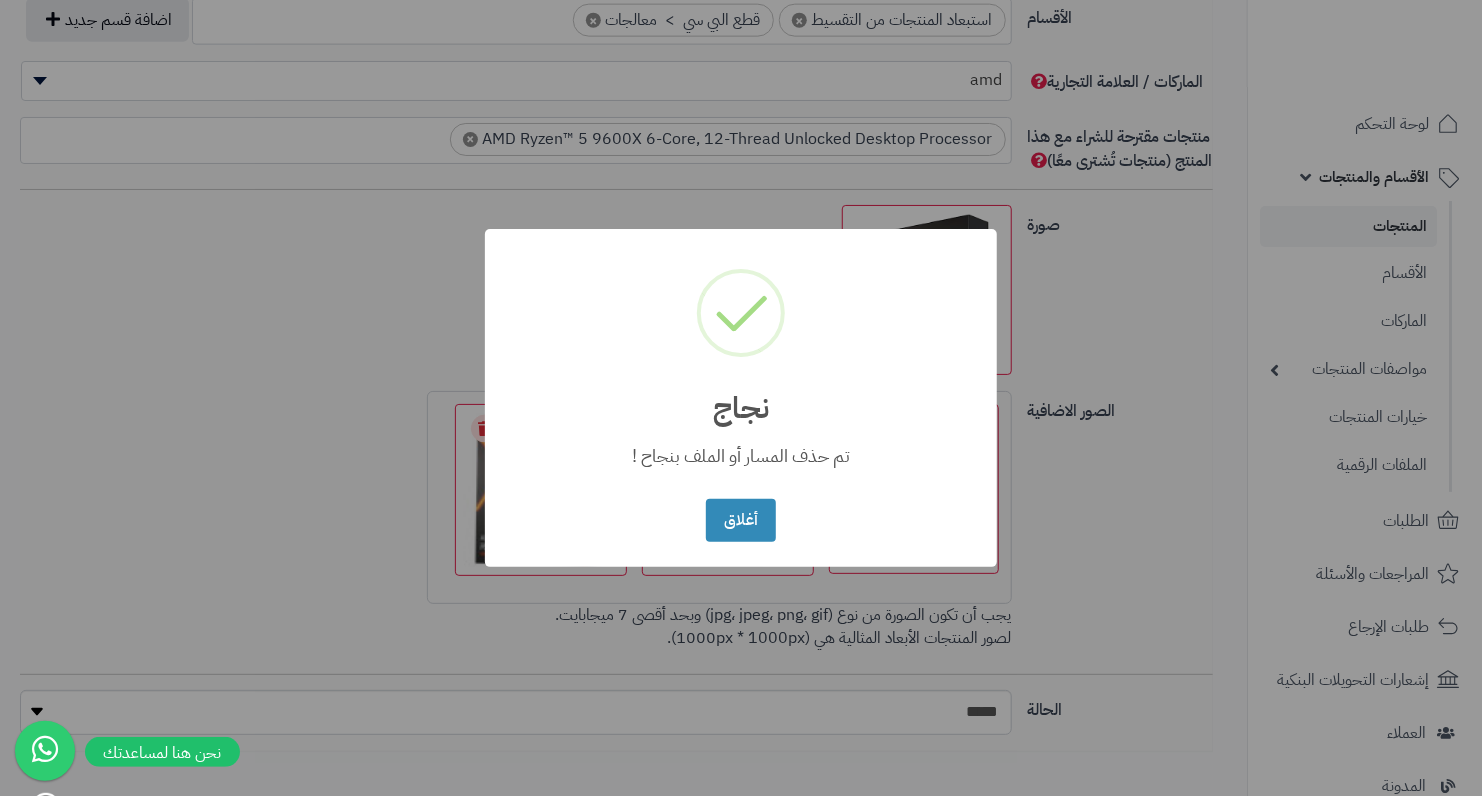 click on "نجاج" at bounding box center (741, 395) 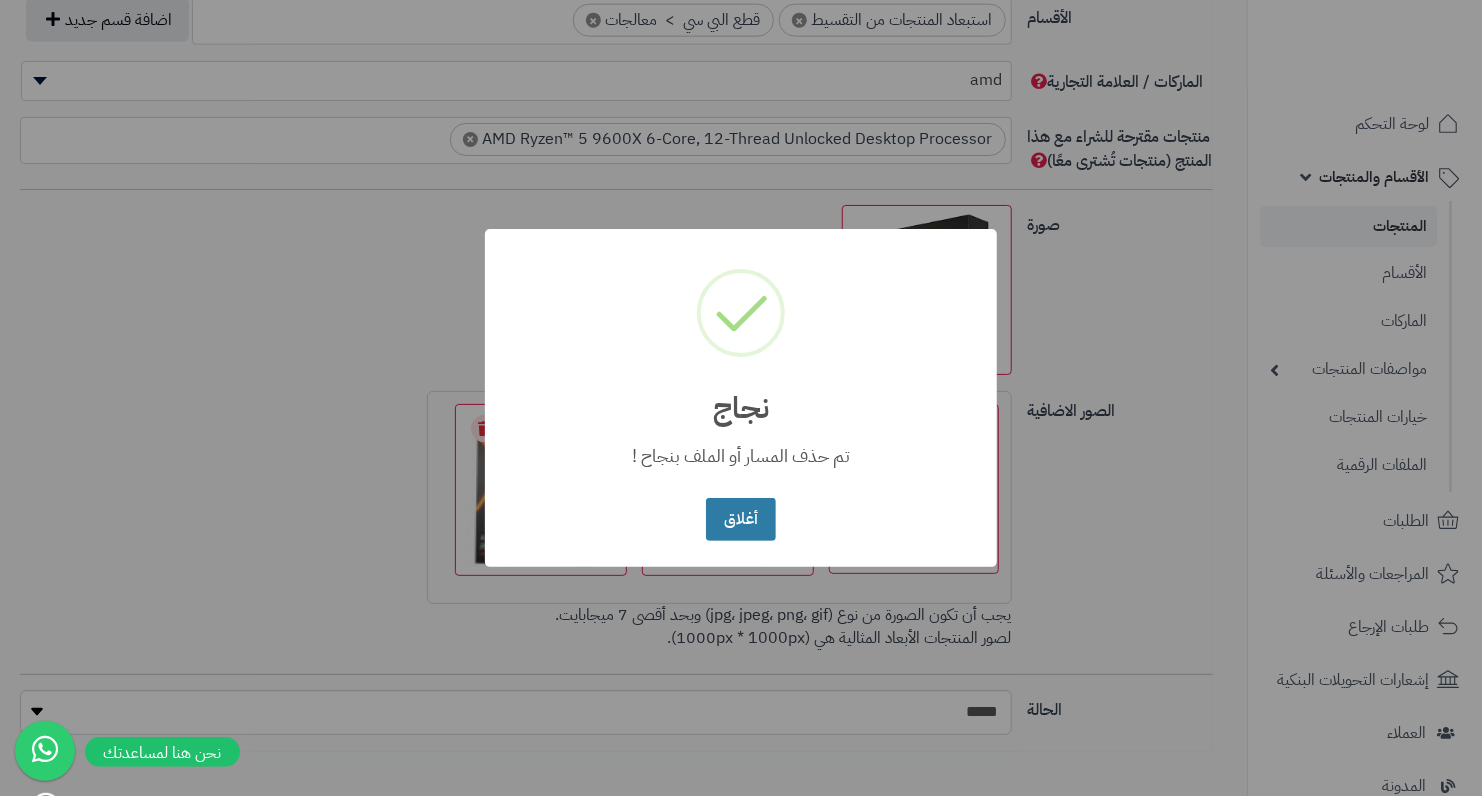 click on "أغلاق" at bounding box center (740, 519) 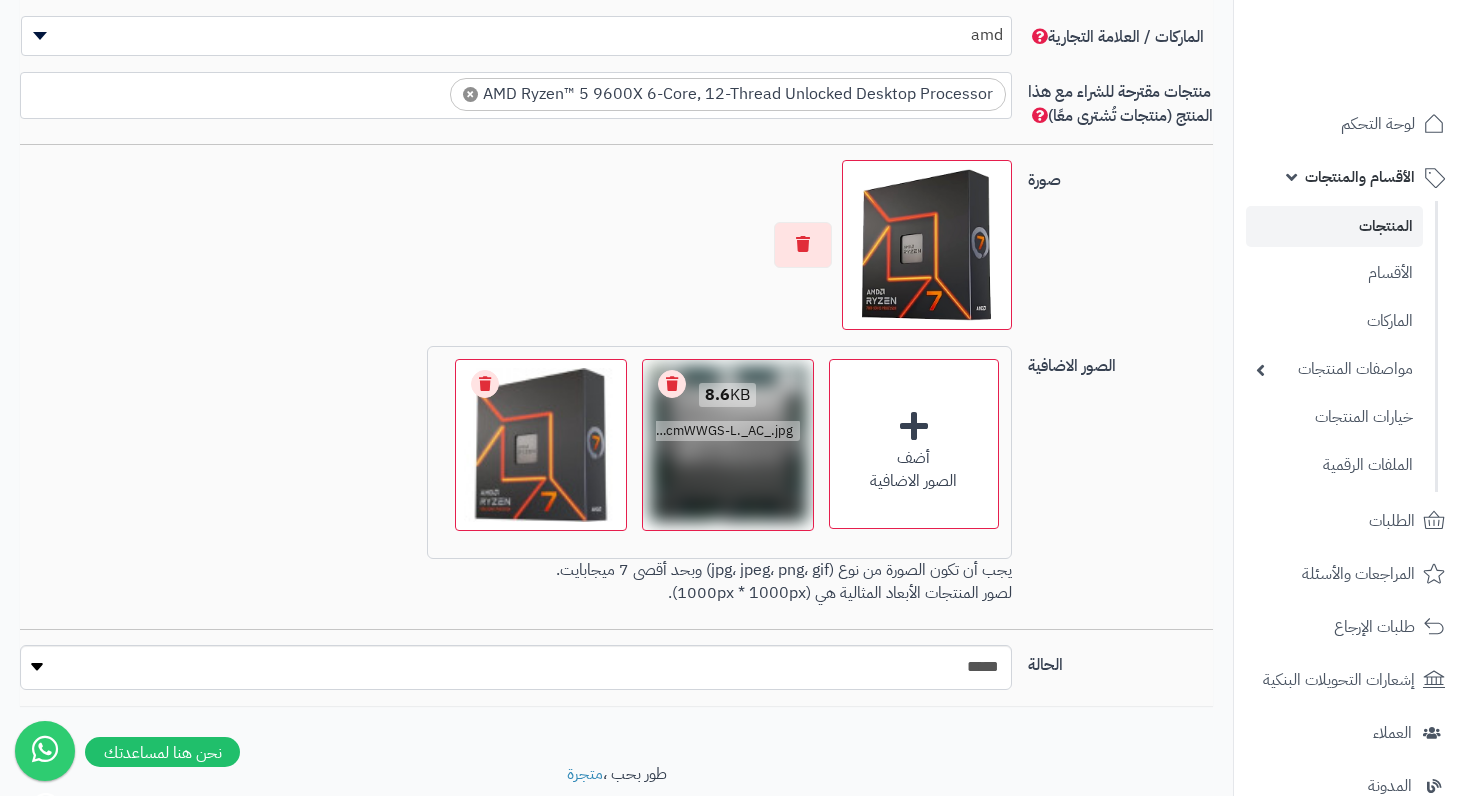 click on "Remove file" at bounding box center [672, 384] 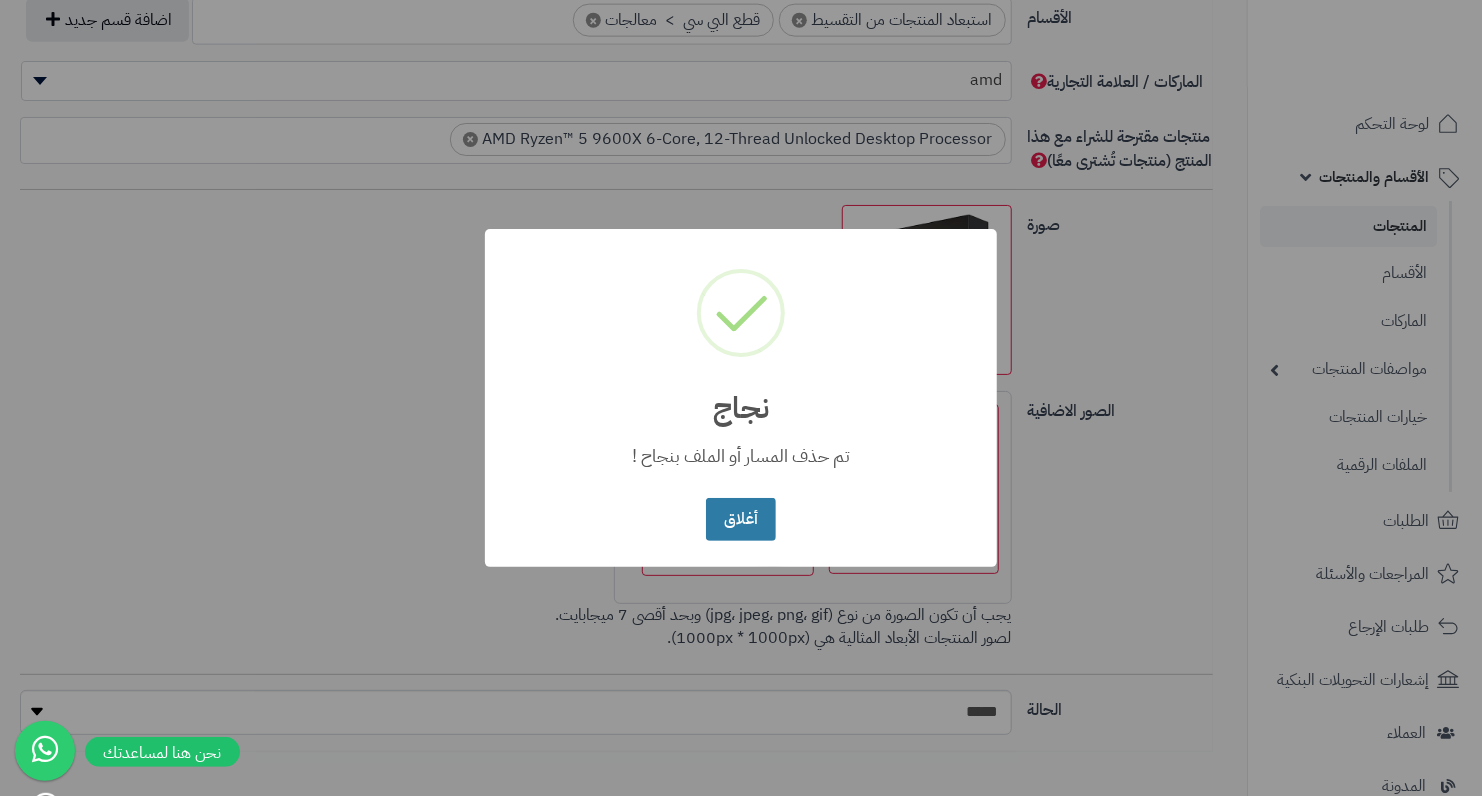 click on "أغلاق" at bounding box center (740, 519) 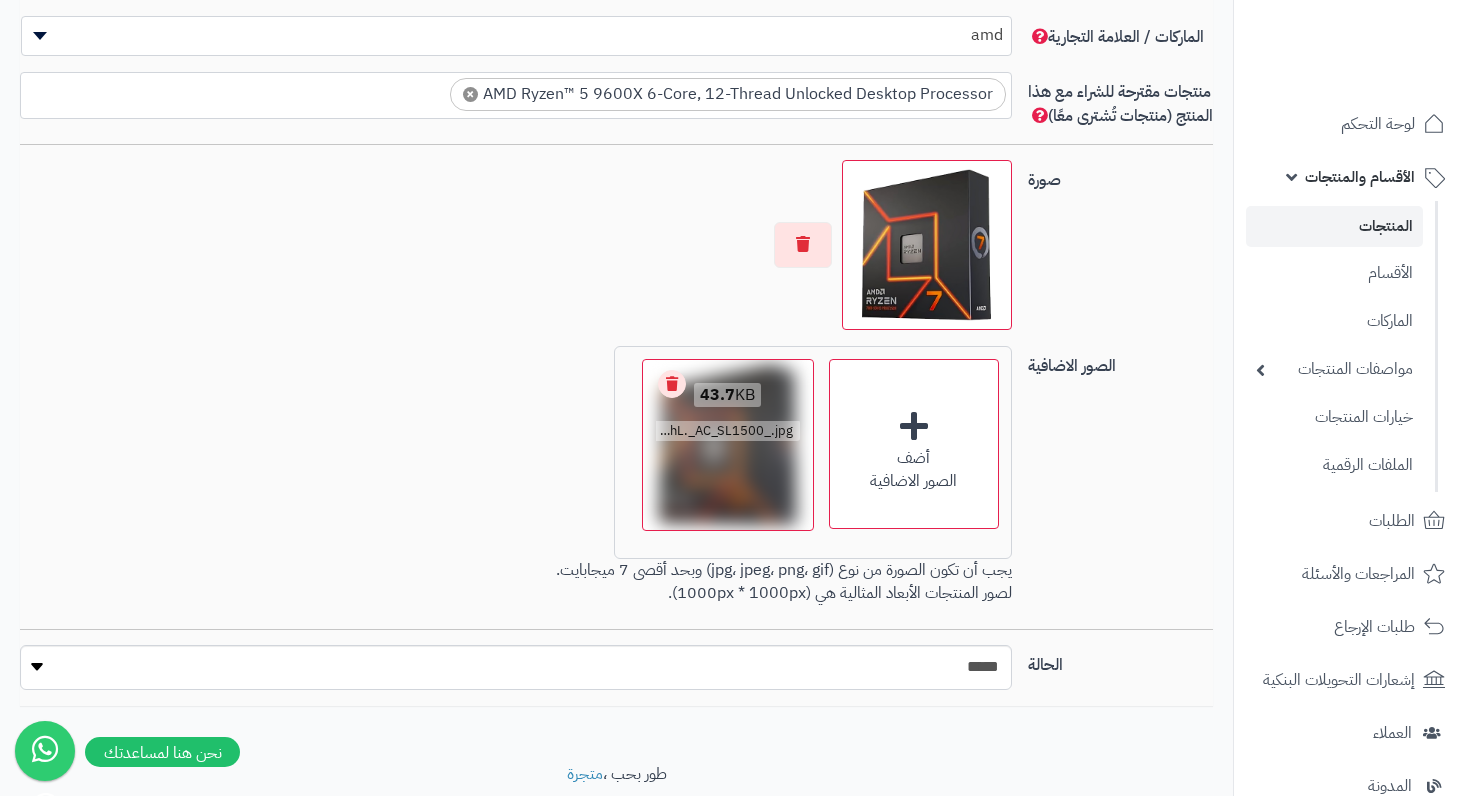 click on "Remove file" at bounding box center (672, 384) 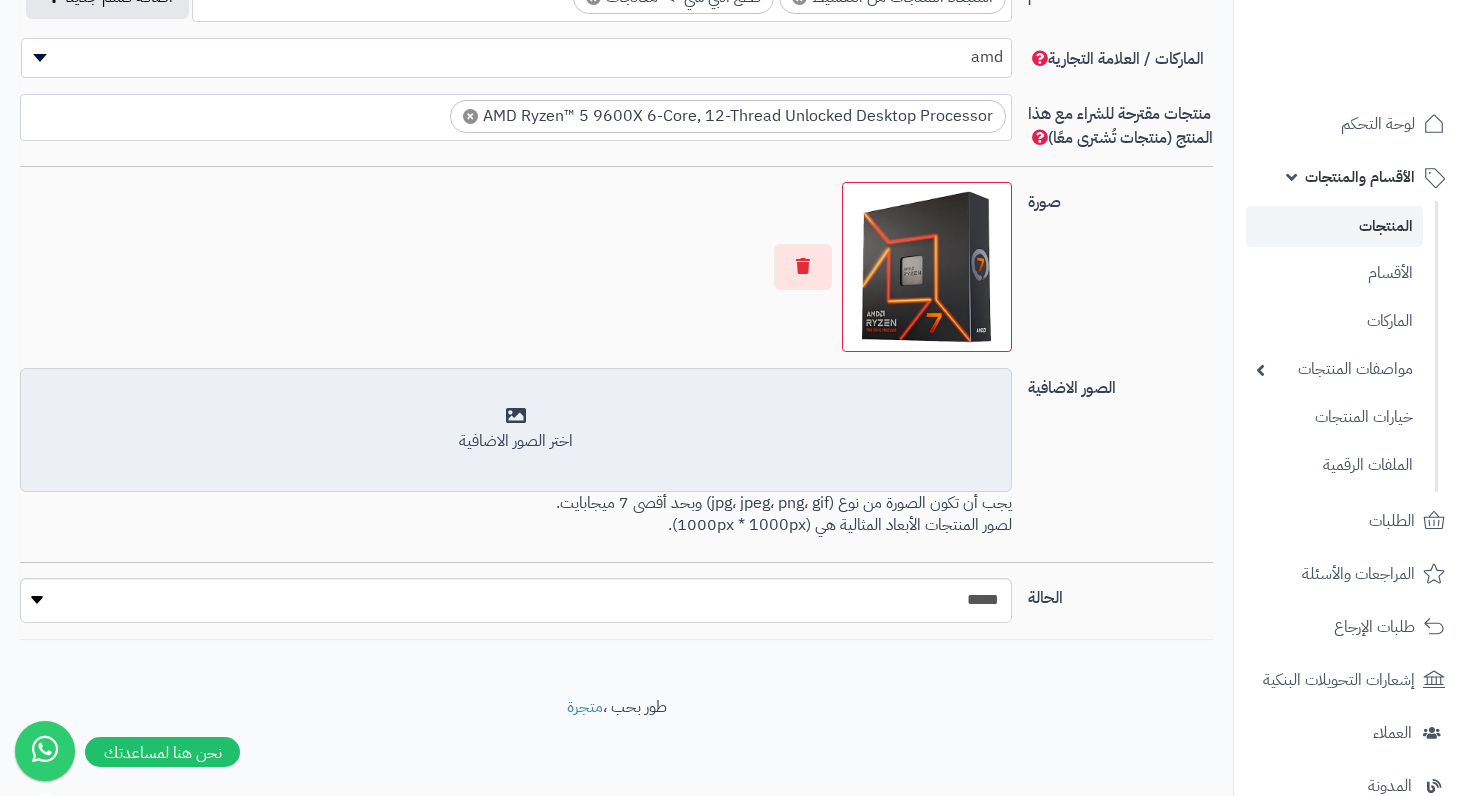 scroll, scrollTop: 1273, scrollLeft: 0, axis: vertical 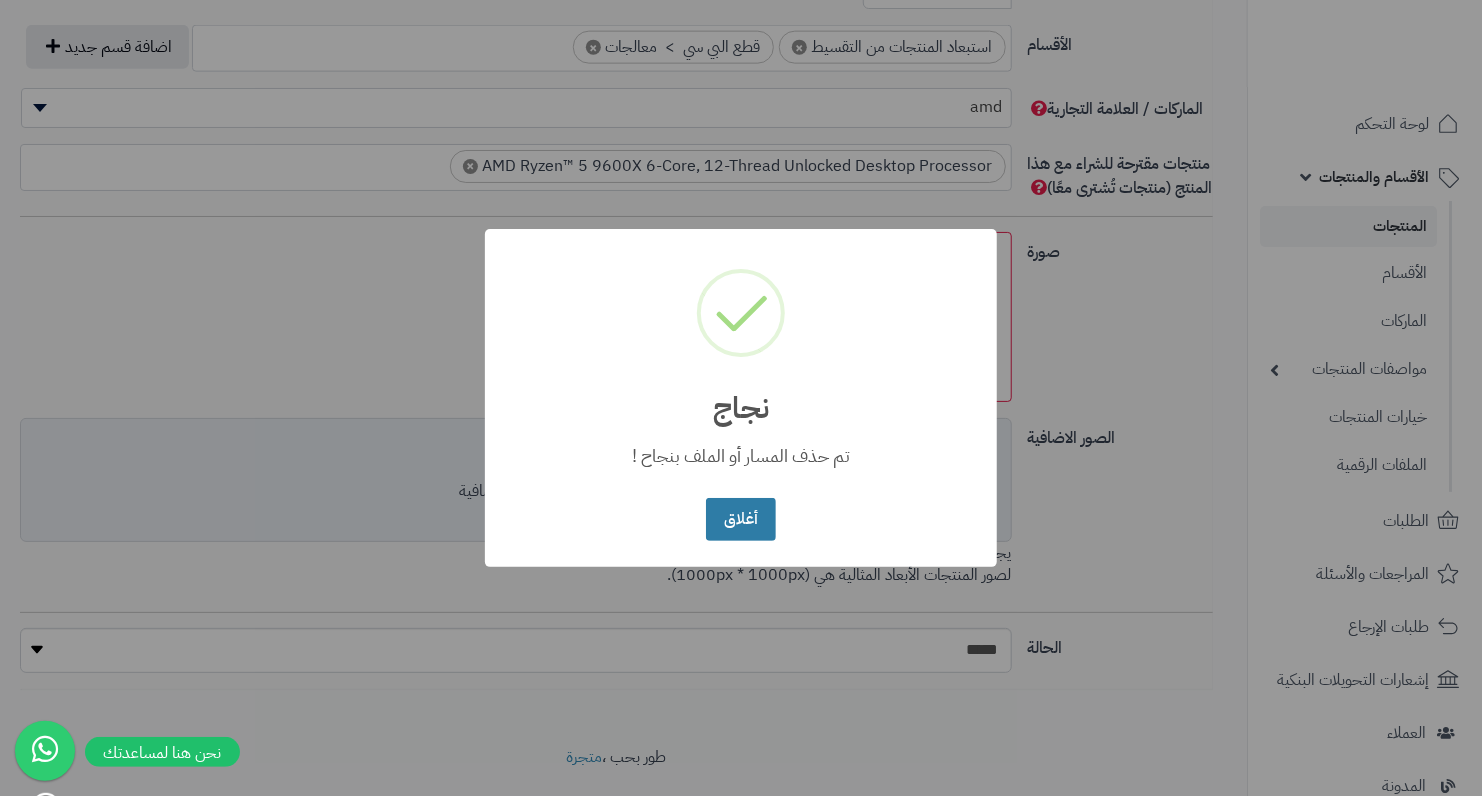 click on "أغلاق" at bounding box center [740, 519] 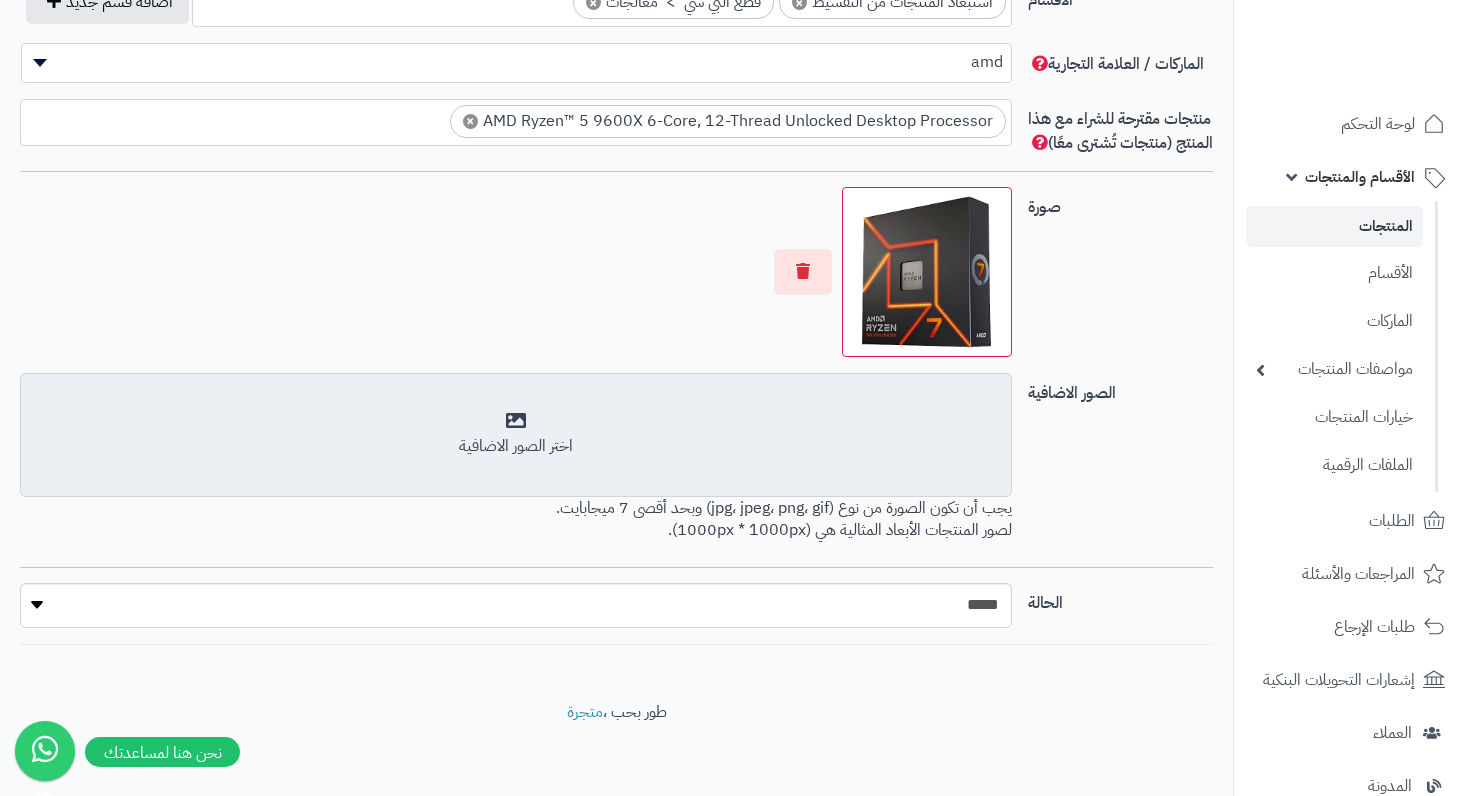 click on "اختر الصور الاضافية" at bounding box center (515, 446) 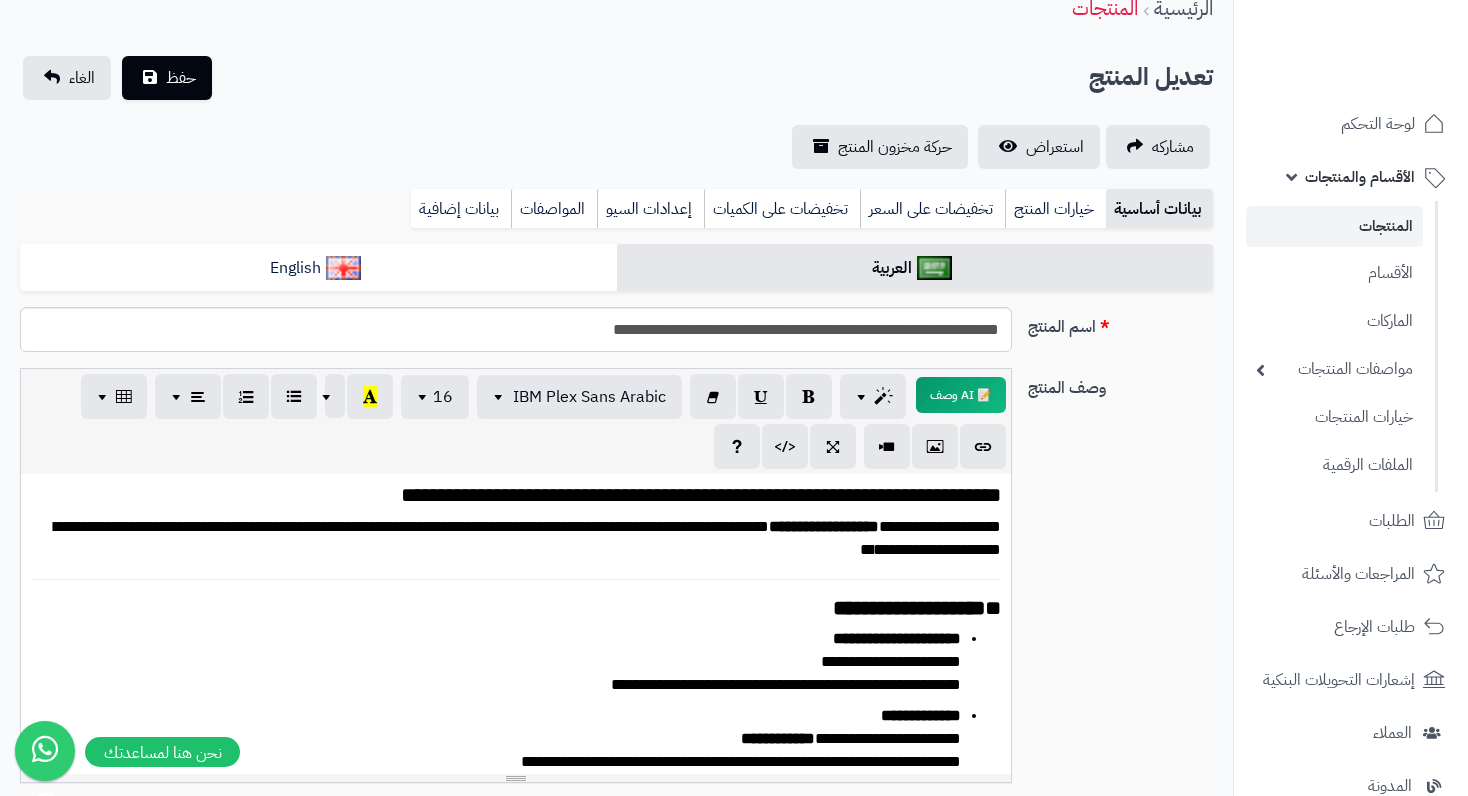 scroll, scrollTop: 0, scrollLeft: 0, axis: both 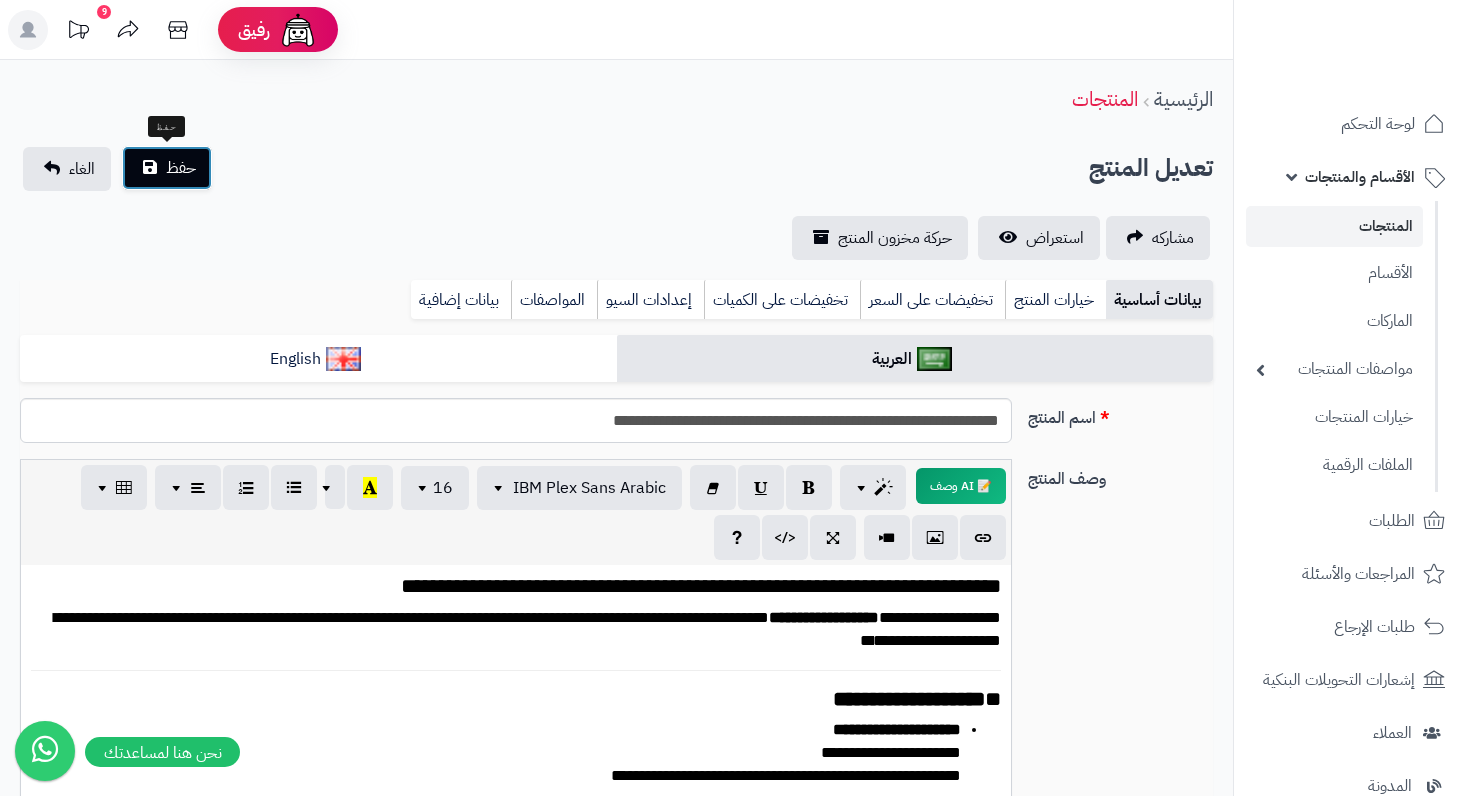 click on "حفظ" at bounding box center [167, 168] 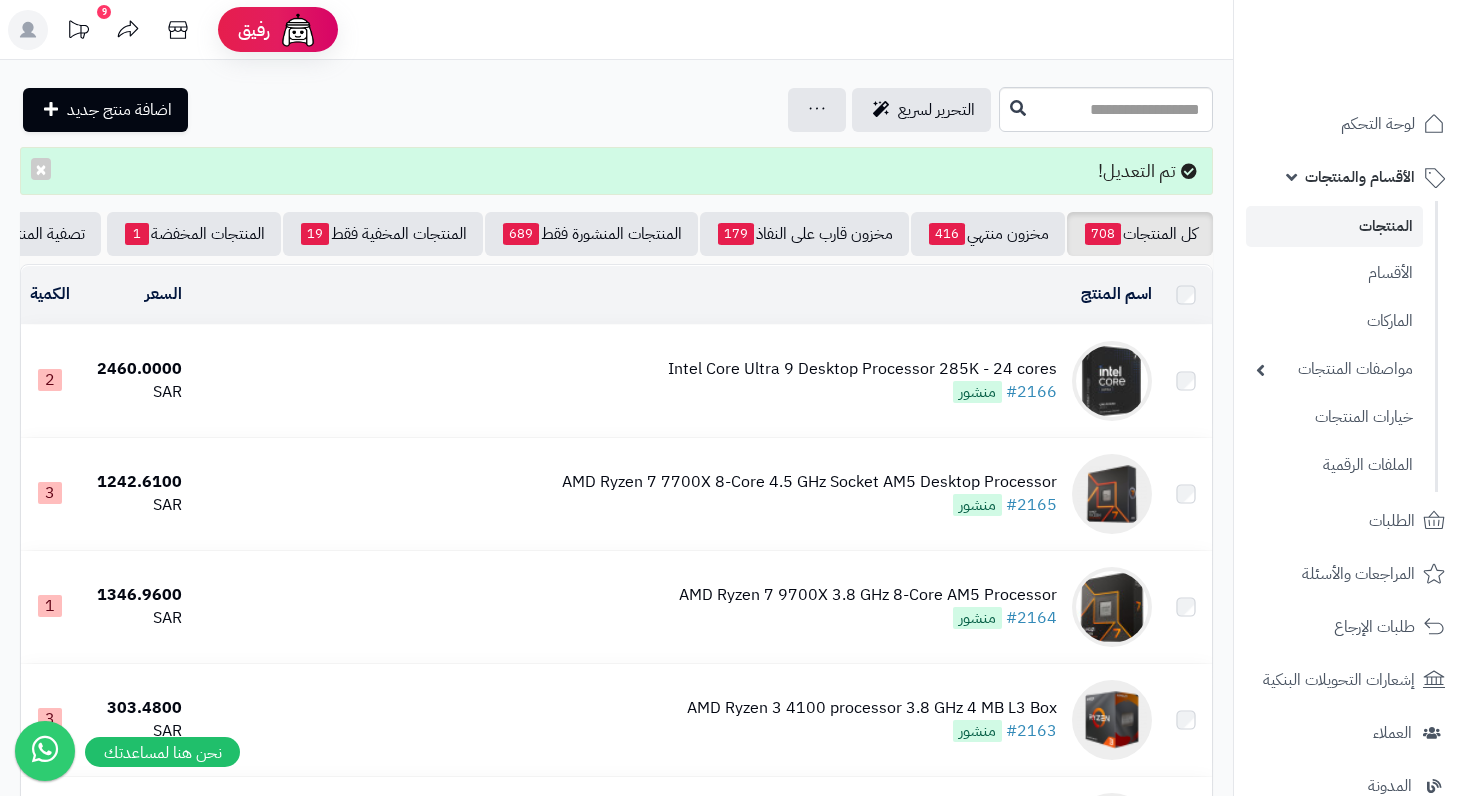 scroll, scrollTop: 0, scrollLeft: 0, axis: both 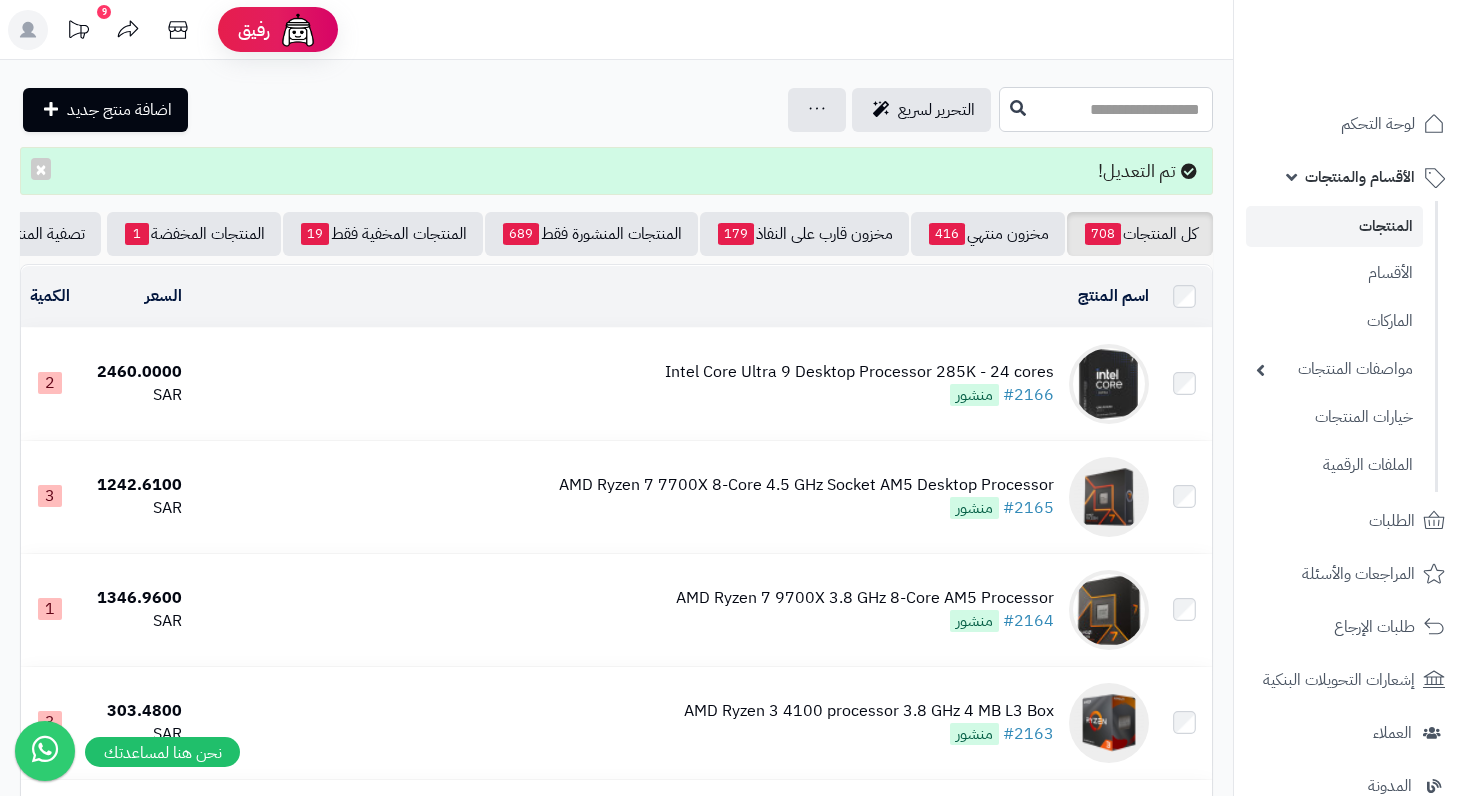 click at bounding box center (1106, 109) 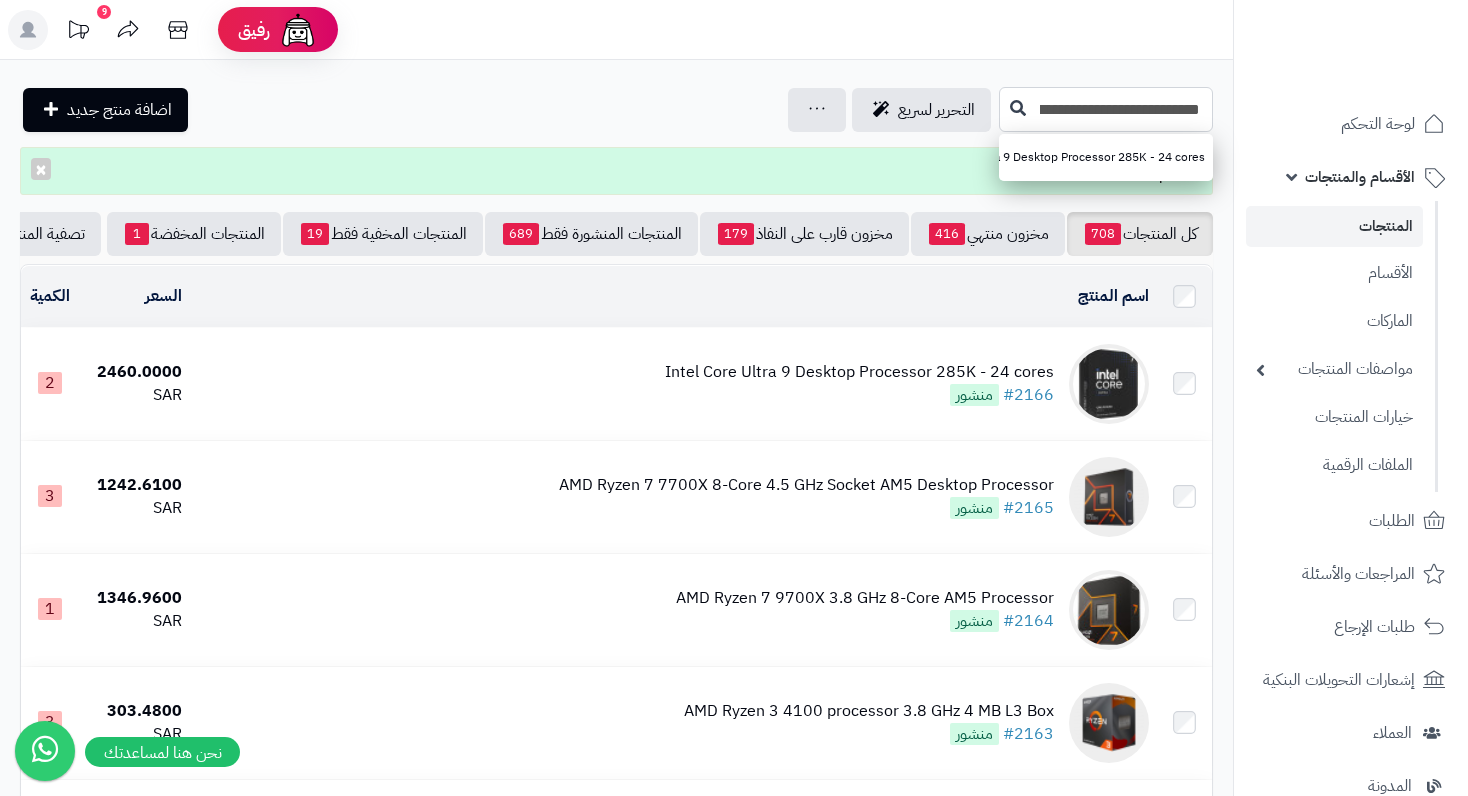 type on "**********" 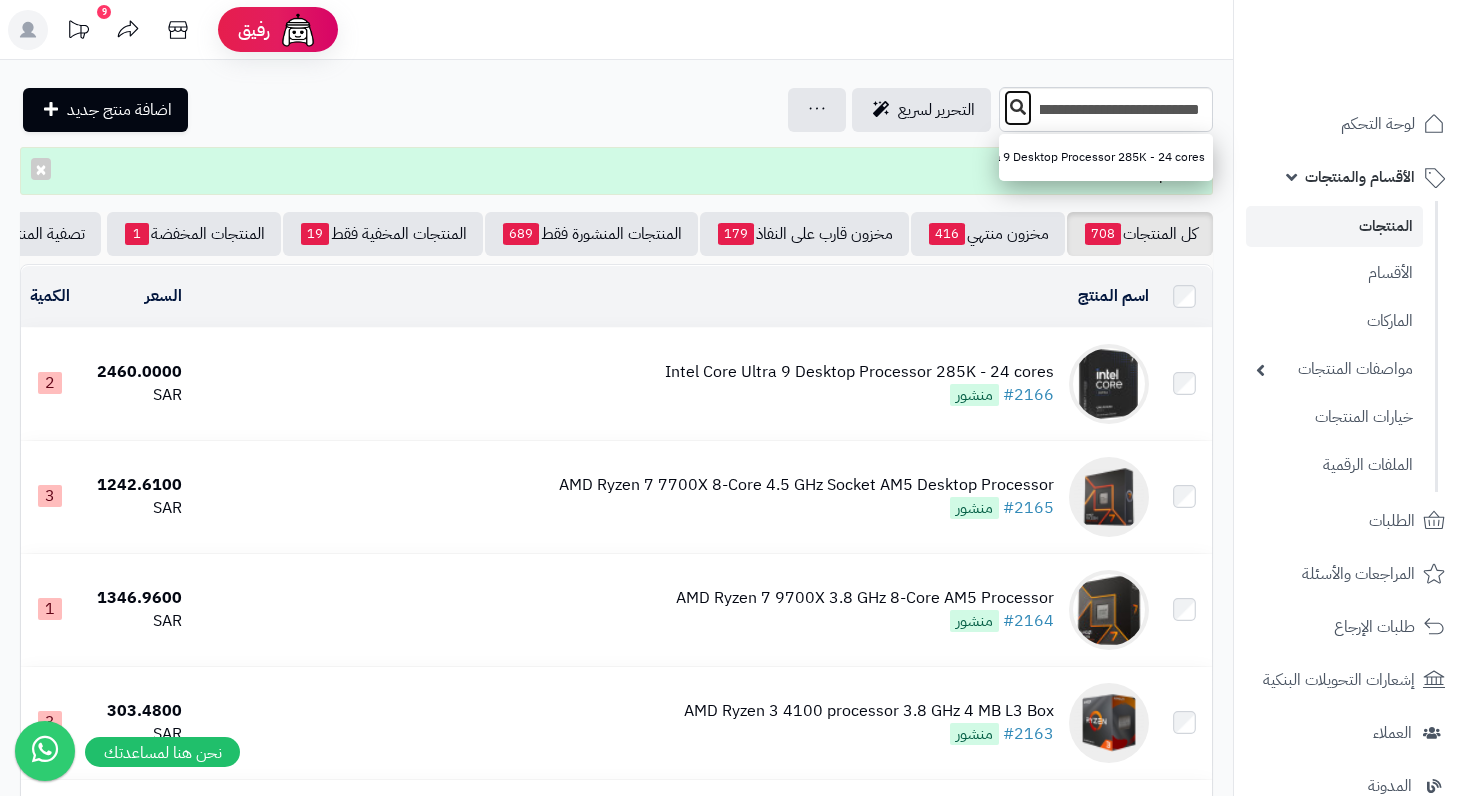 click at bounding box center [1018, 107] 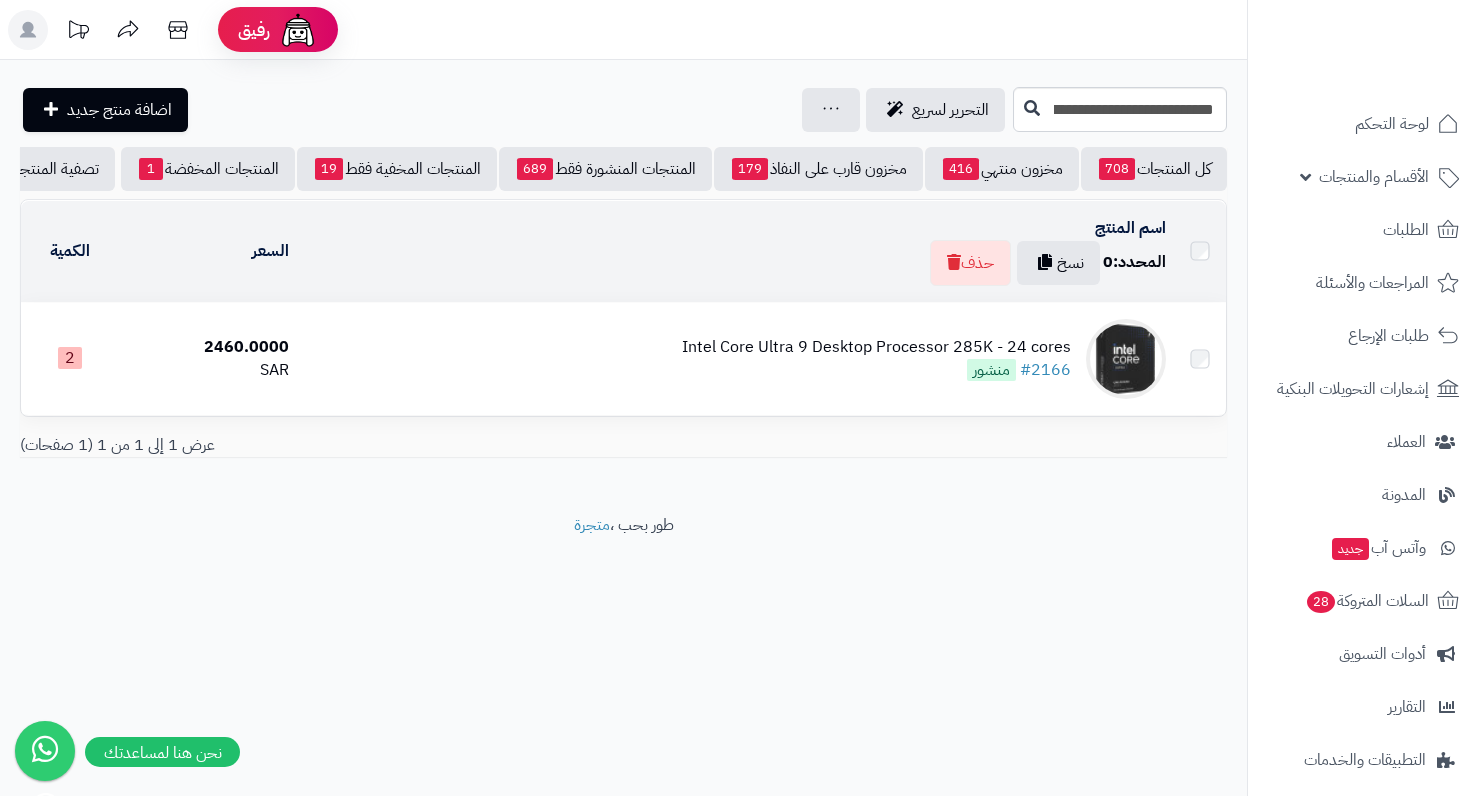 scroll, scrollTop: 0, scrollLeft: 0, axis: both 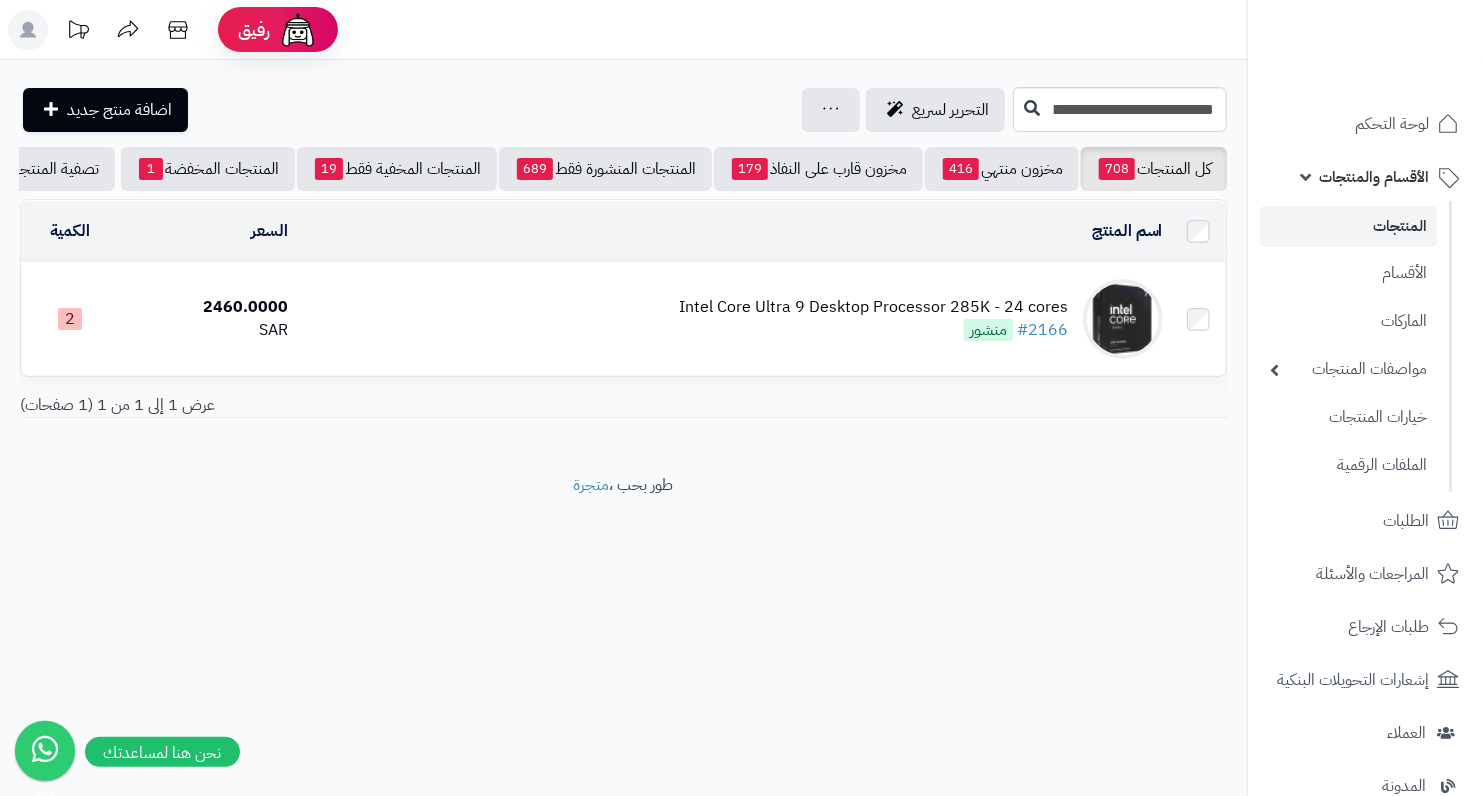 click on "Intel Core Ultra 9 Desktop Processor 285K - 24 cores" at bounding box center (873, 307) 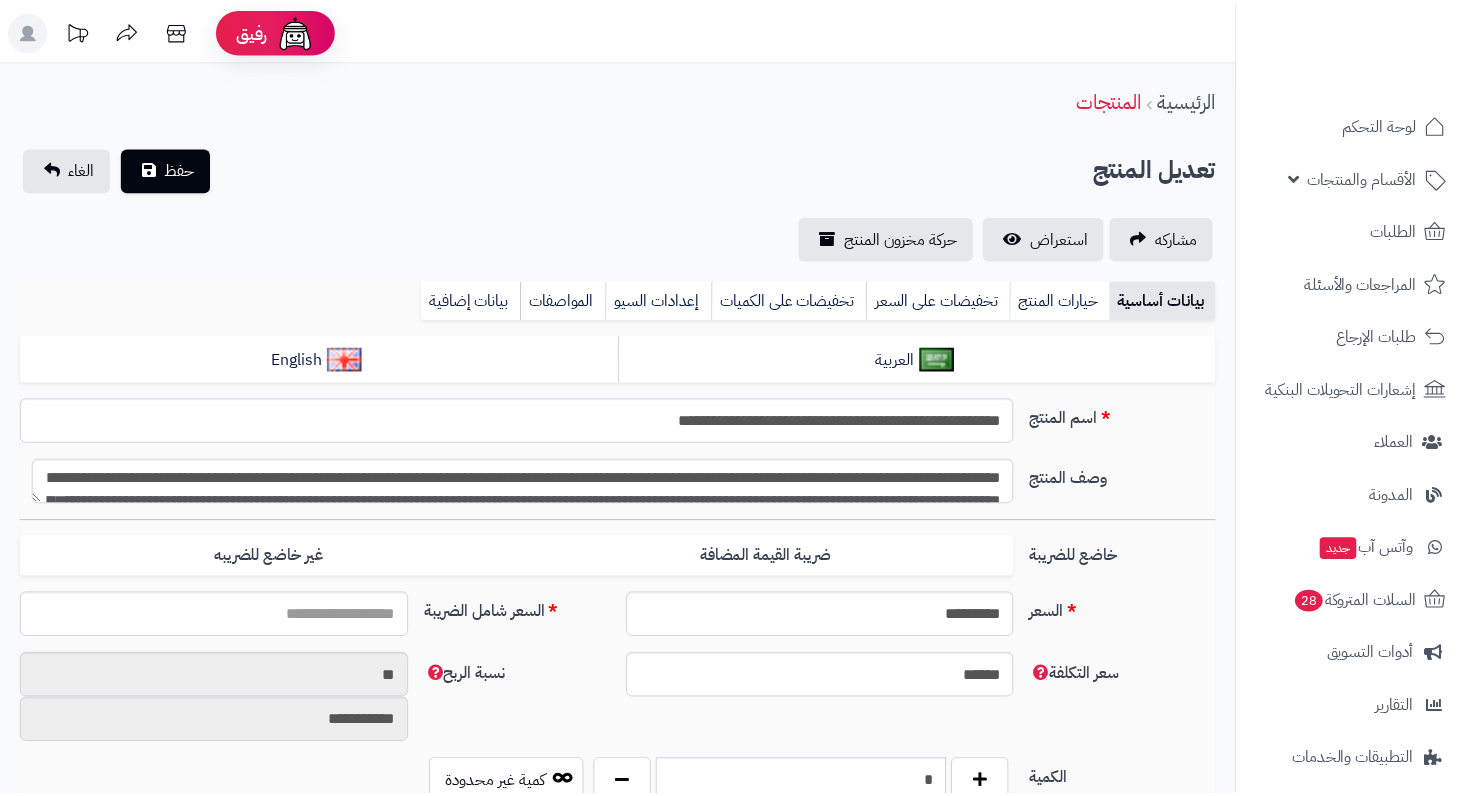 scroll, scrollTop: 0, scrollLeft: 0, axis: both 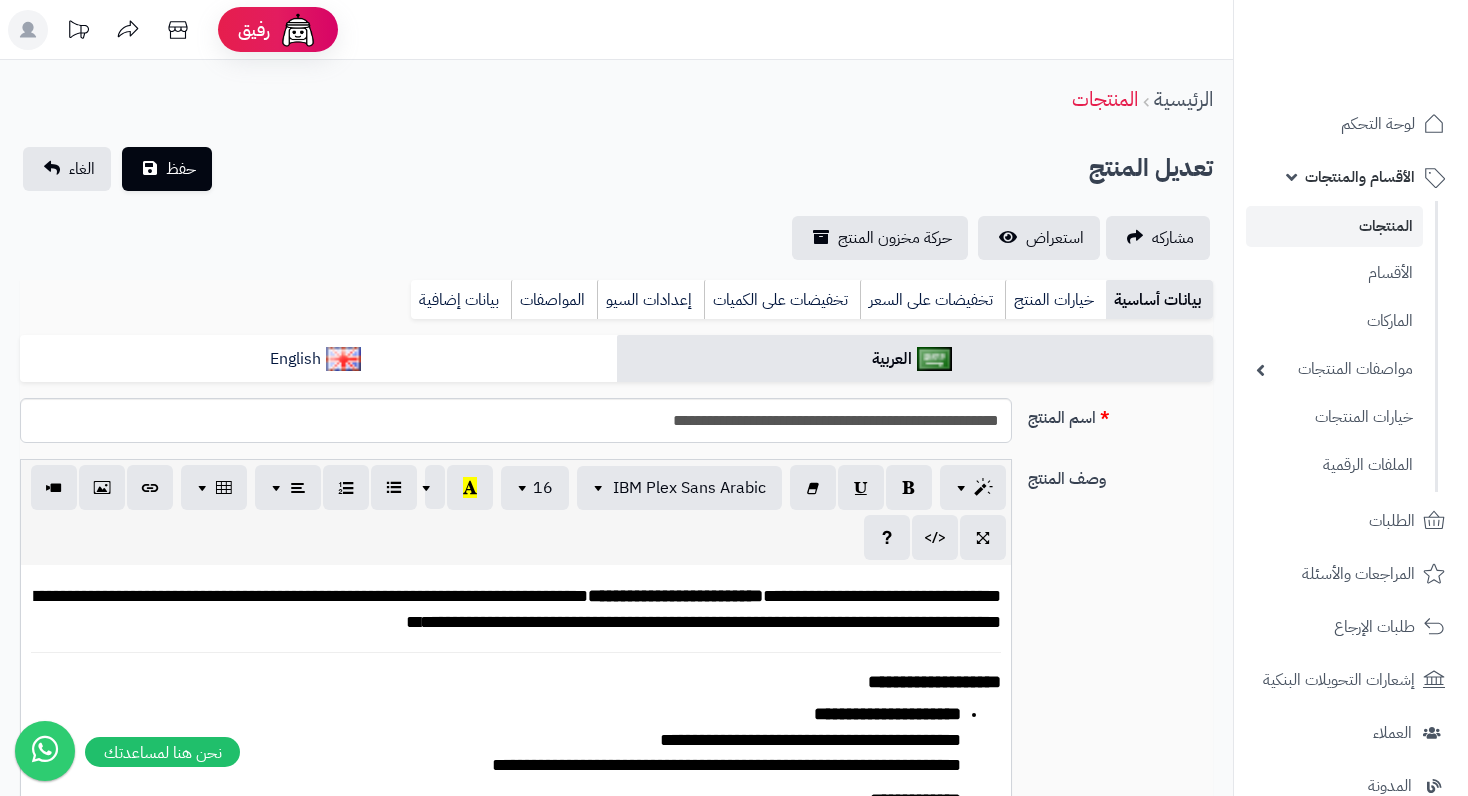 type on "*******" 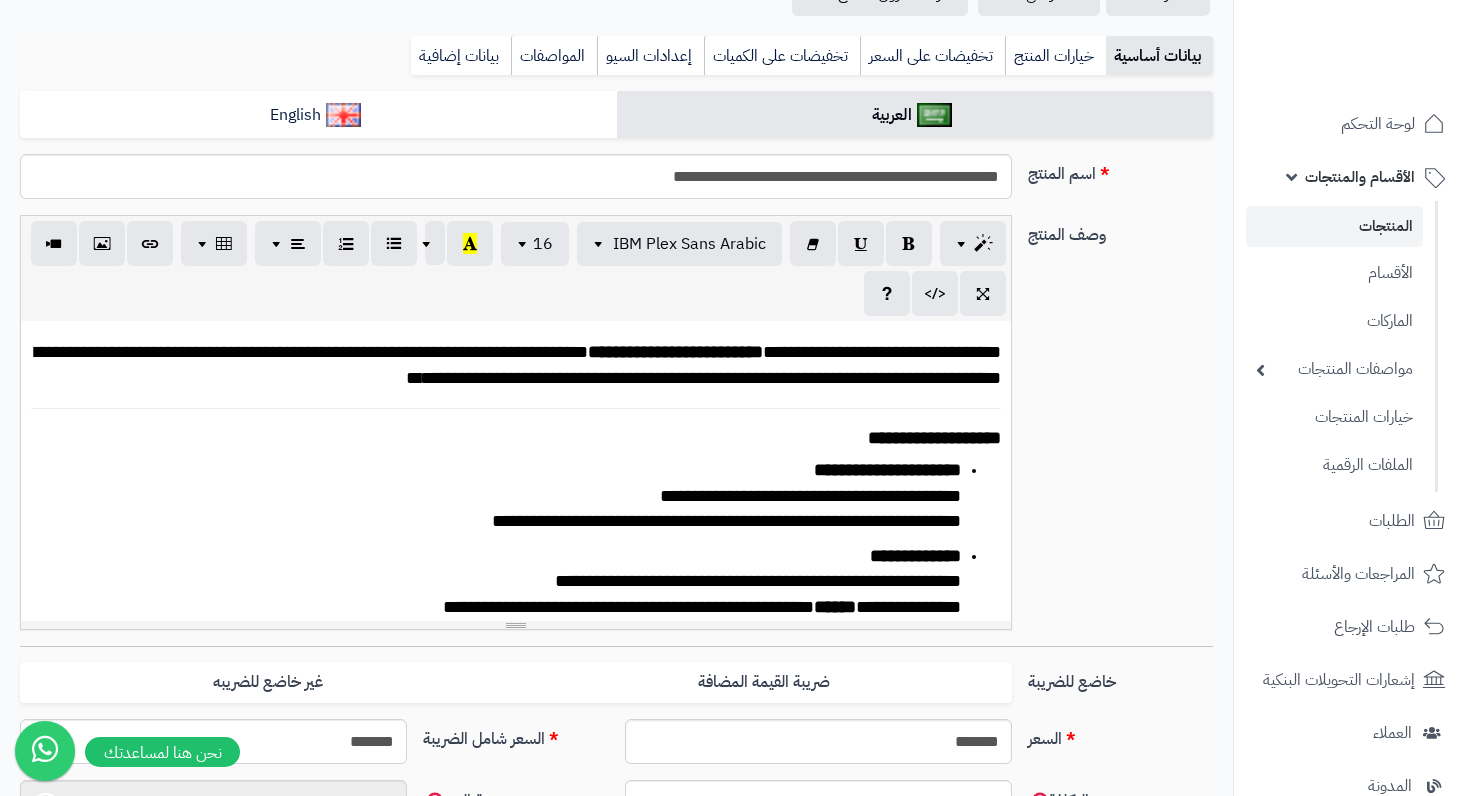 scroll, scrollTop: 0, scrollLeft: 14, axis: horizontal 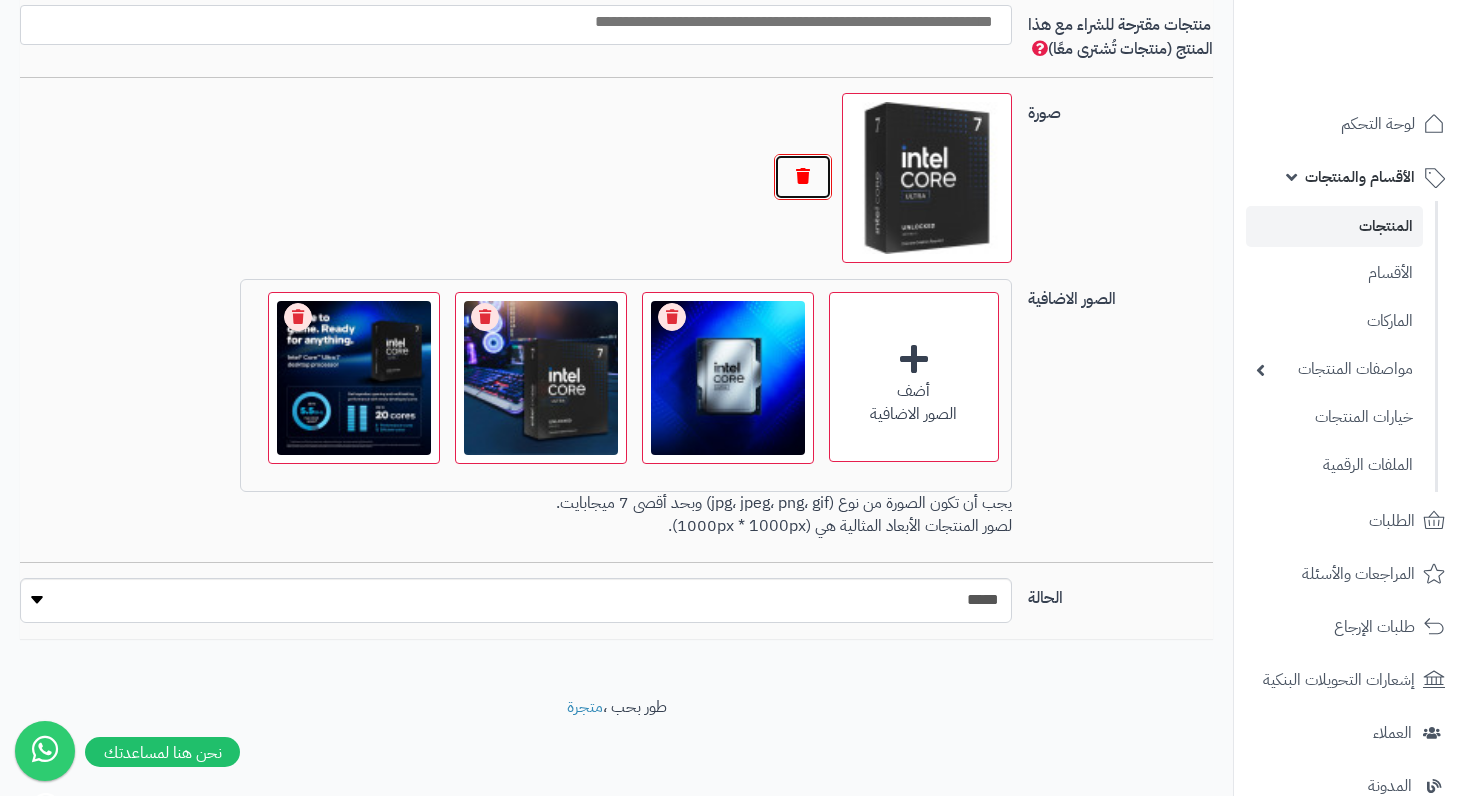 click at bounding box center (803, 177) 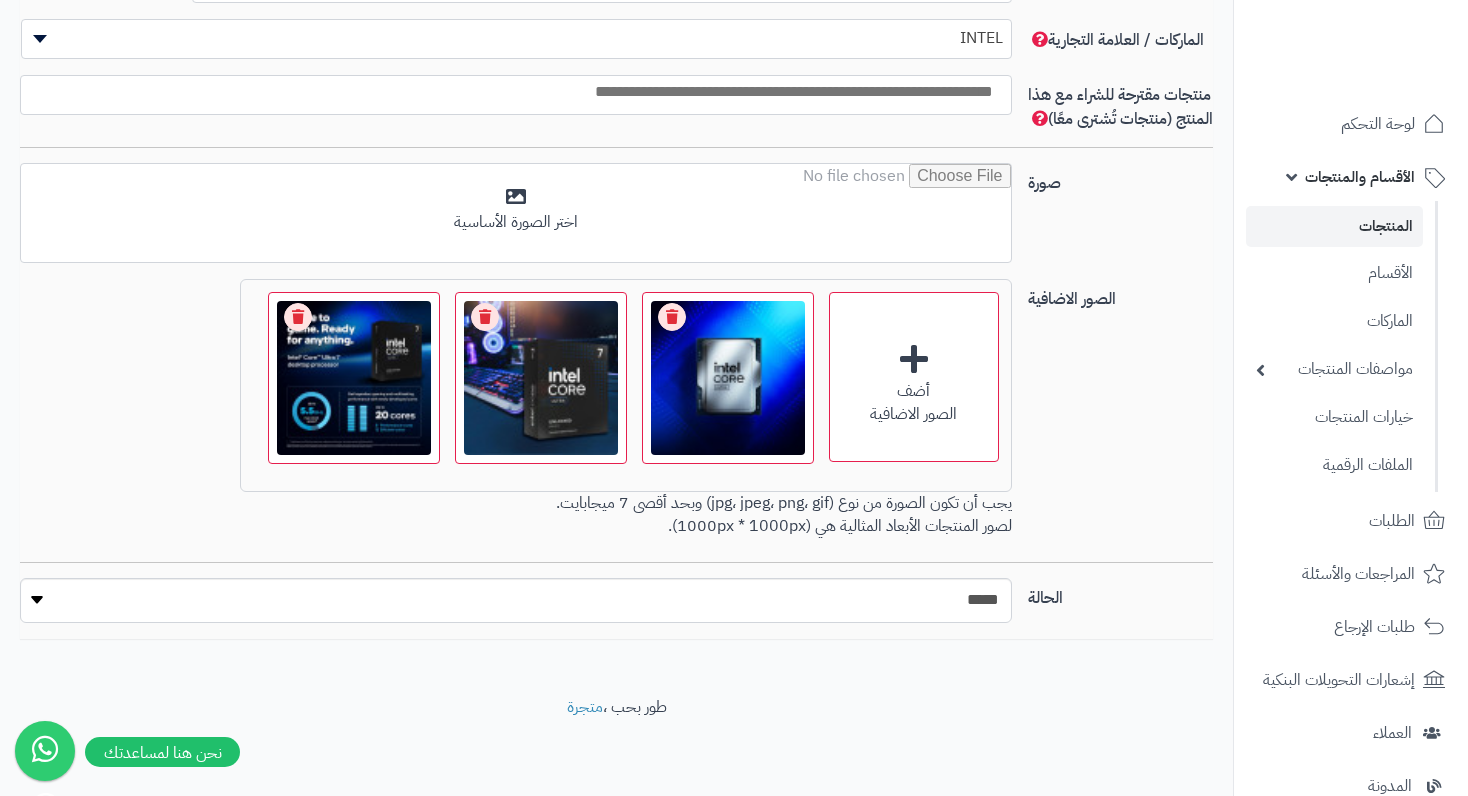 scroll, scrollTop: 1315, scrollLeft: 0, axis: vertical 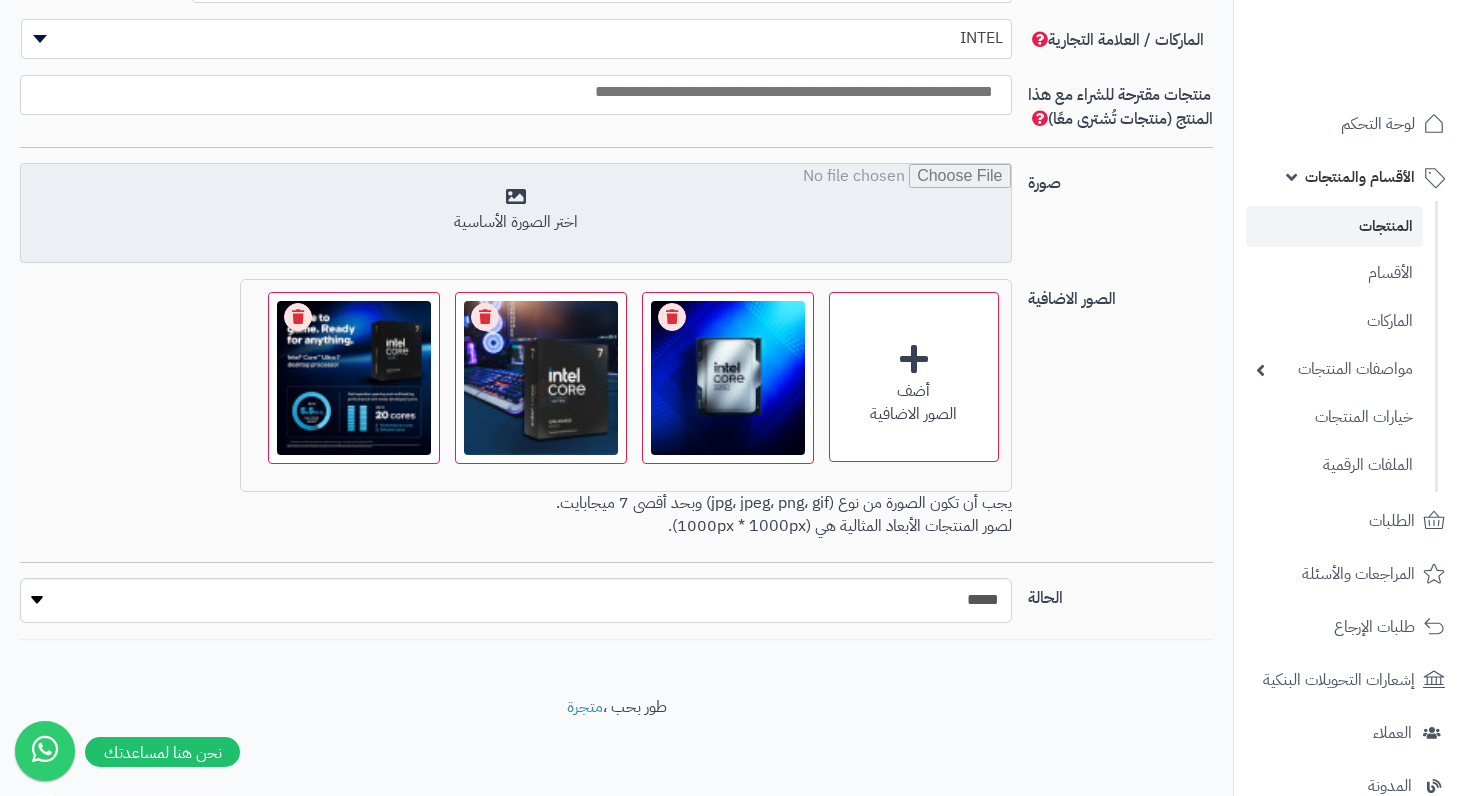 click at bounding box center [515, 214] 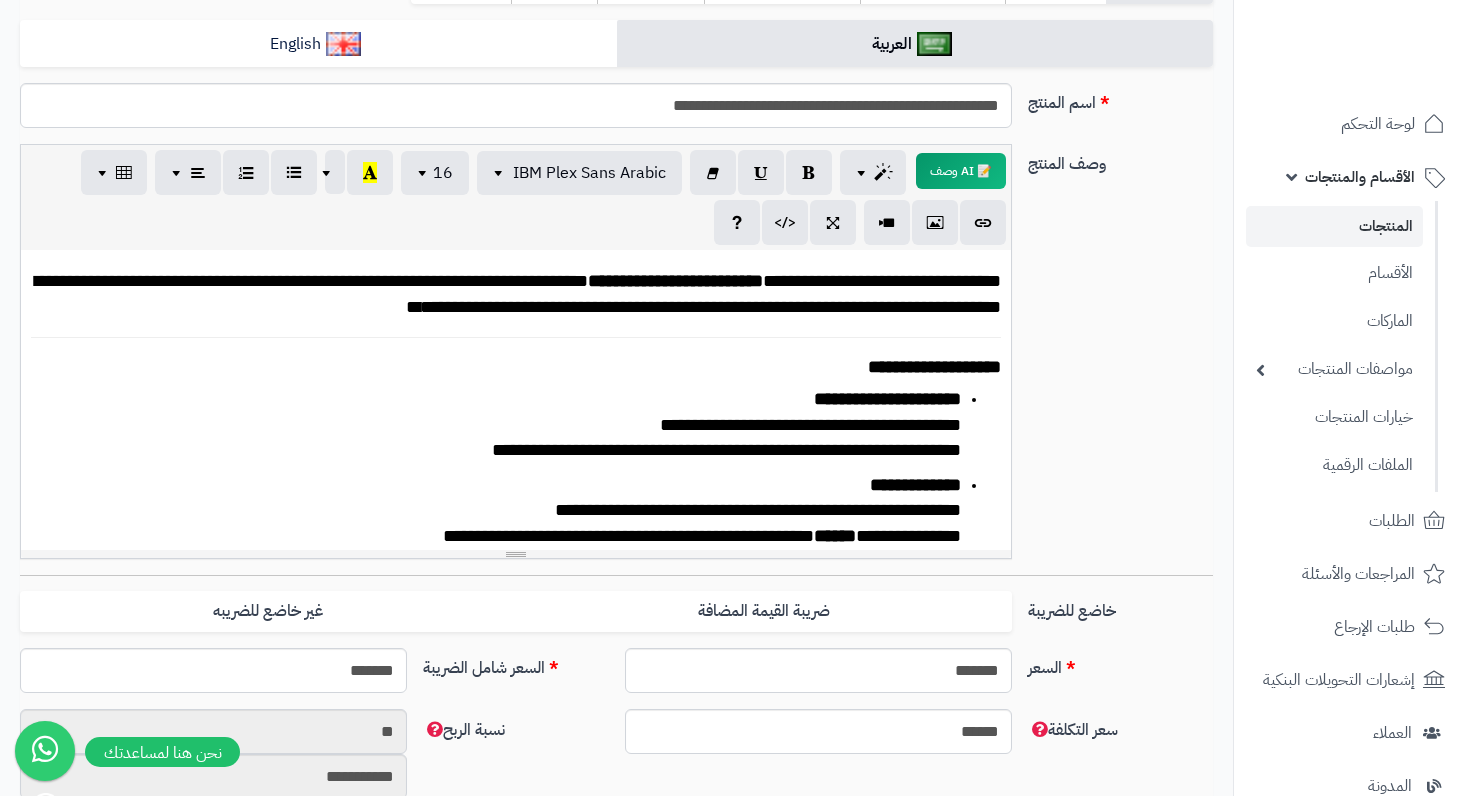 scroll, scrollTop: 0, scrollLeft: 0, axis: both 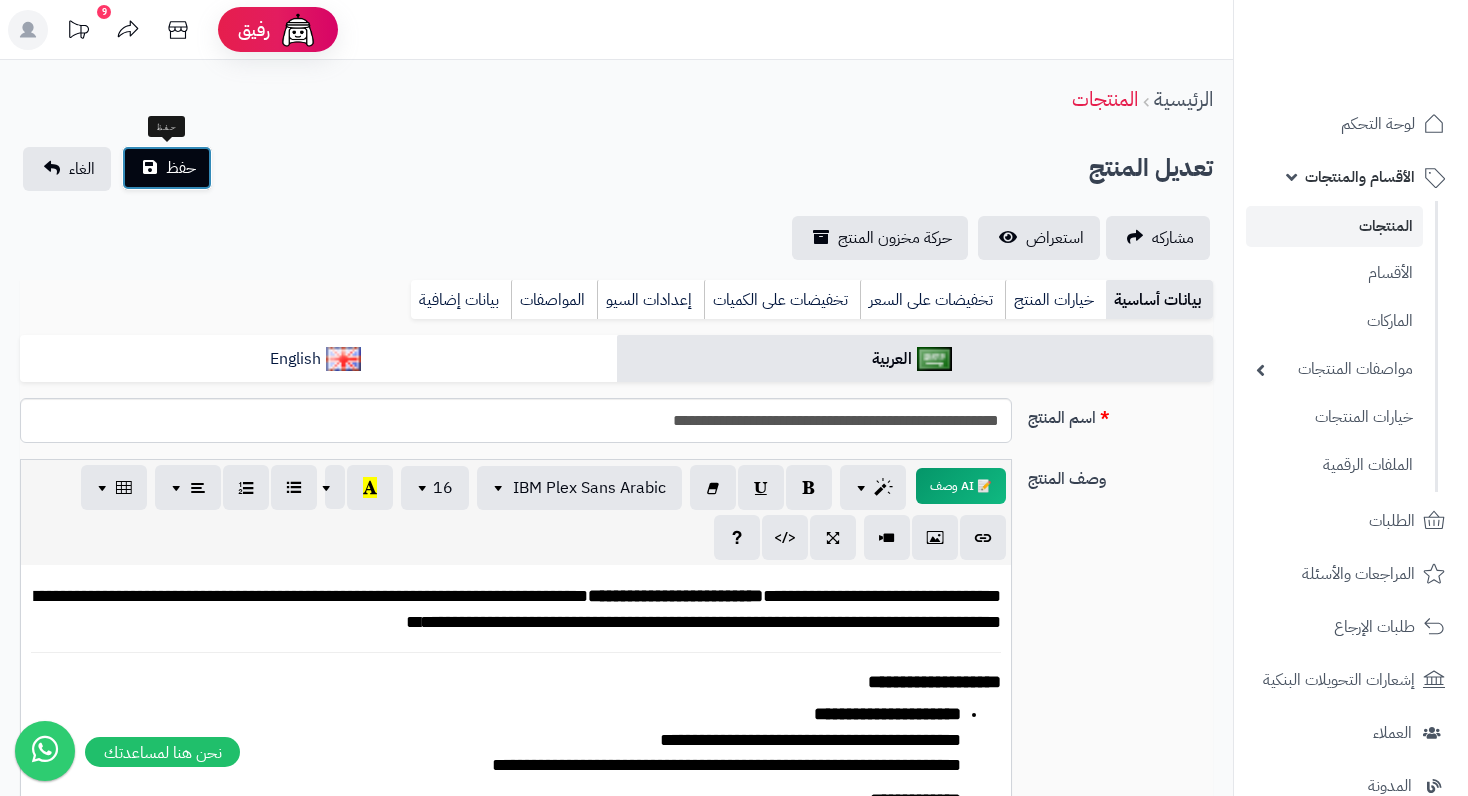 click on "حفظ" at bounding box center (167, 168) 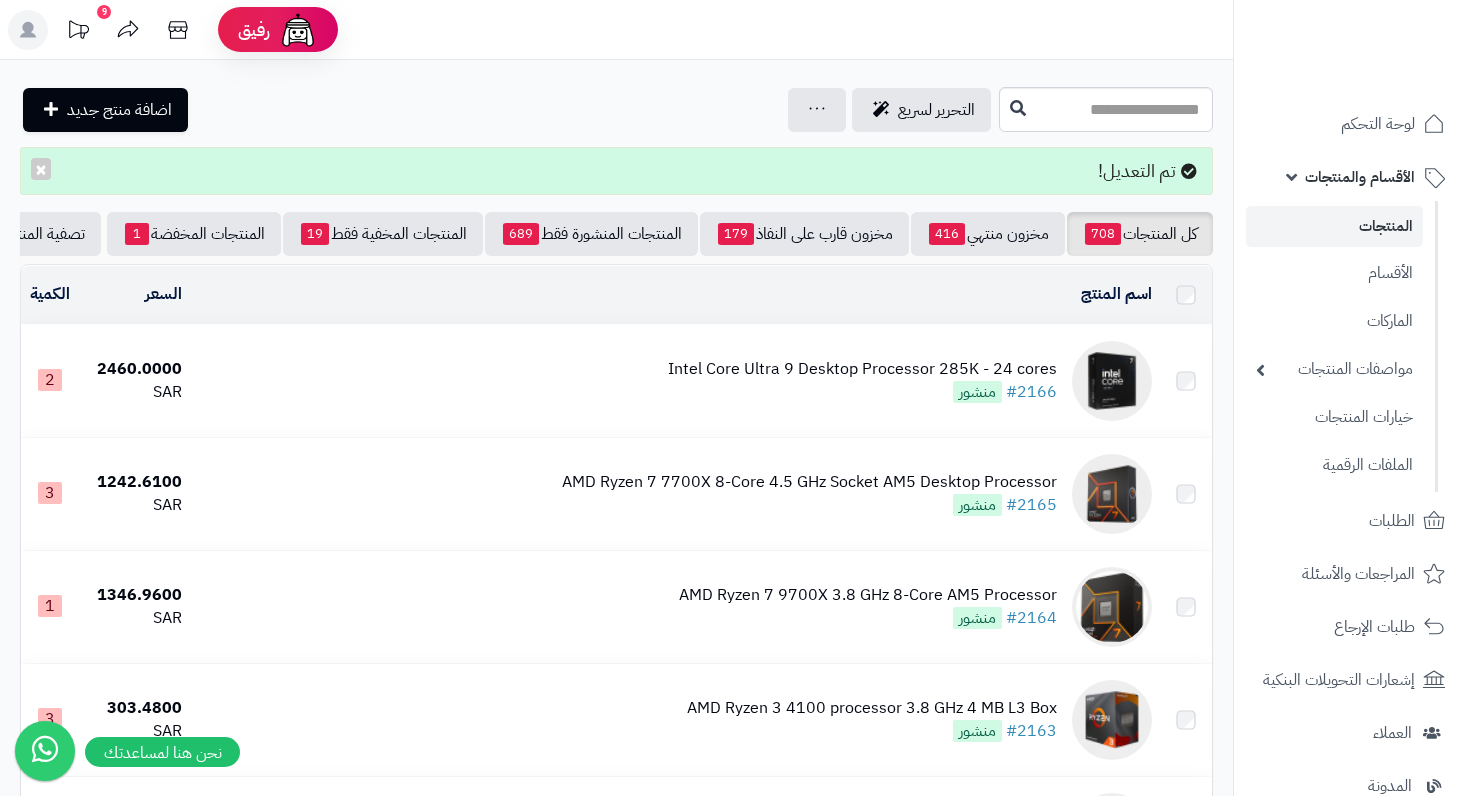 scroll, scrollTop: 0, scrollLeft: 0, axis: both 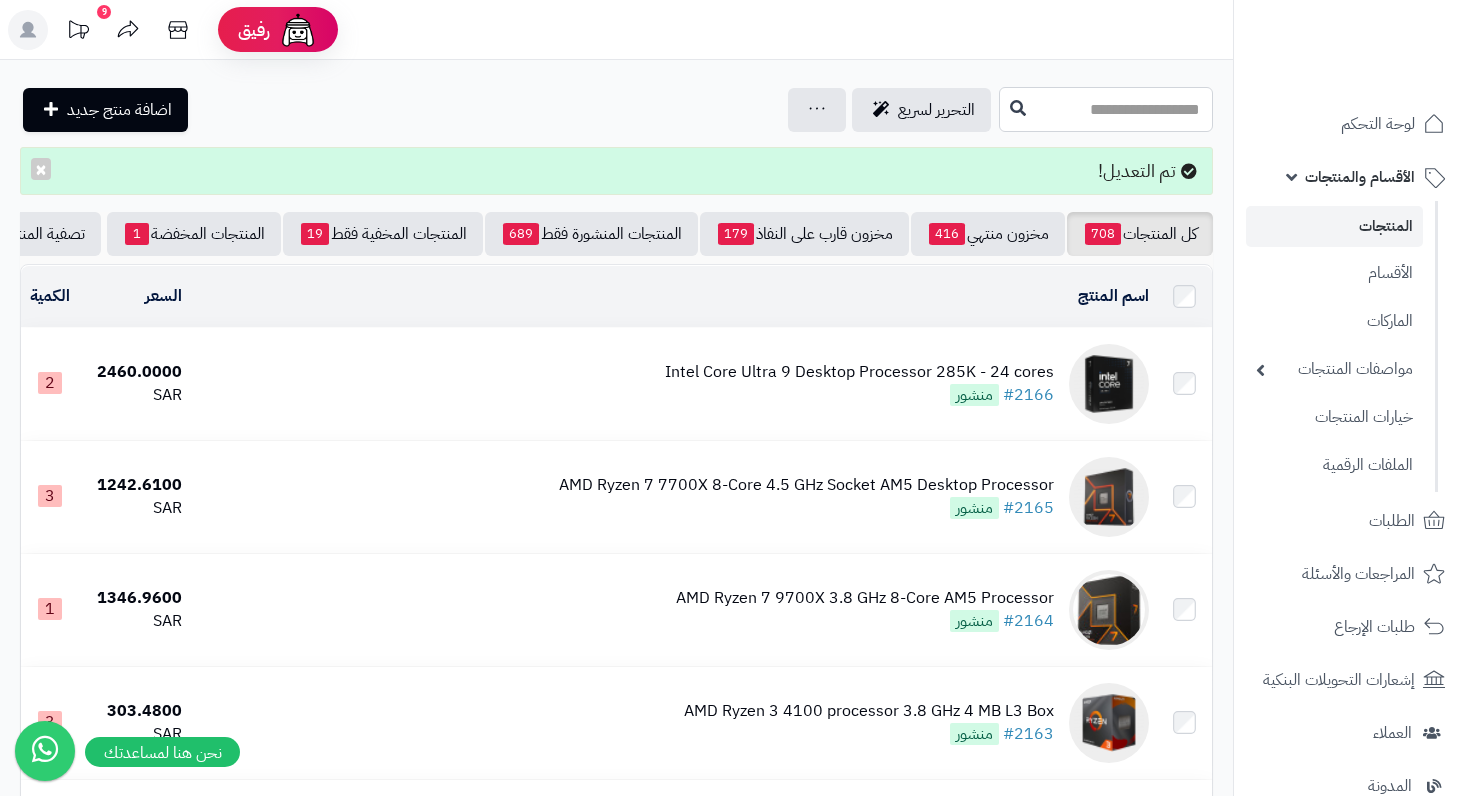 click at bounding box center (1106, 109) 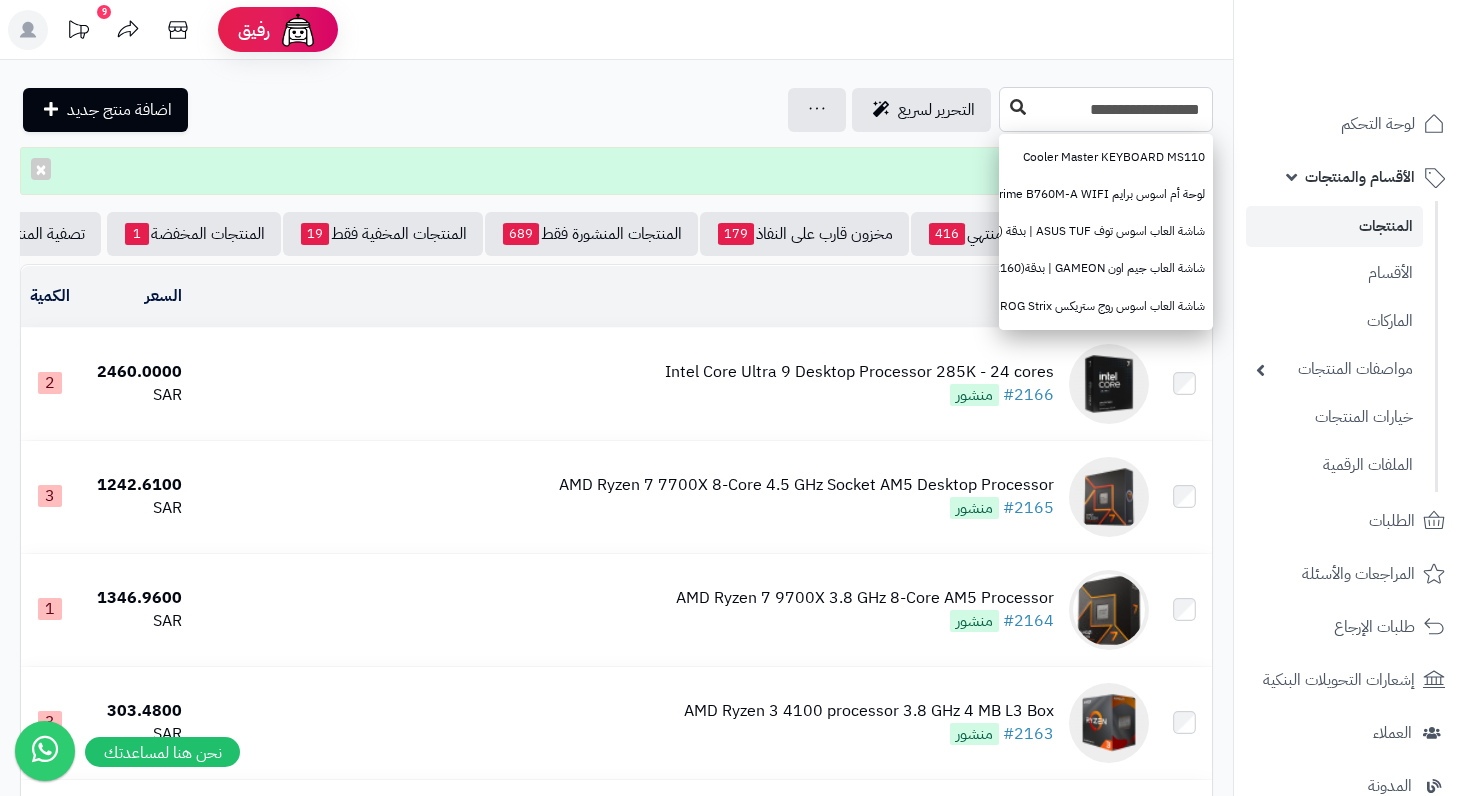 type on "**********" 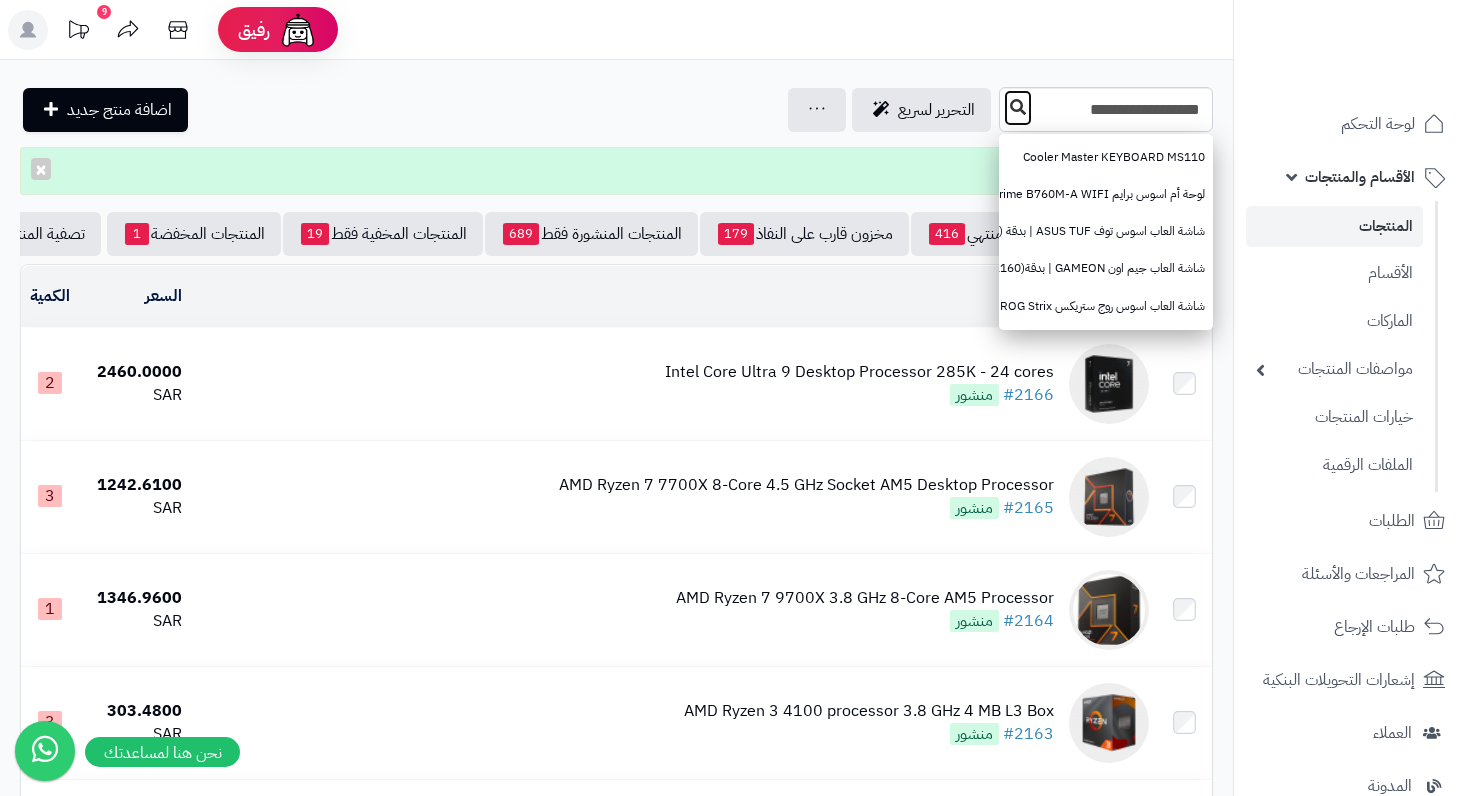 click at bounding box center (1018, 107) 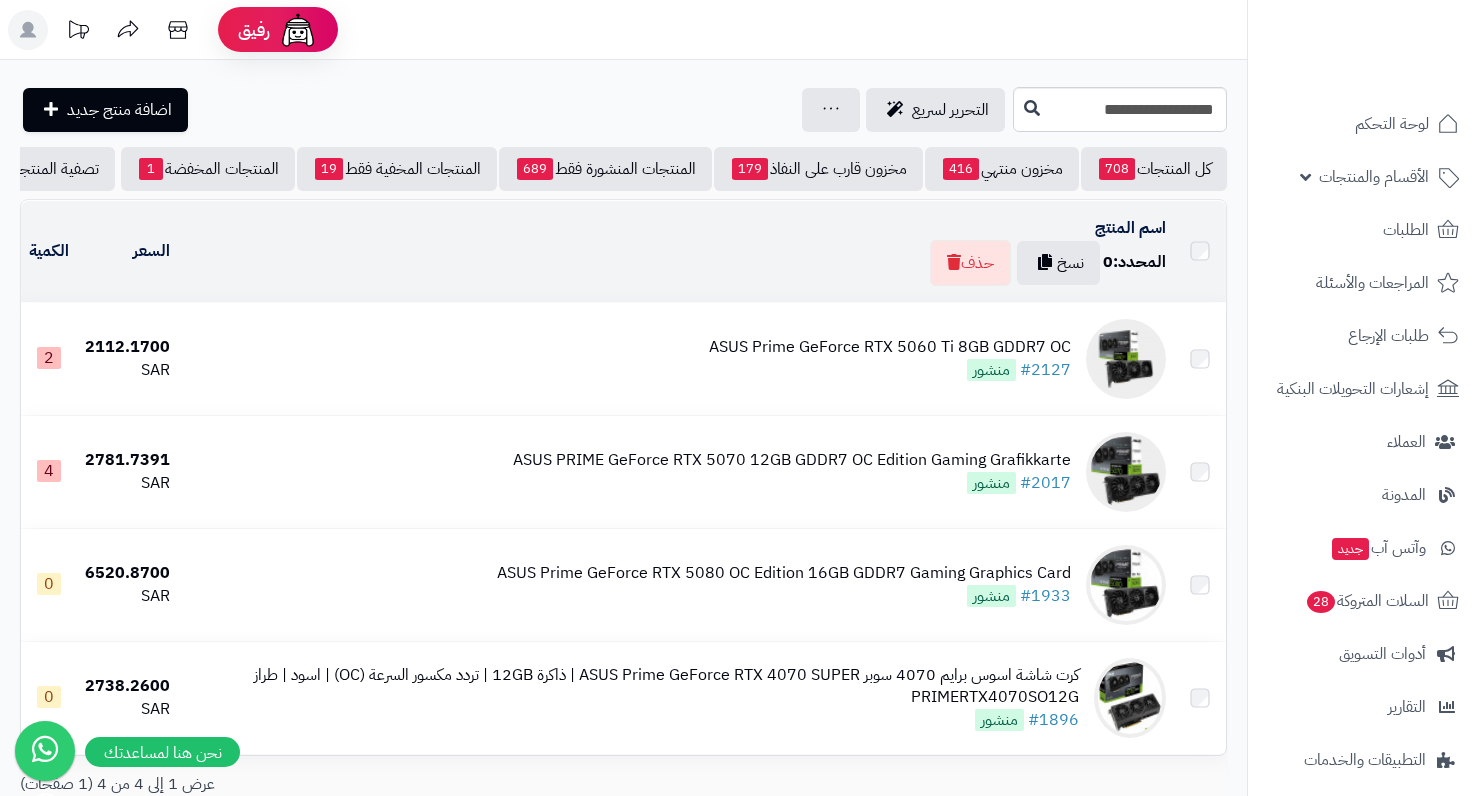 click at bounding box center (1032, 108) 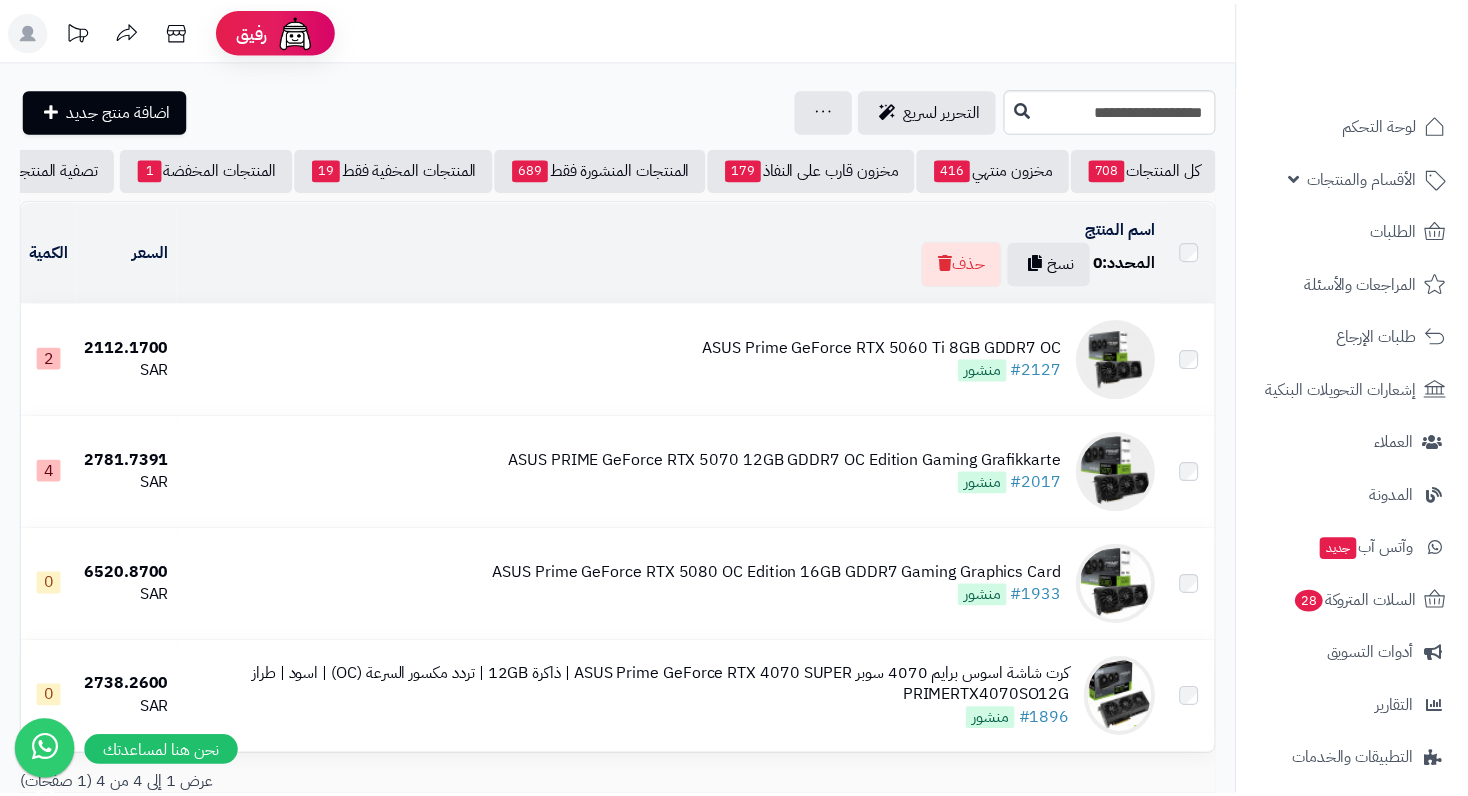 scroll, scrollTop: 0, scrollLeft: 0, axis: both 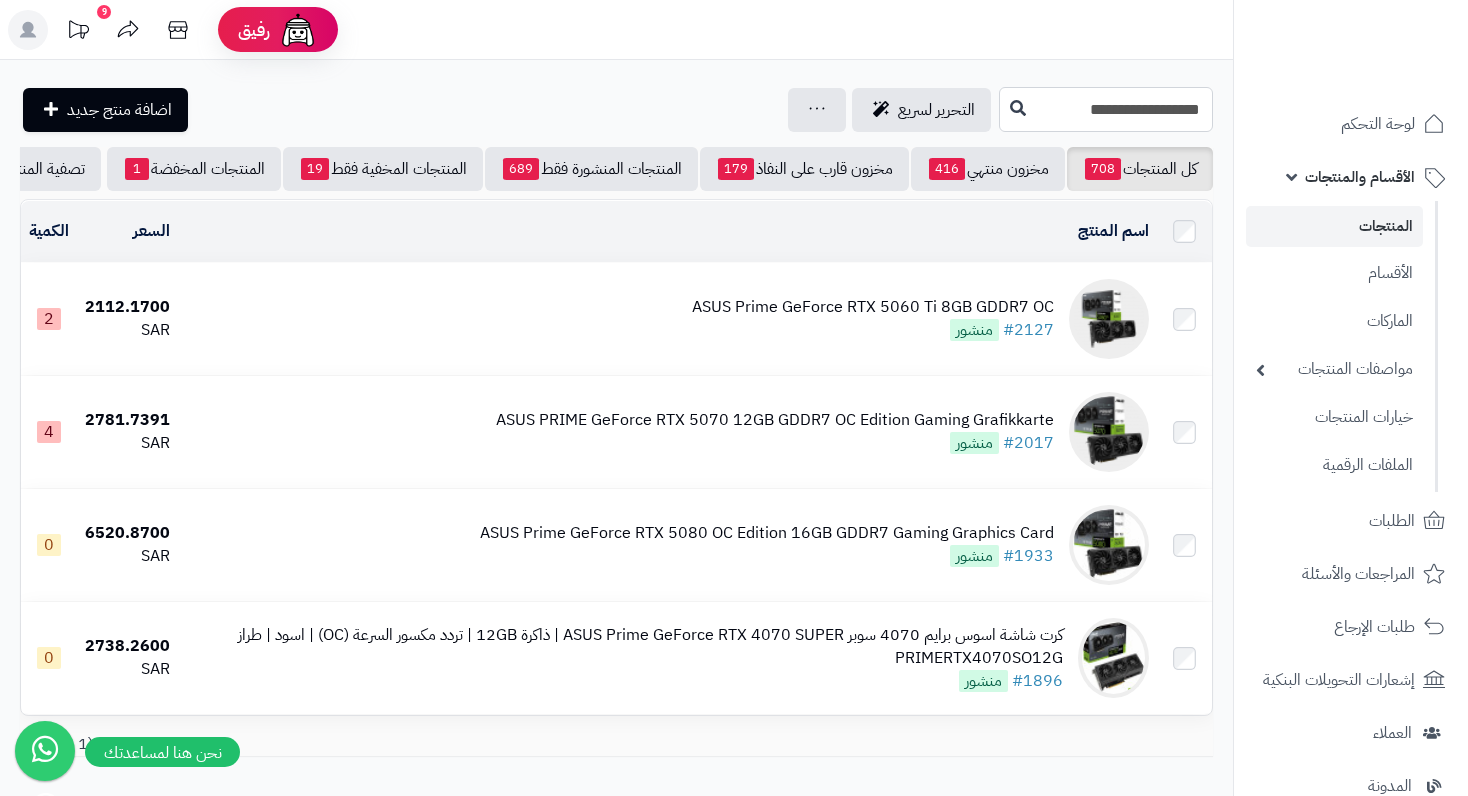click on "**********" at bounding box center (1106, 109) 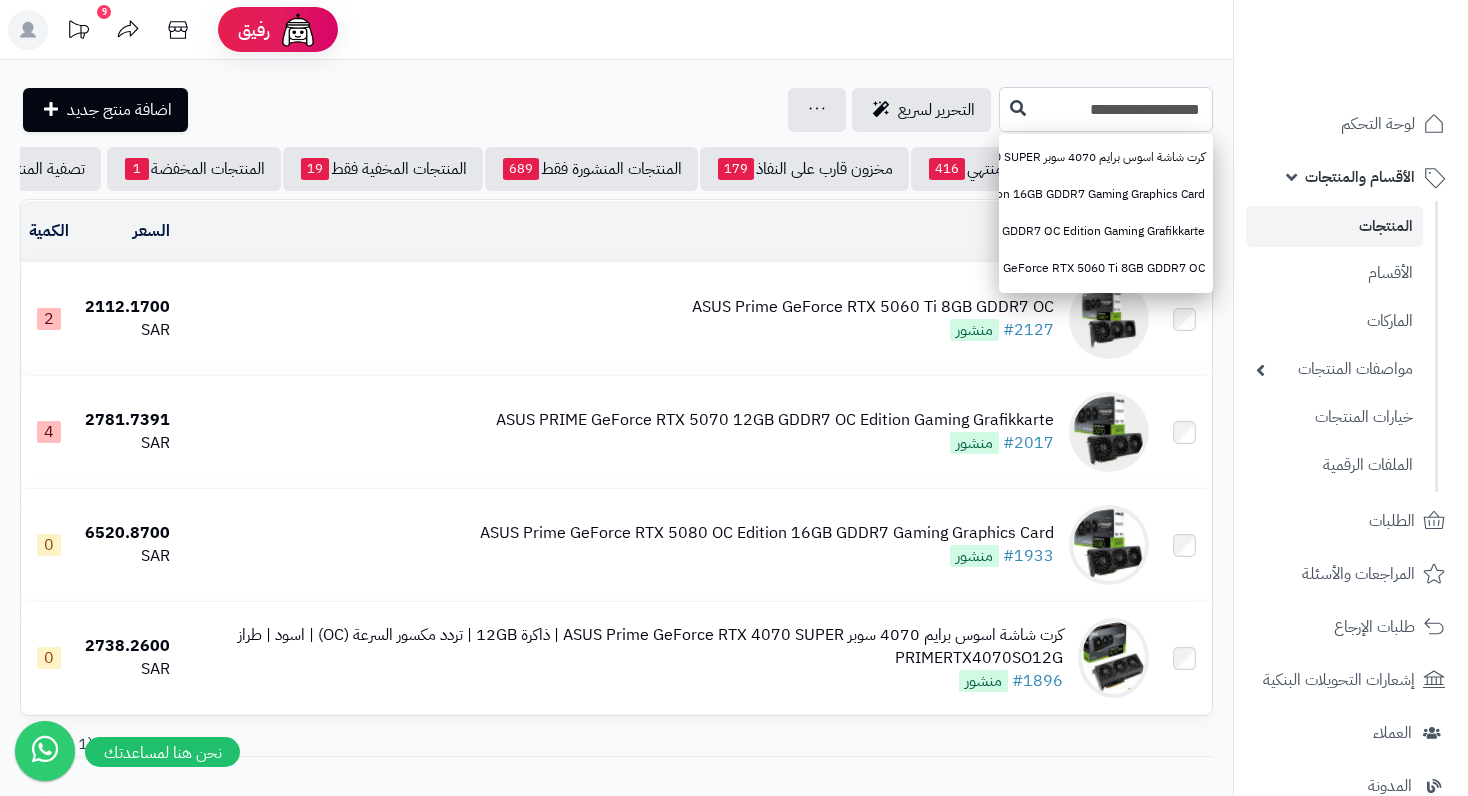 paste on "*********" 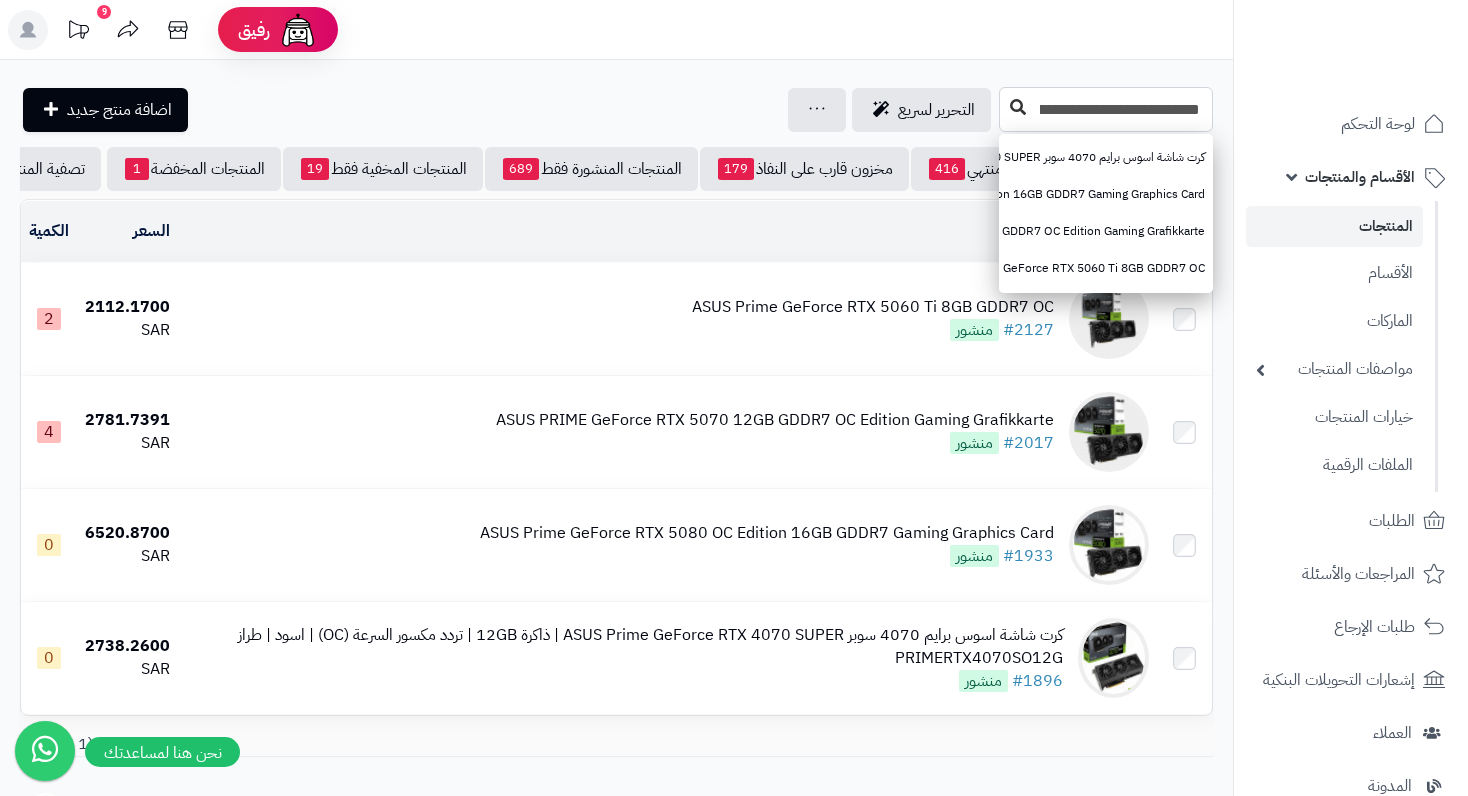 type on "**********" 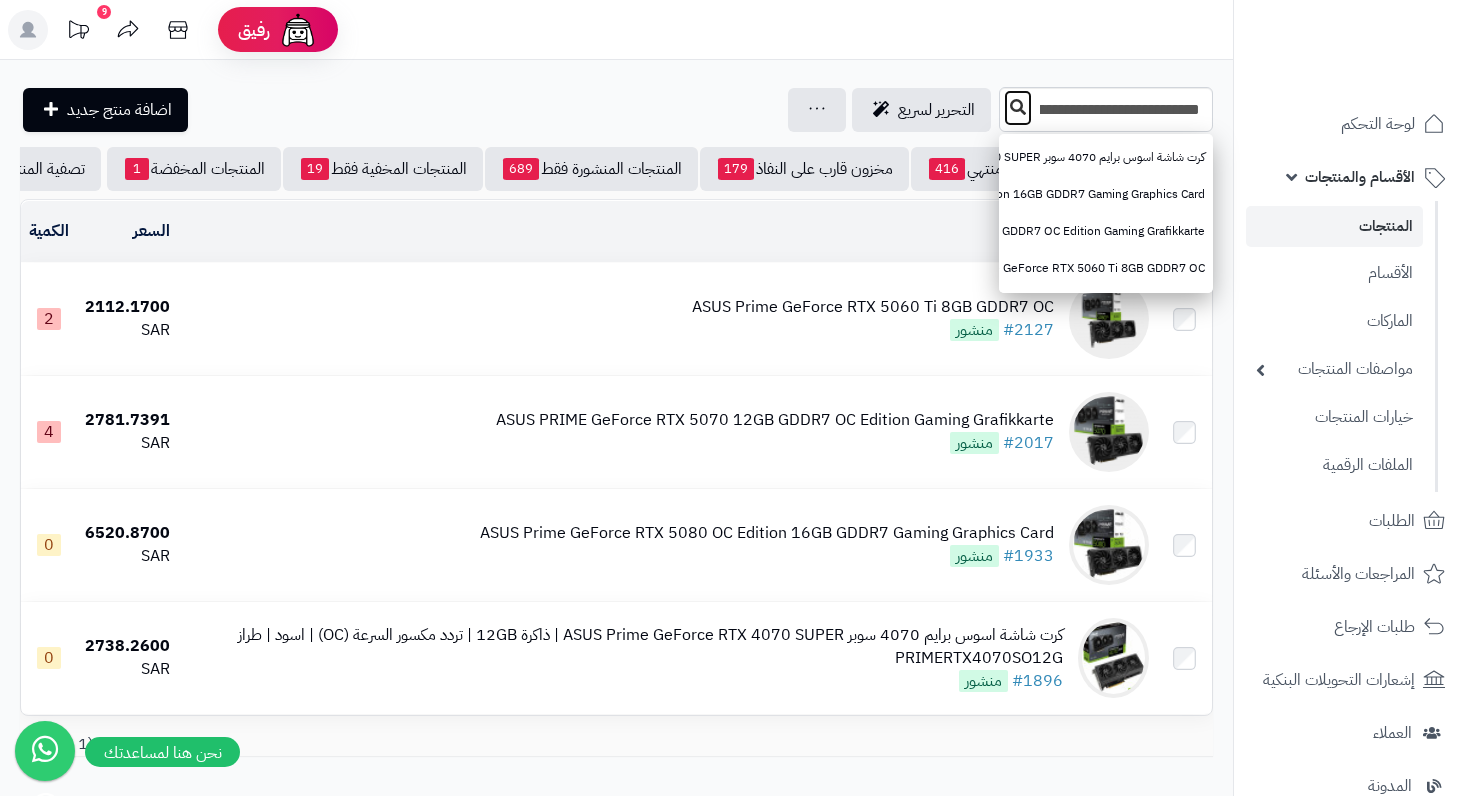 click at bounding box center (1018, 108) 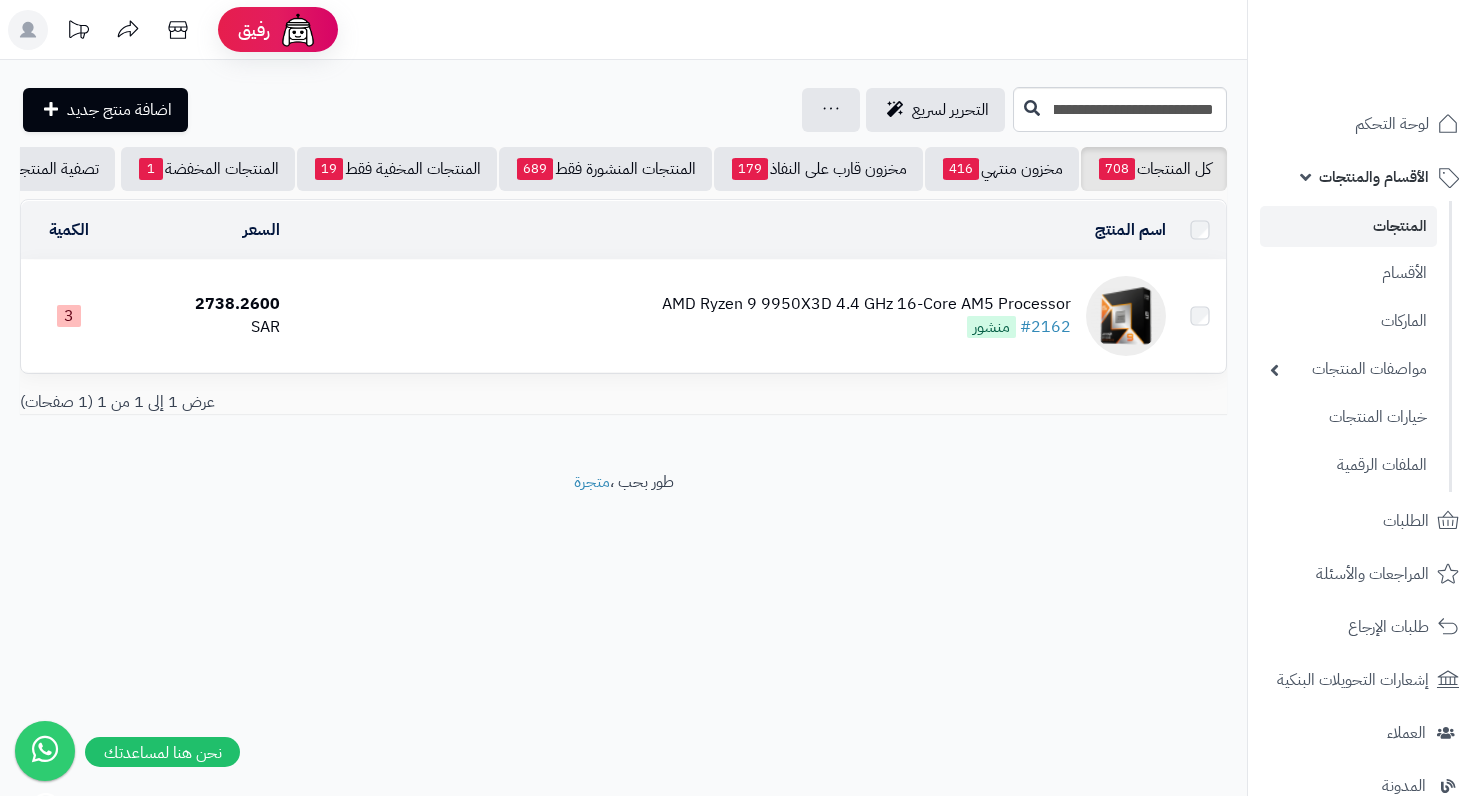 scroll, scrollTop: 0, scrollLeft: 0, axis: both 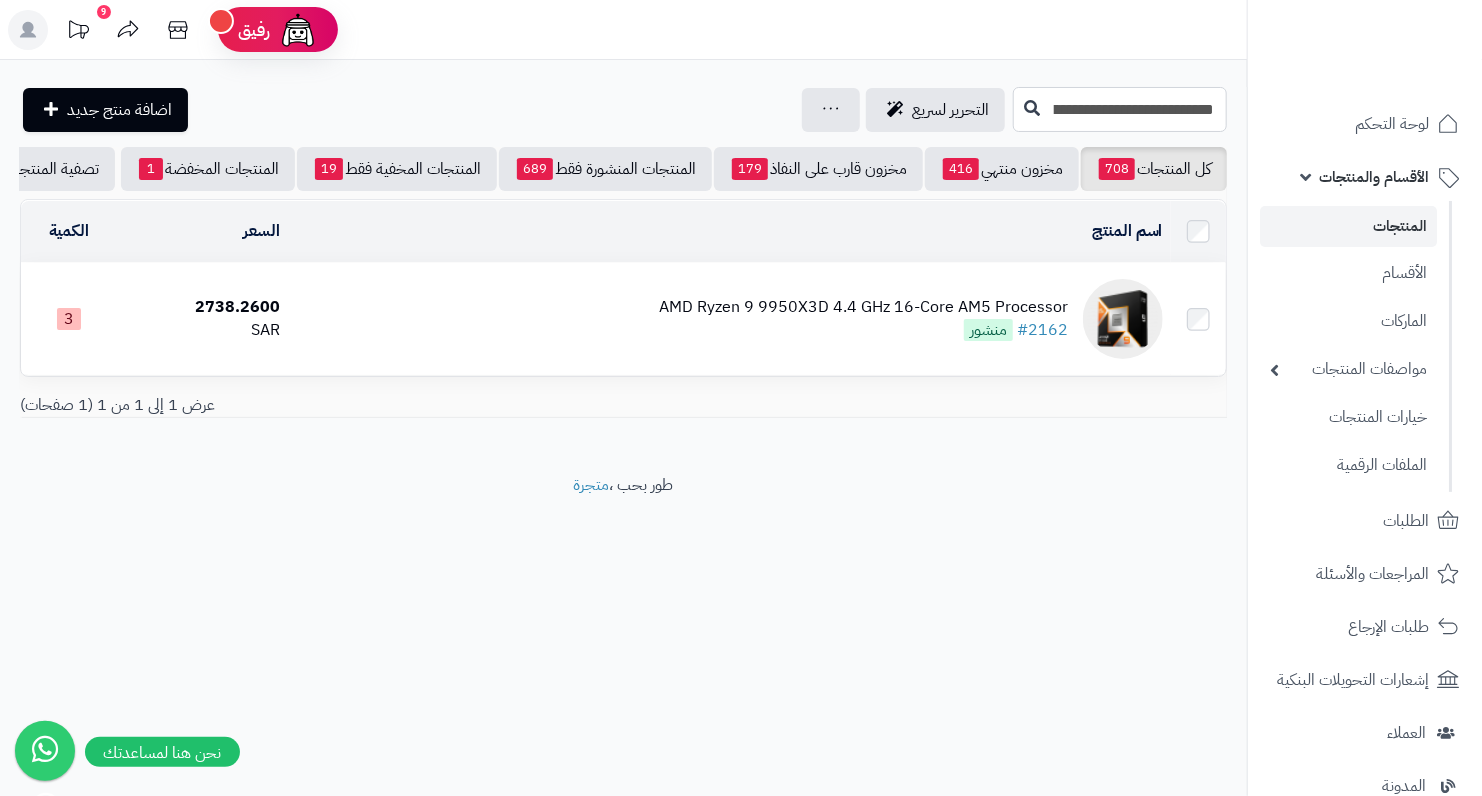 click on "**********" at bounding box center [1120, 109] 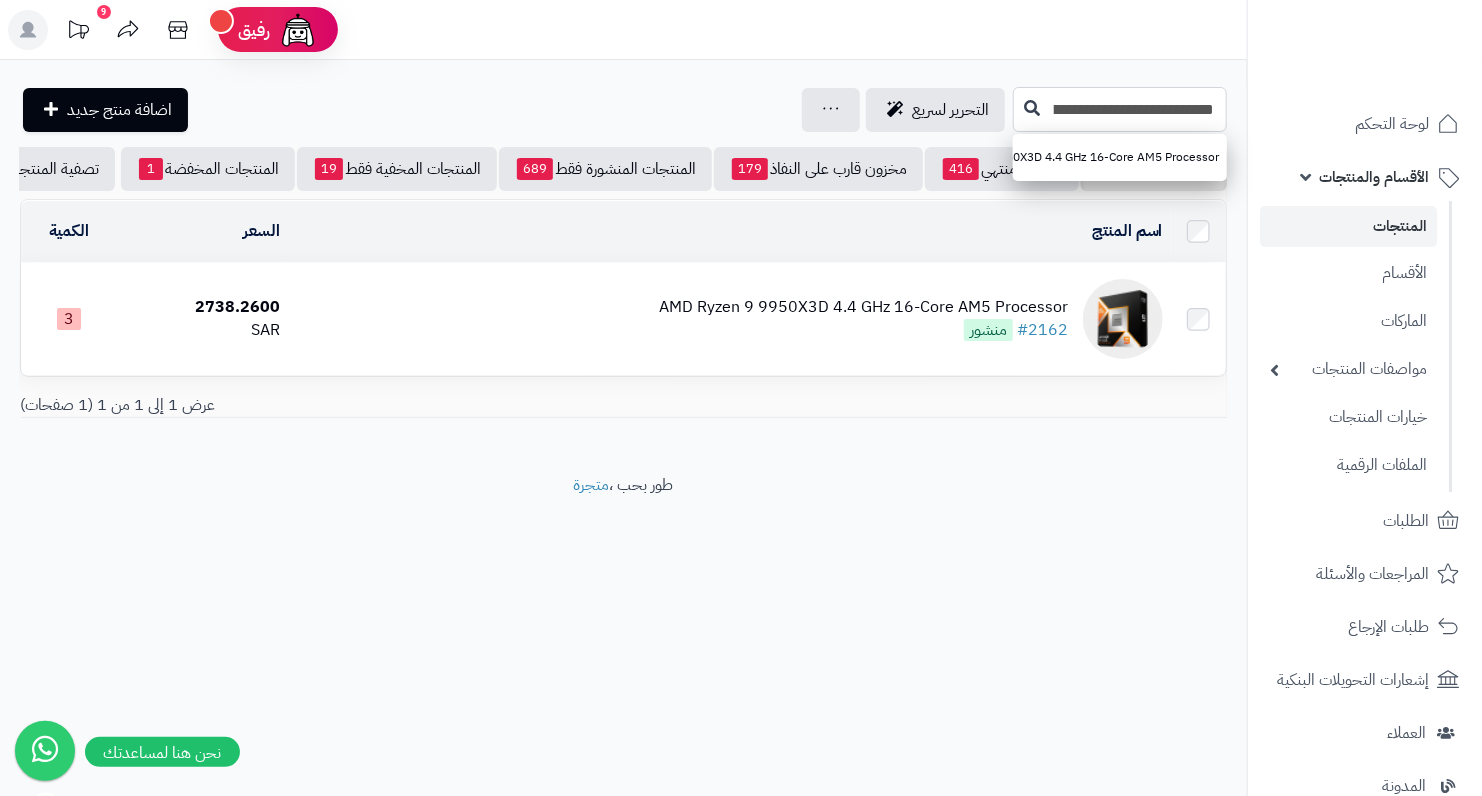 paste 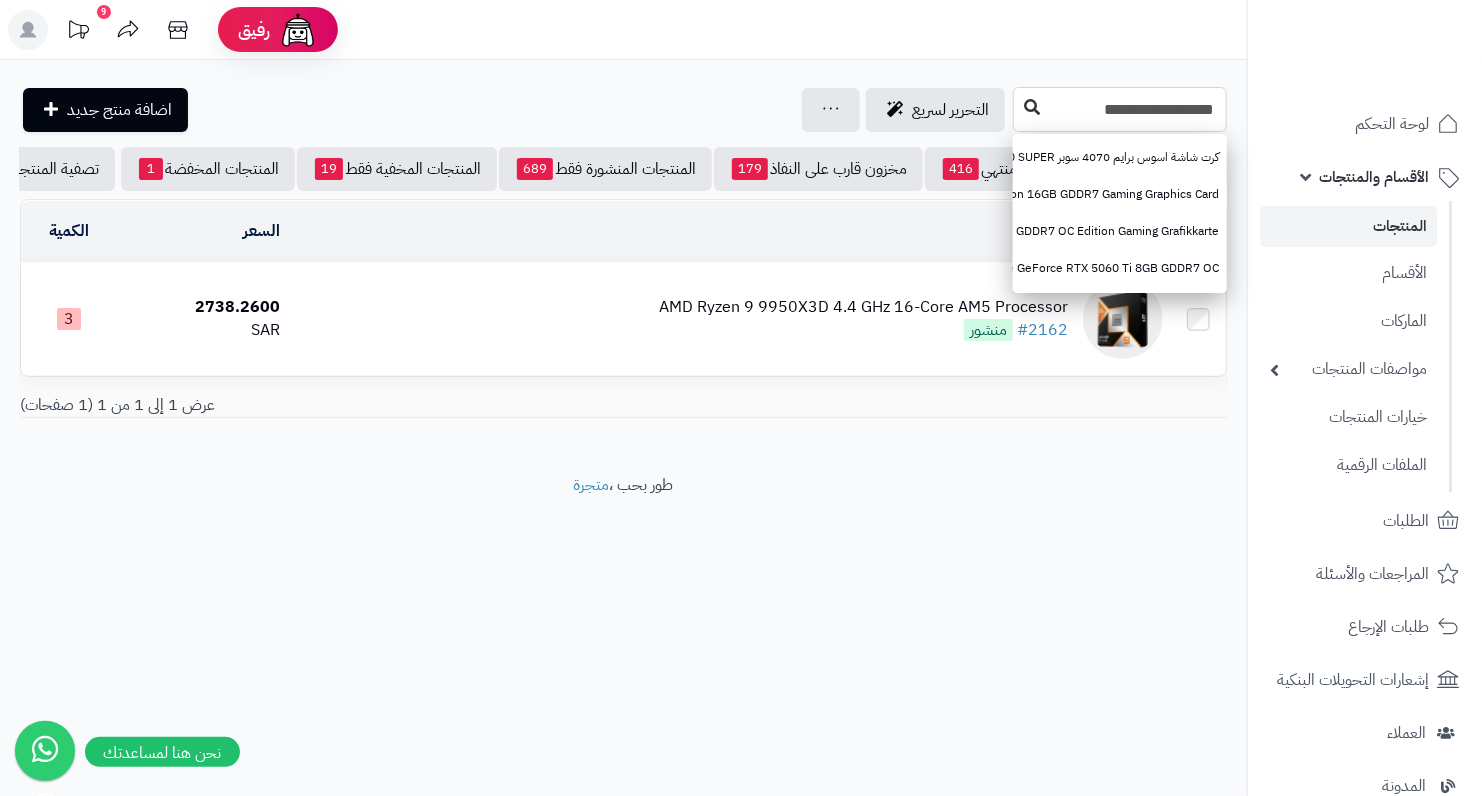 type on "**********" 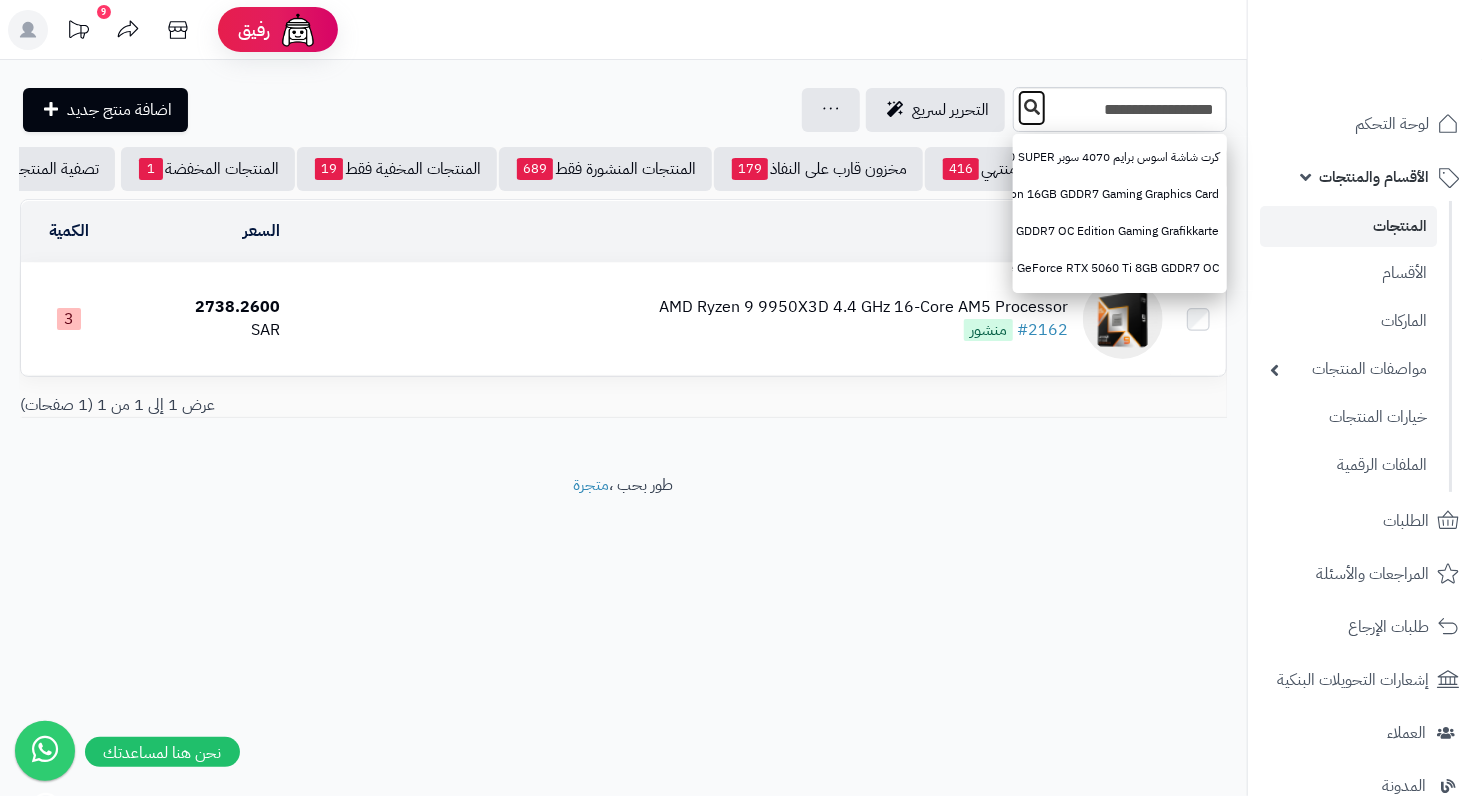 click at bounding box center [1032, 107] 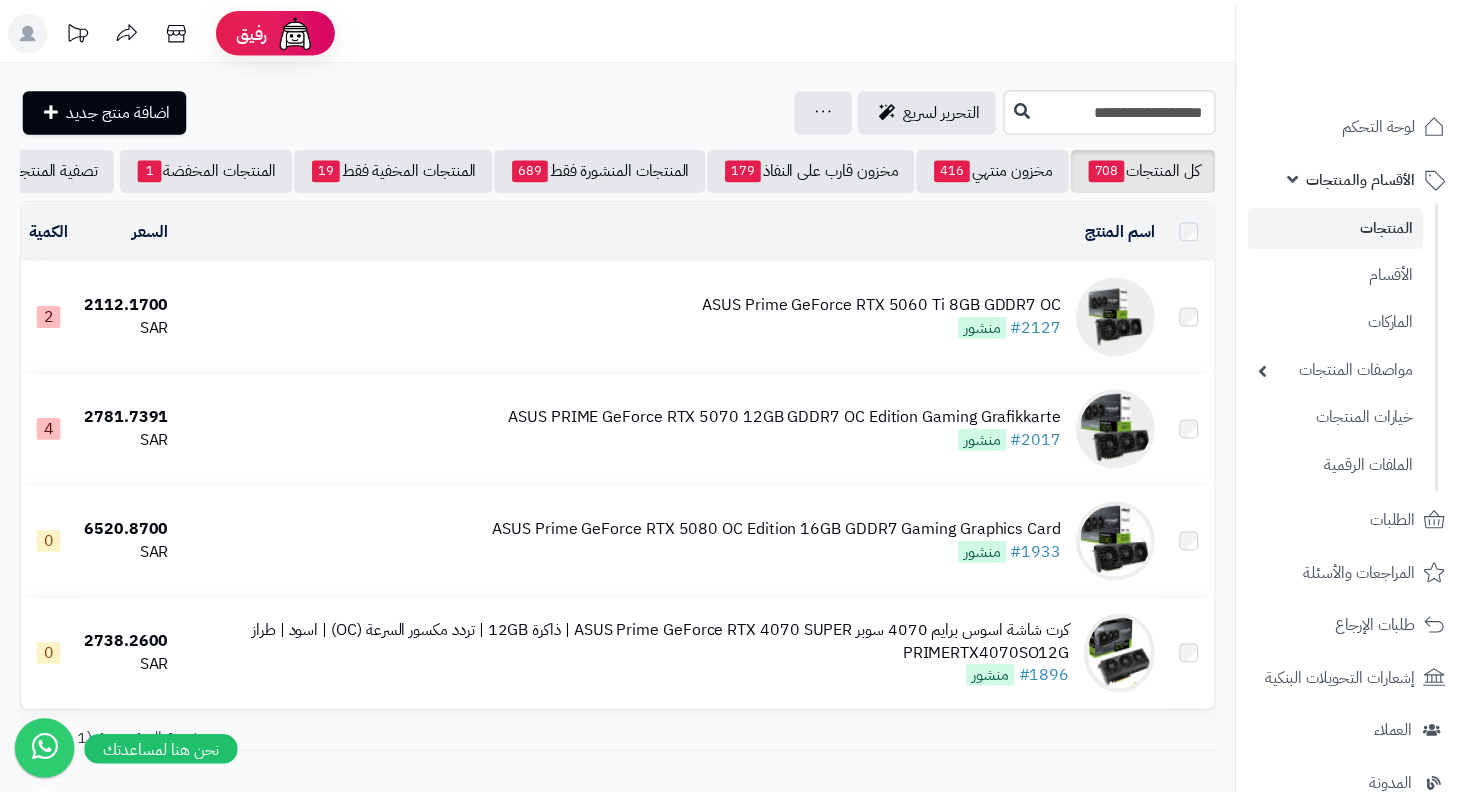 scroll, scrollTop: 0, scrollLeft: 0, axis: both 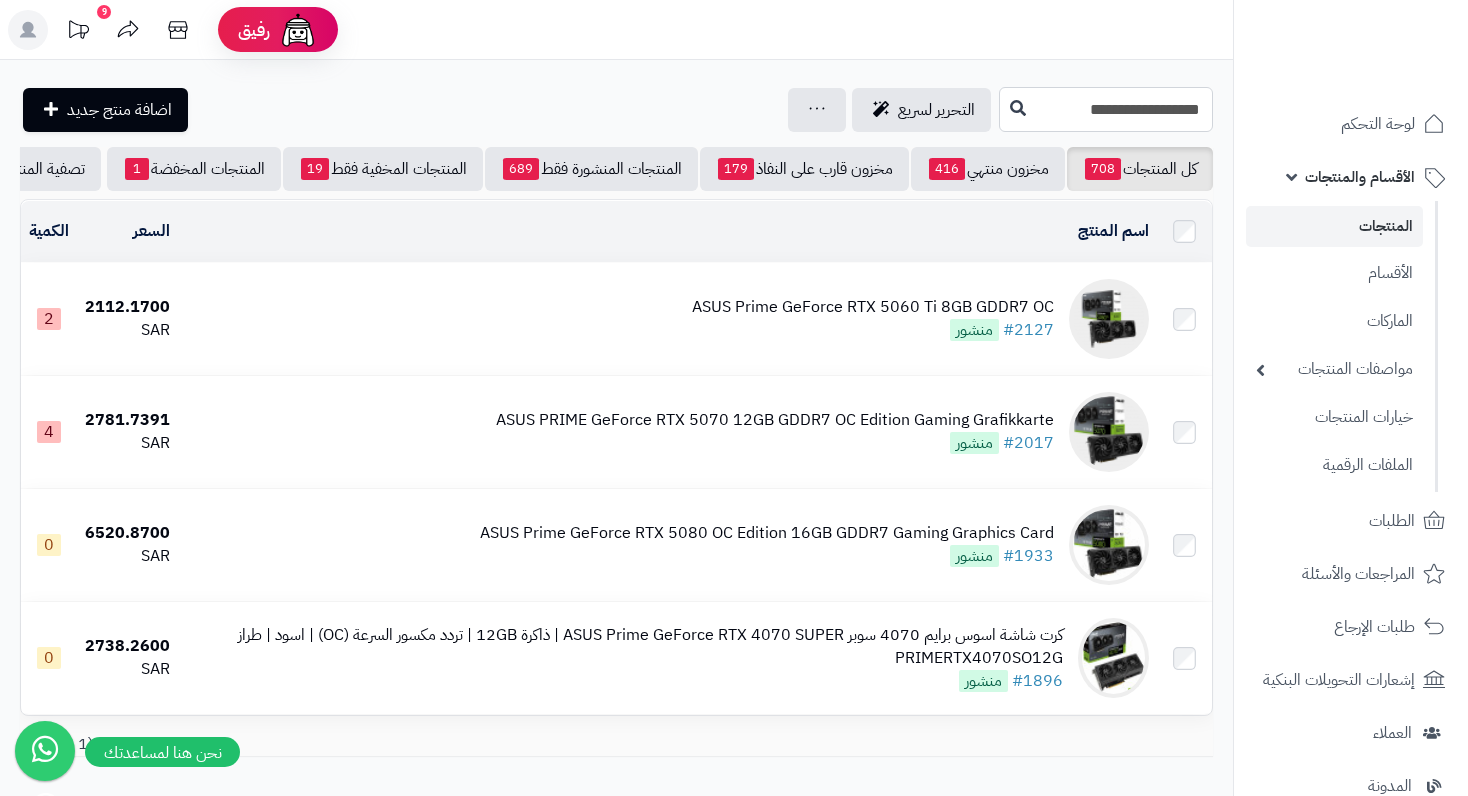 click on "**********" at bounding box center [1106, 109] 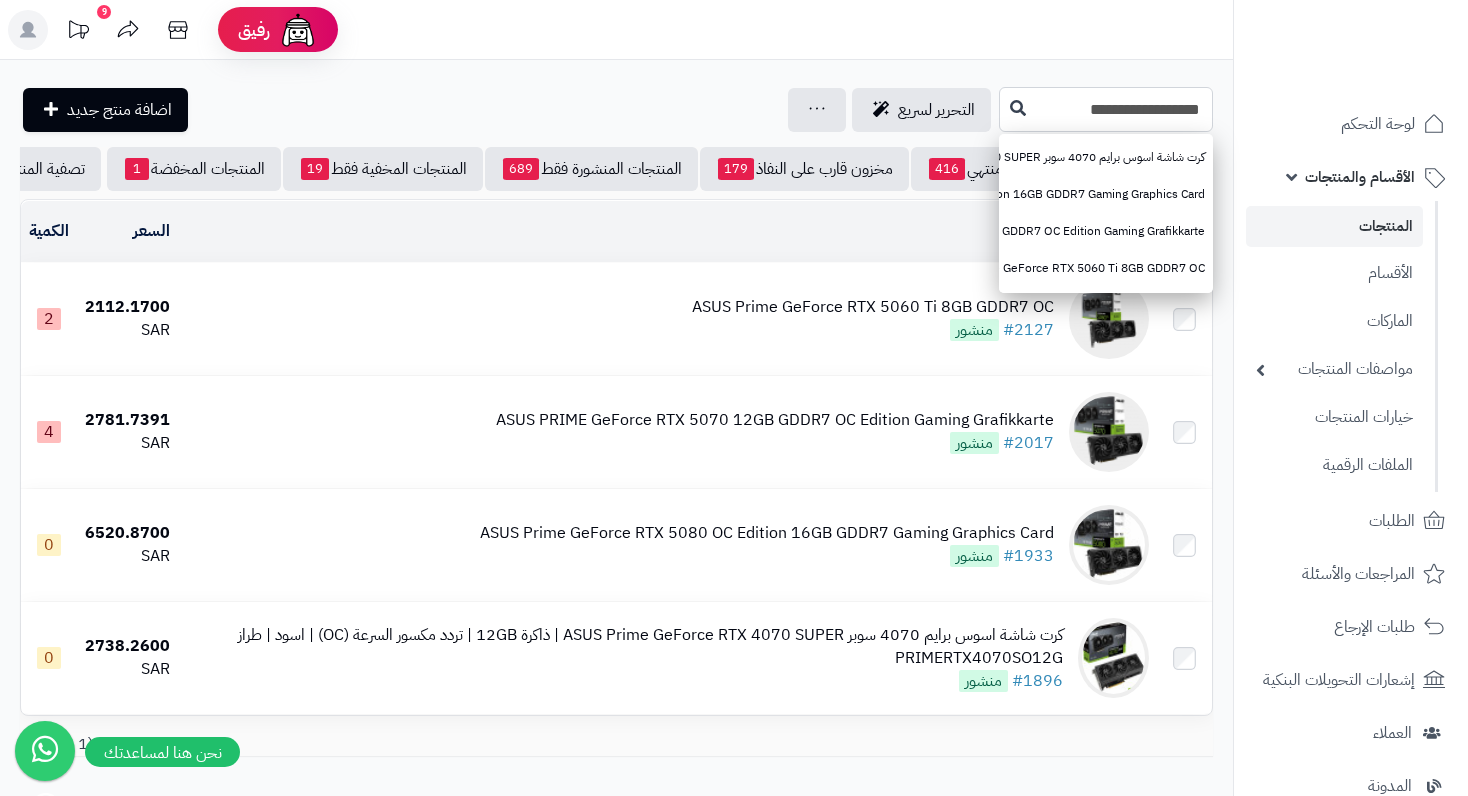 paste on "**********" 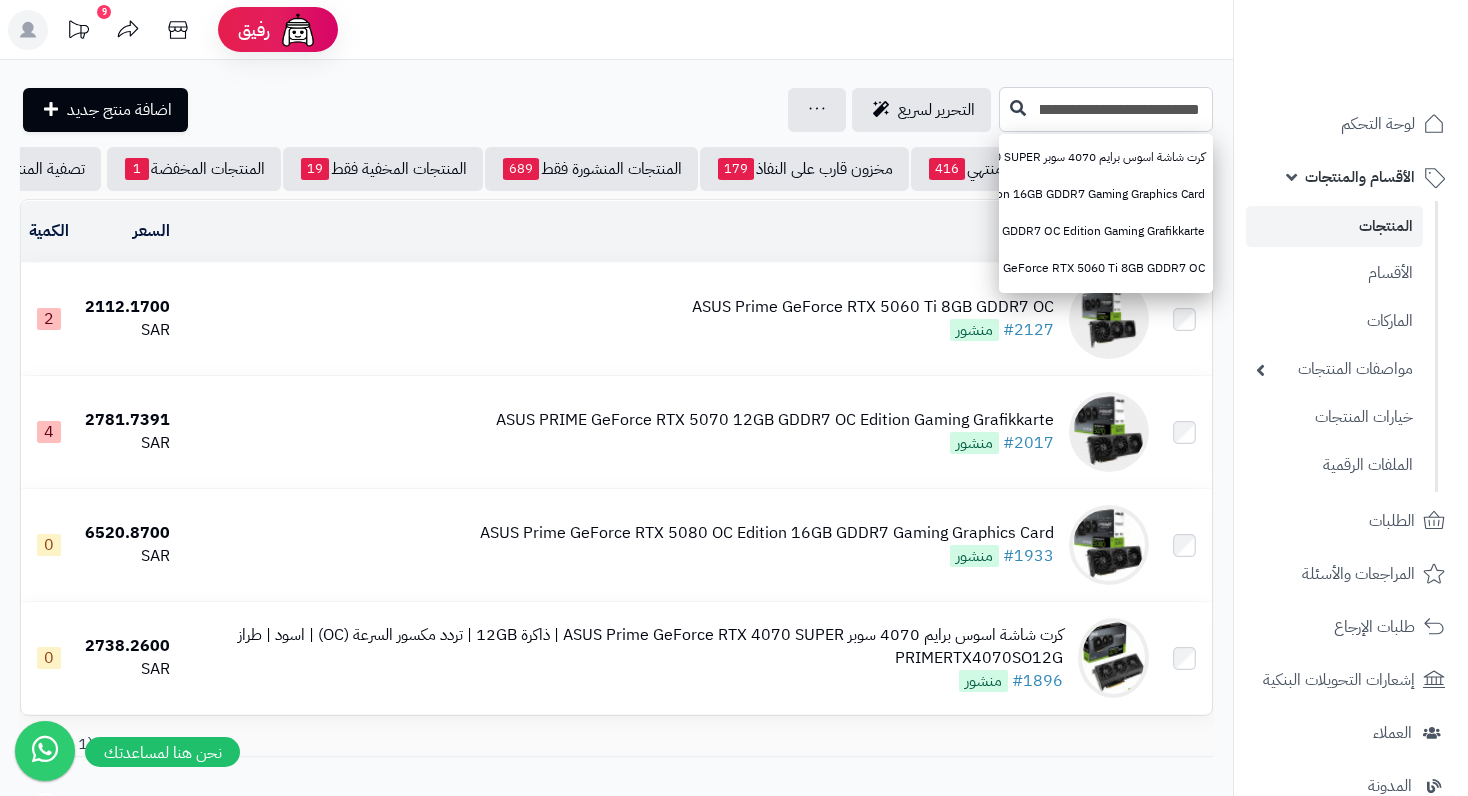 scroll, scrollTop: 0, scrollLeft: -274, axis: horizontal 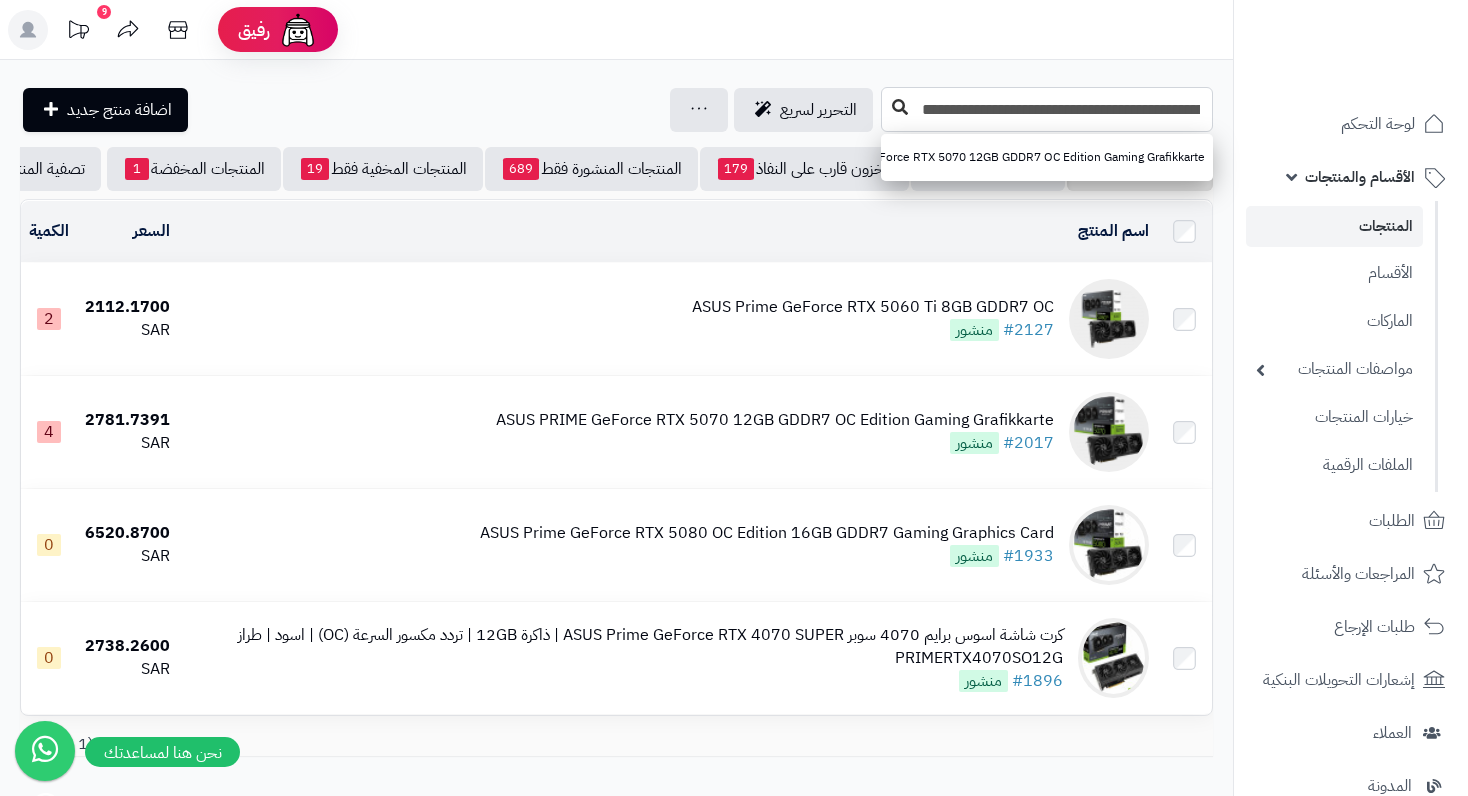 type on "**********" 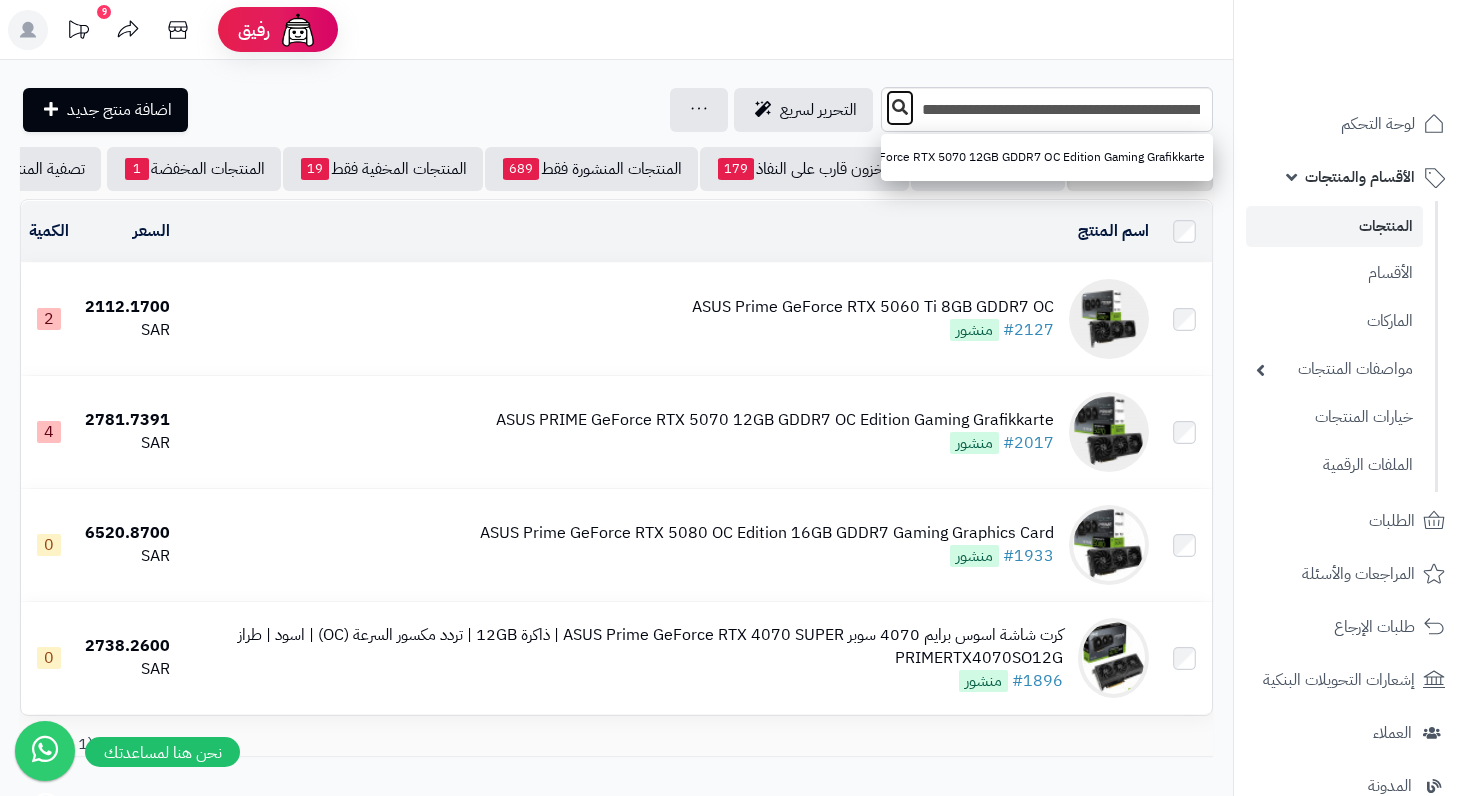 click at bounding box center (900, 107) 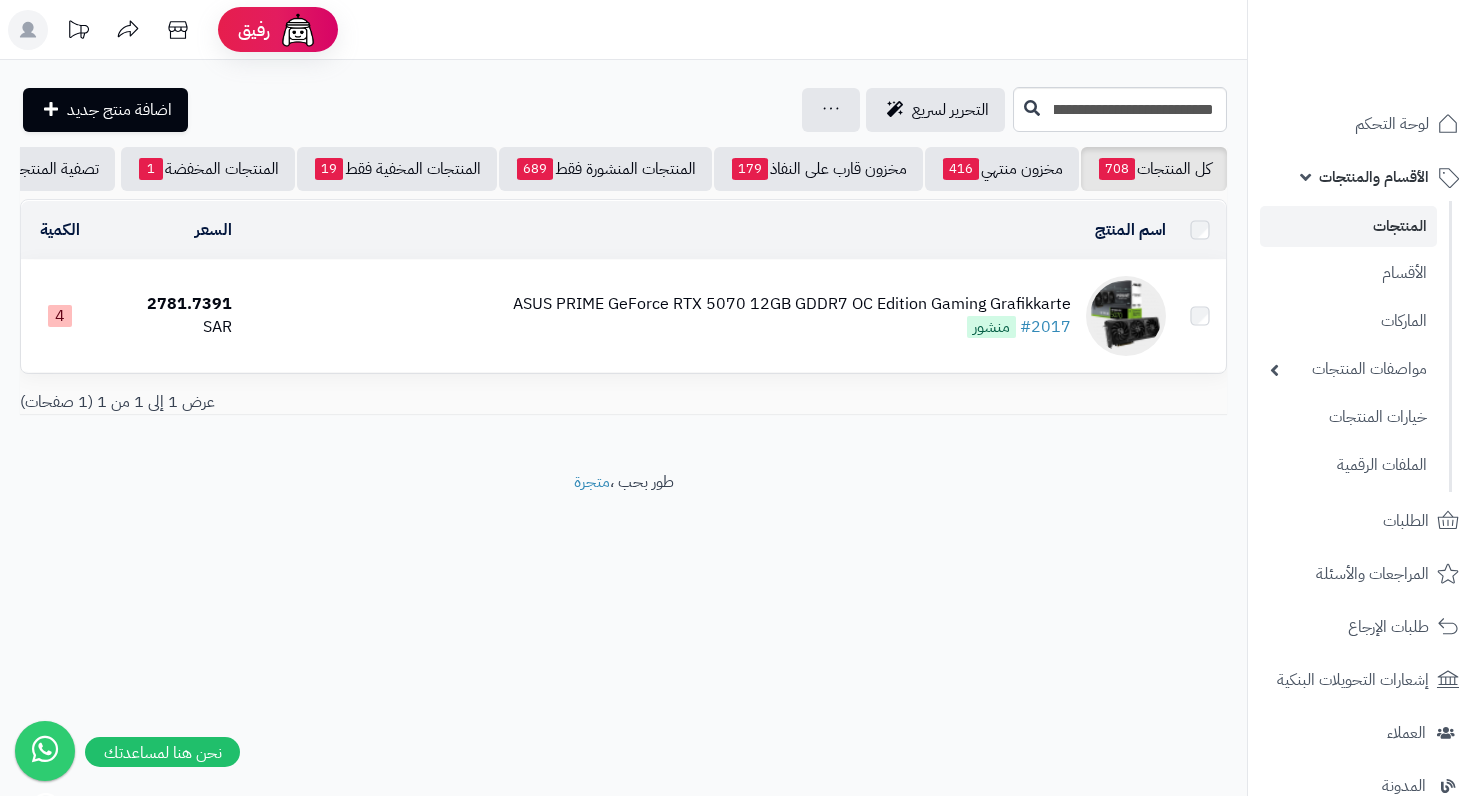 scroll, scrollTop: 0, scrollLeft: 0, axis: both 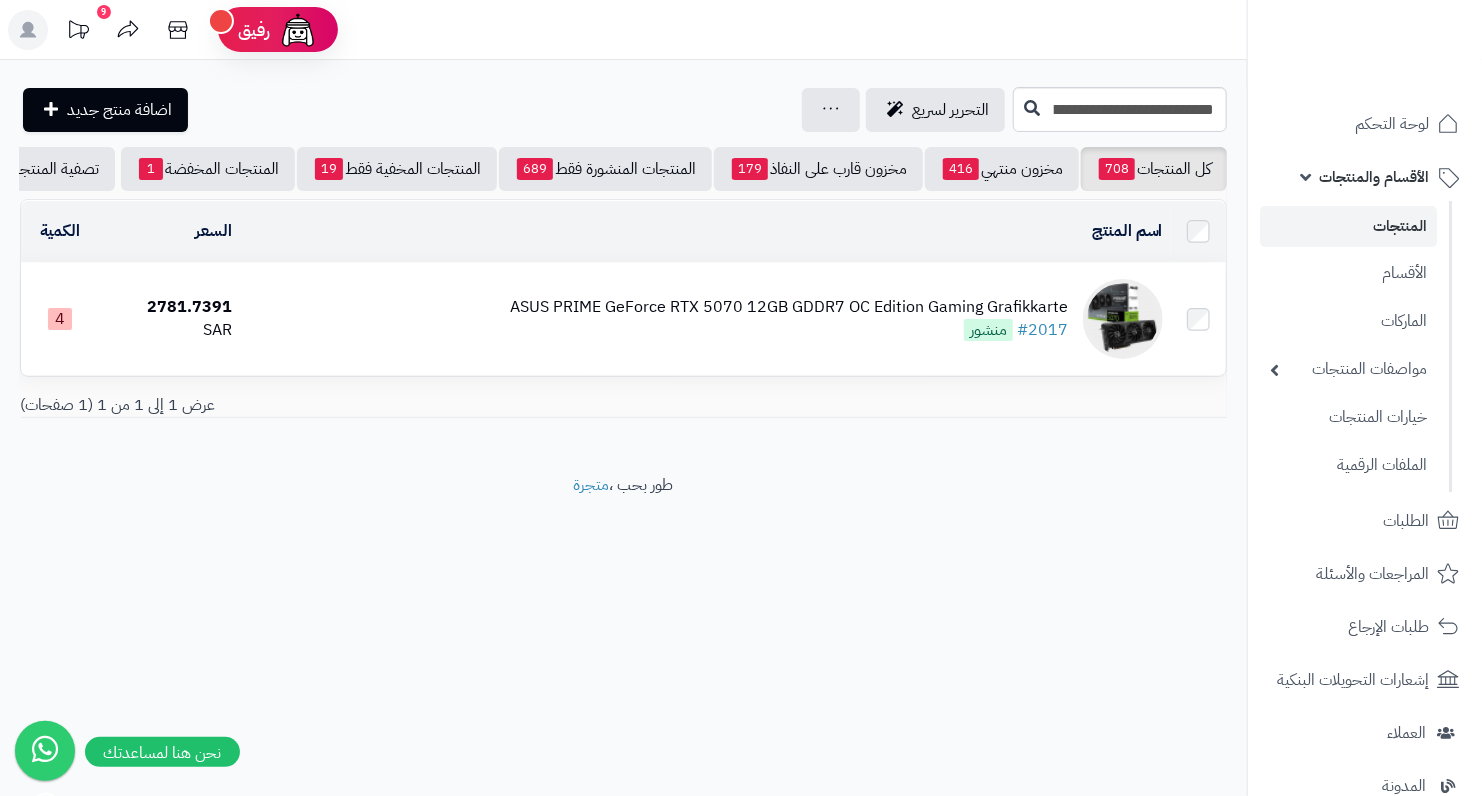 click on "ASUS PRIME GeForce RTX 5070 12GB GDDR7 OC Edition Gaming Grafikkarte" at bounding box center (789, 307) 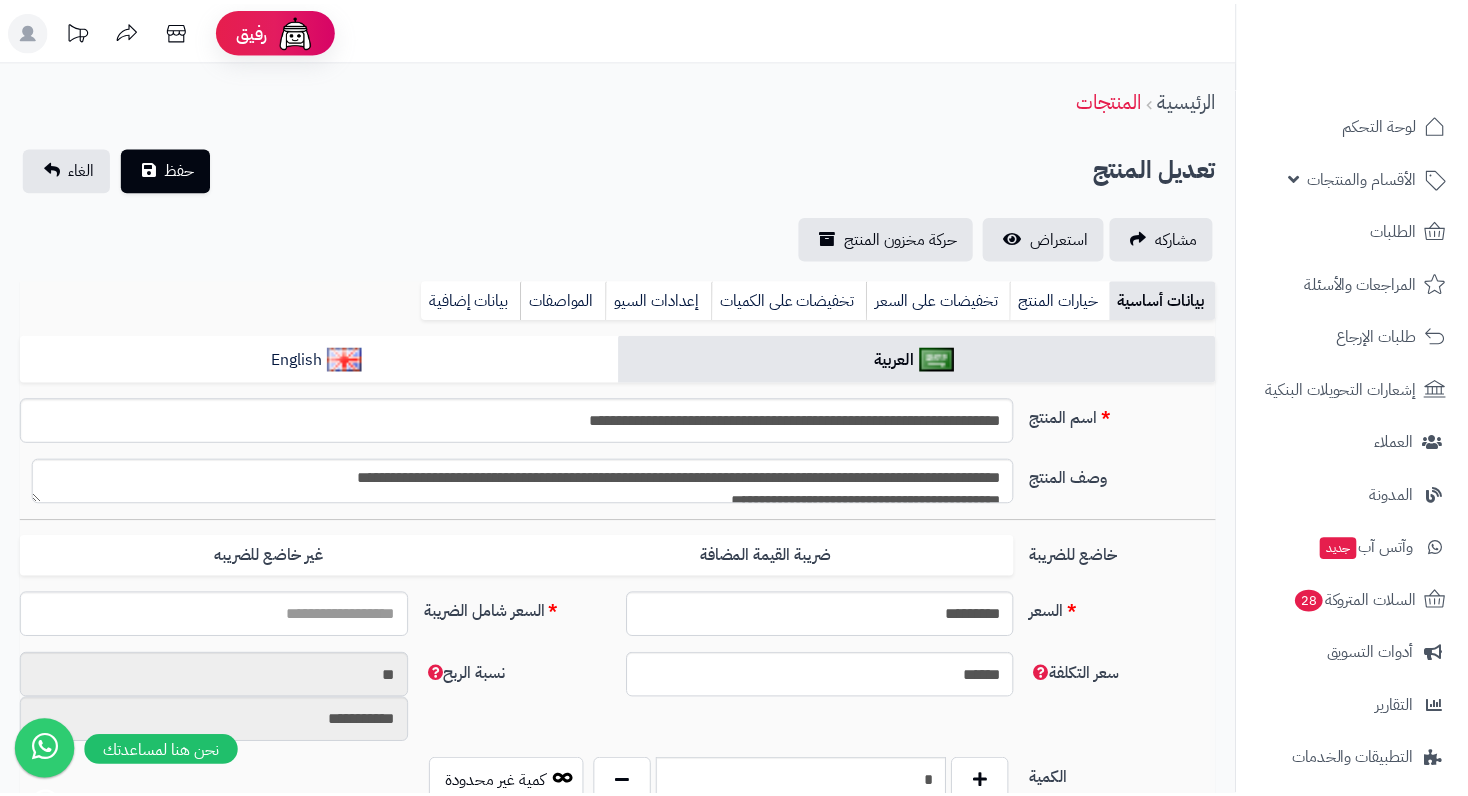 scroll, scrollTop: 0, scrollLeft: 0, axis: both 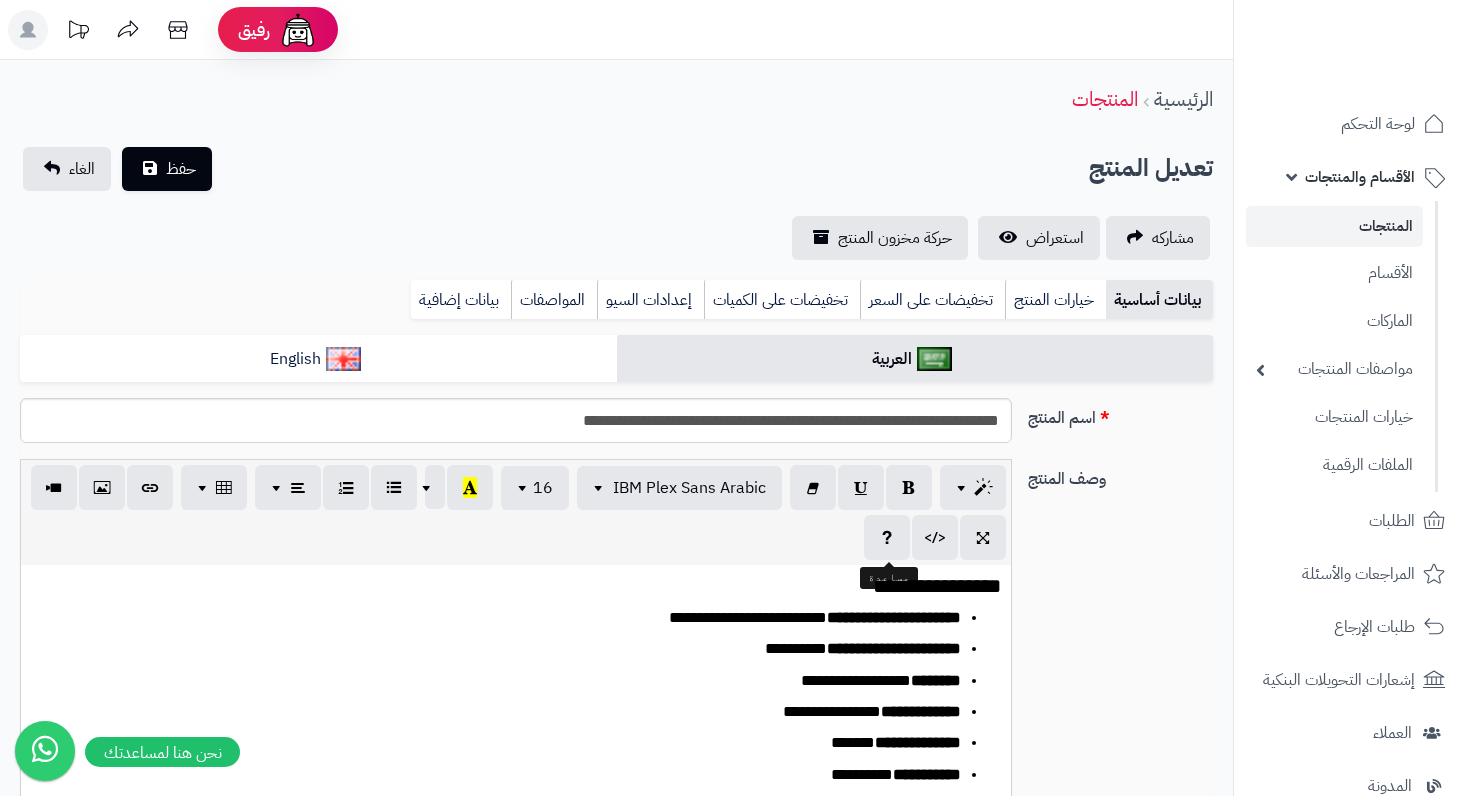 type on "*******" 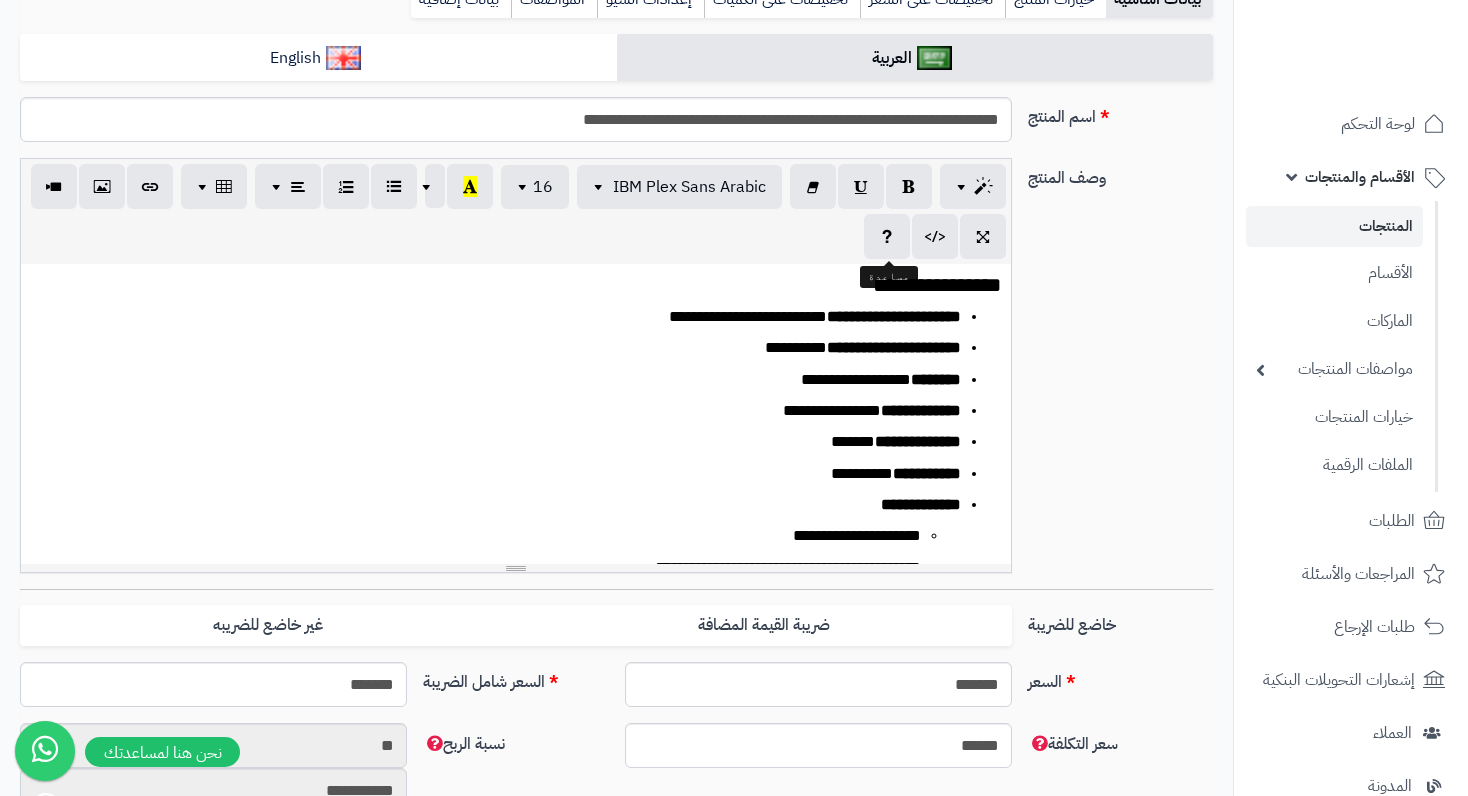 scroll, scrollTop: 940, scrollLeft: 0, axis: vertical 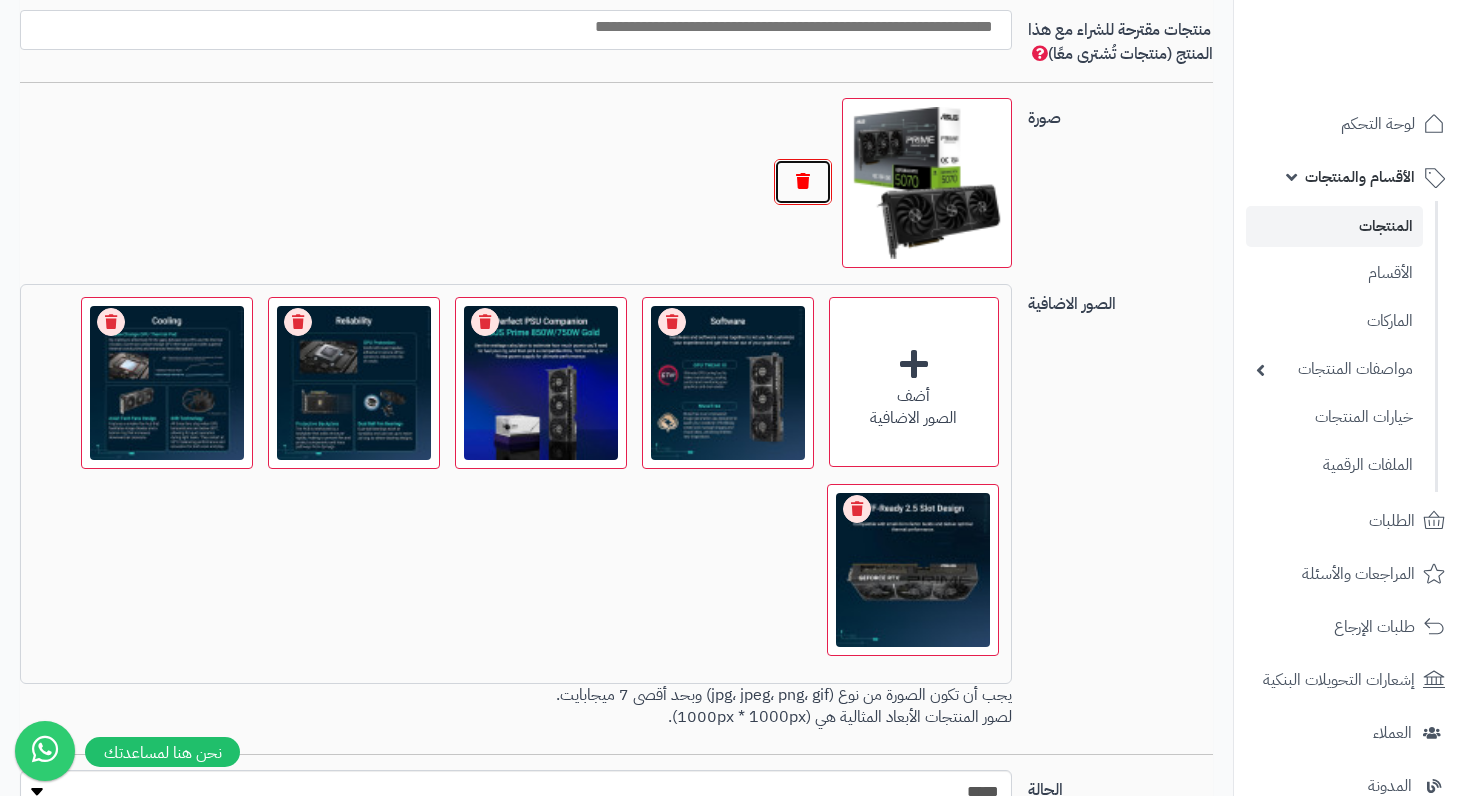 click at bounding box center (803, 182) 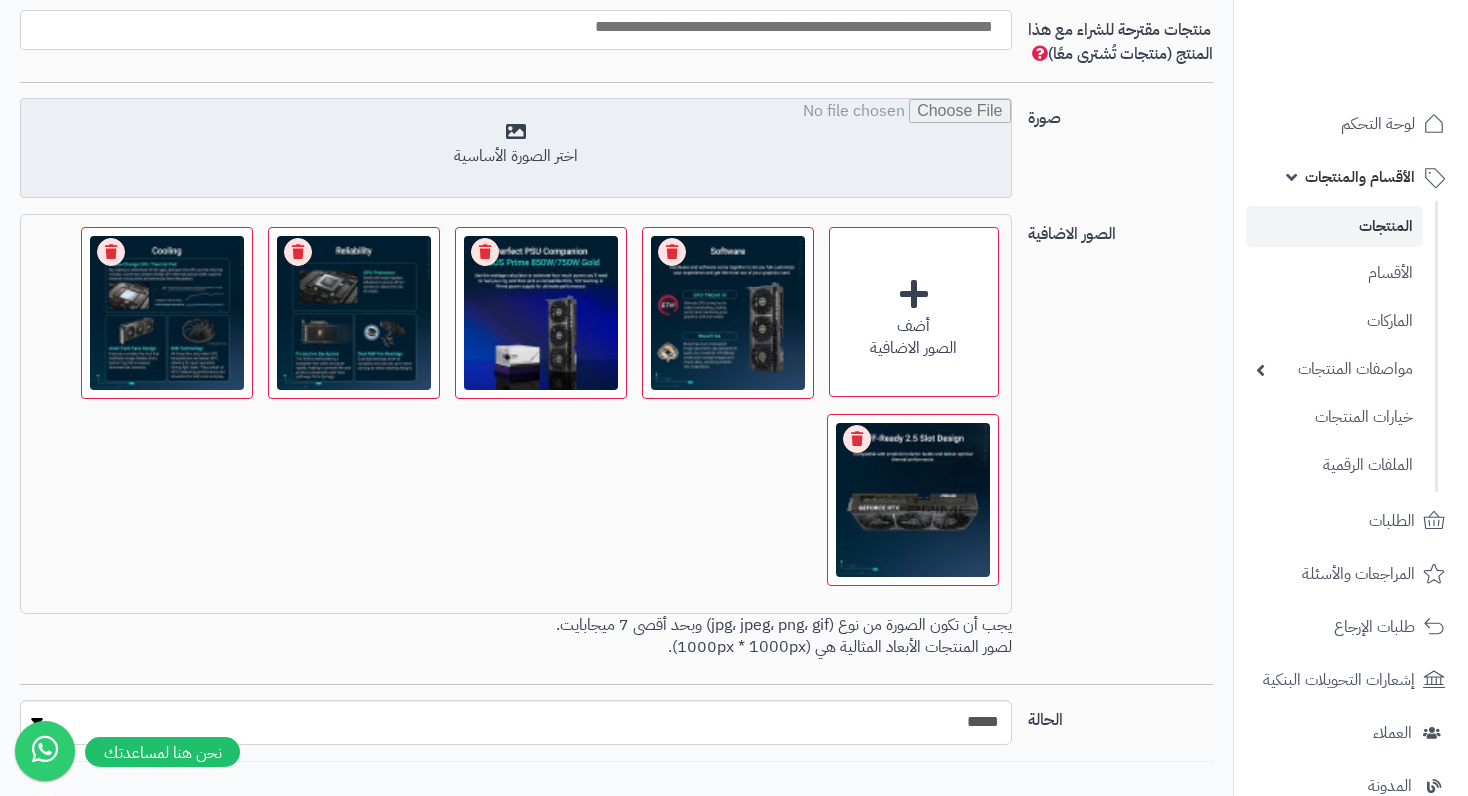click at bounding box center (515, 149) 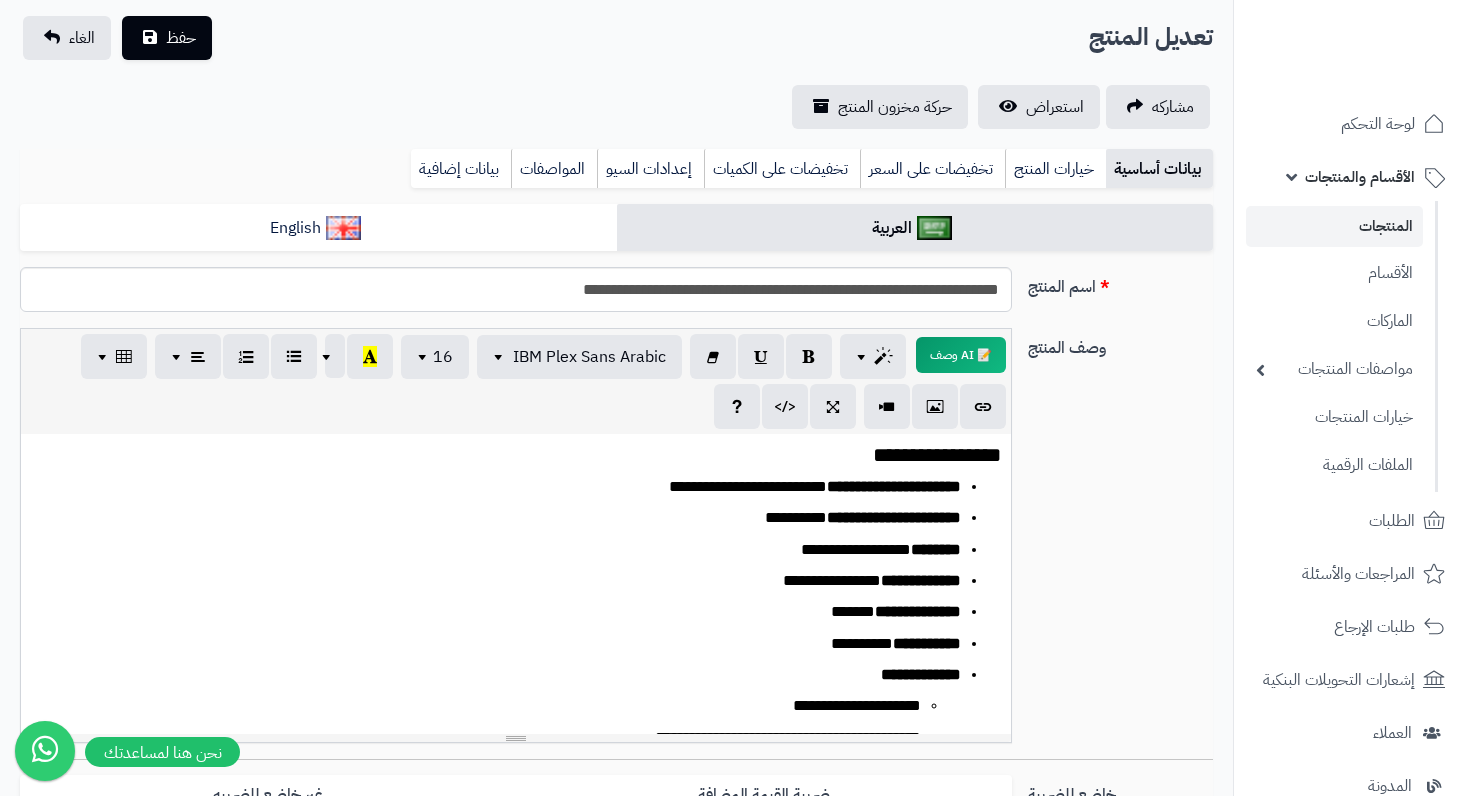 scroll, scrollTop: 0, scrollLeft: 0, axis: both 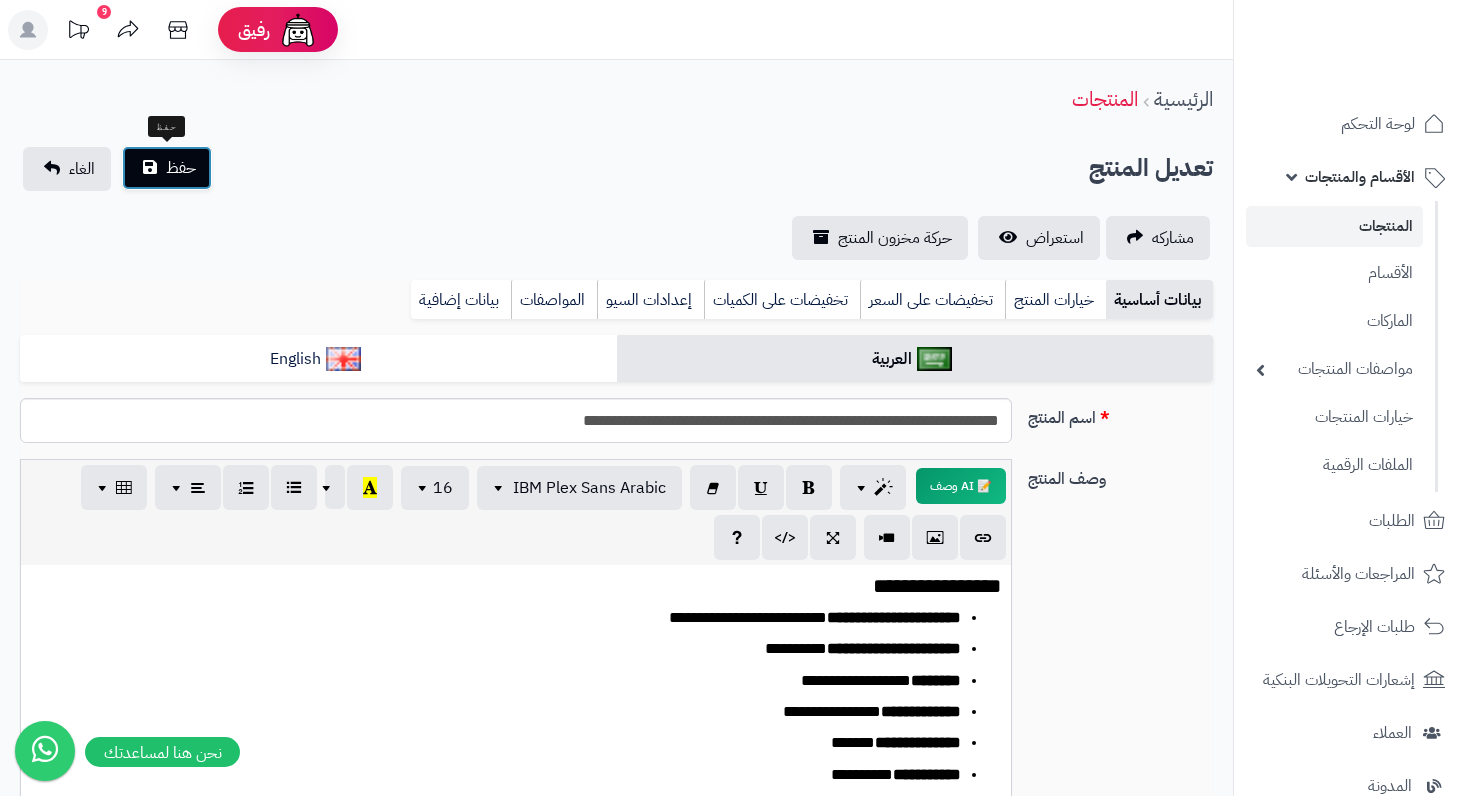 click on "حفظ" at bounding box center [181, 168] 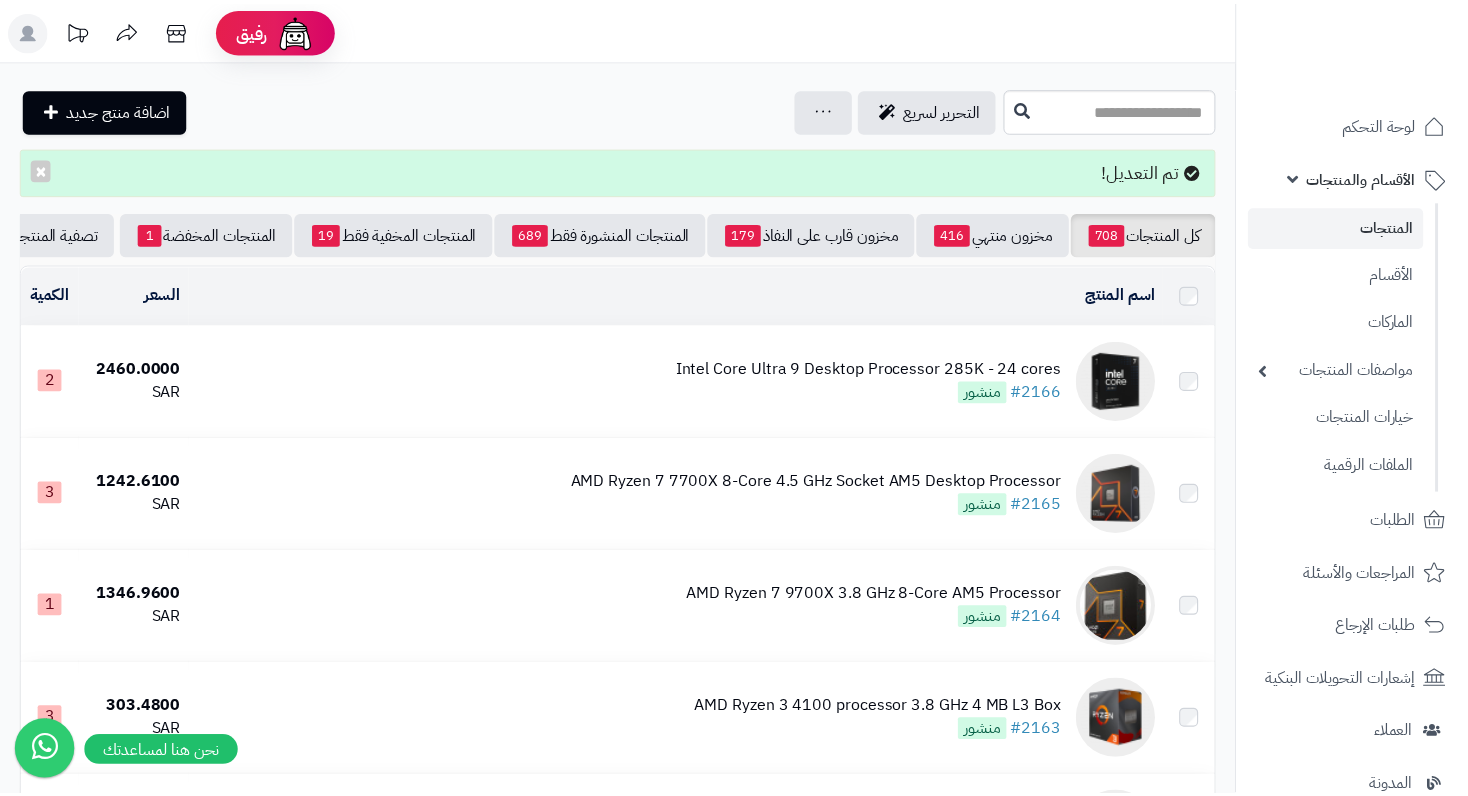 scroll, scrollTop: 0, scrollLeft: 0, axis: both 